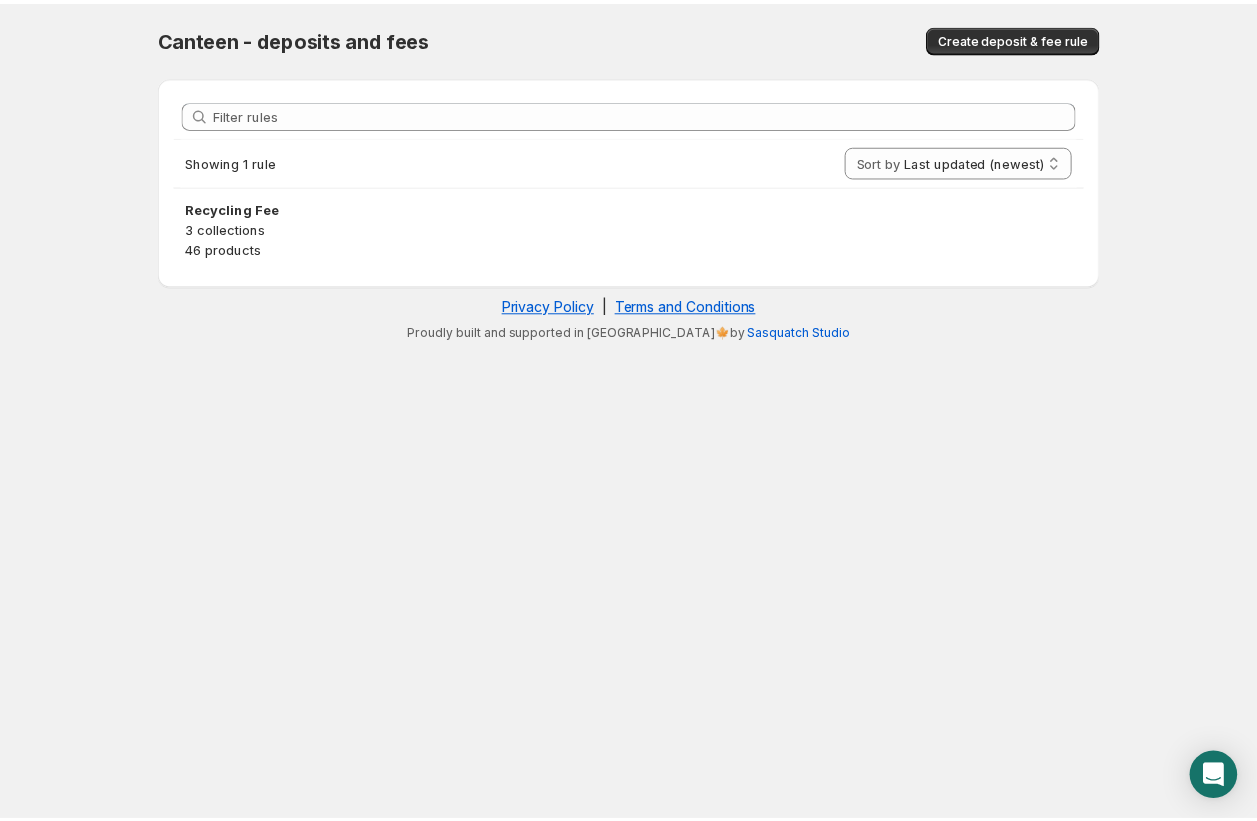 scroll, scrollTop: 0, scrollLeft: 0, axis: both 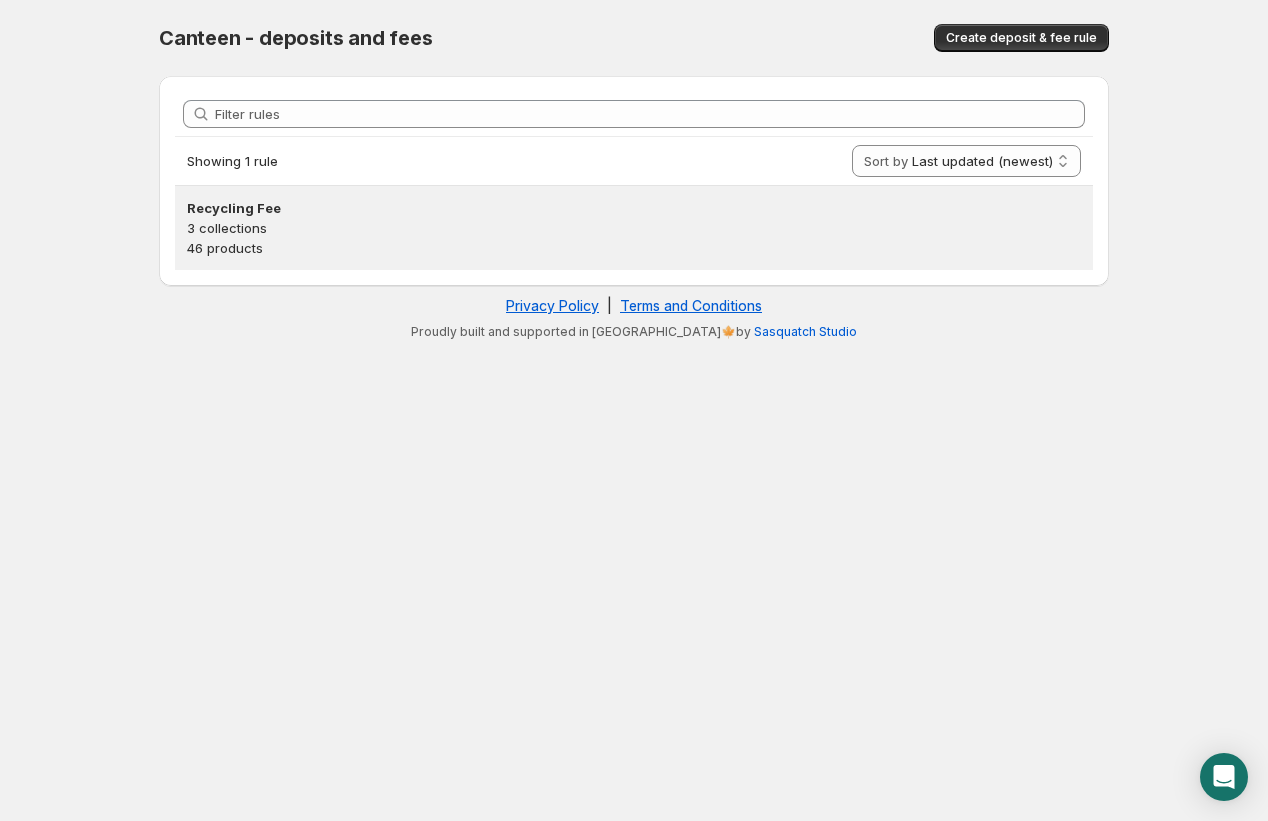 click on "3   collections" at bounding box center [634, 228] 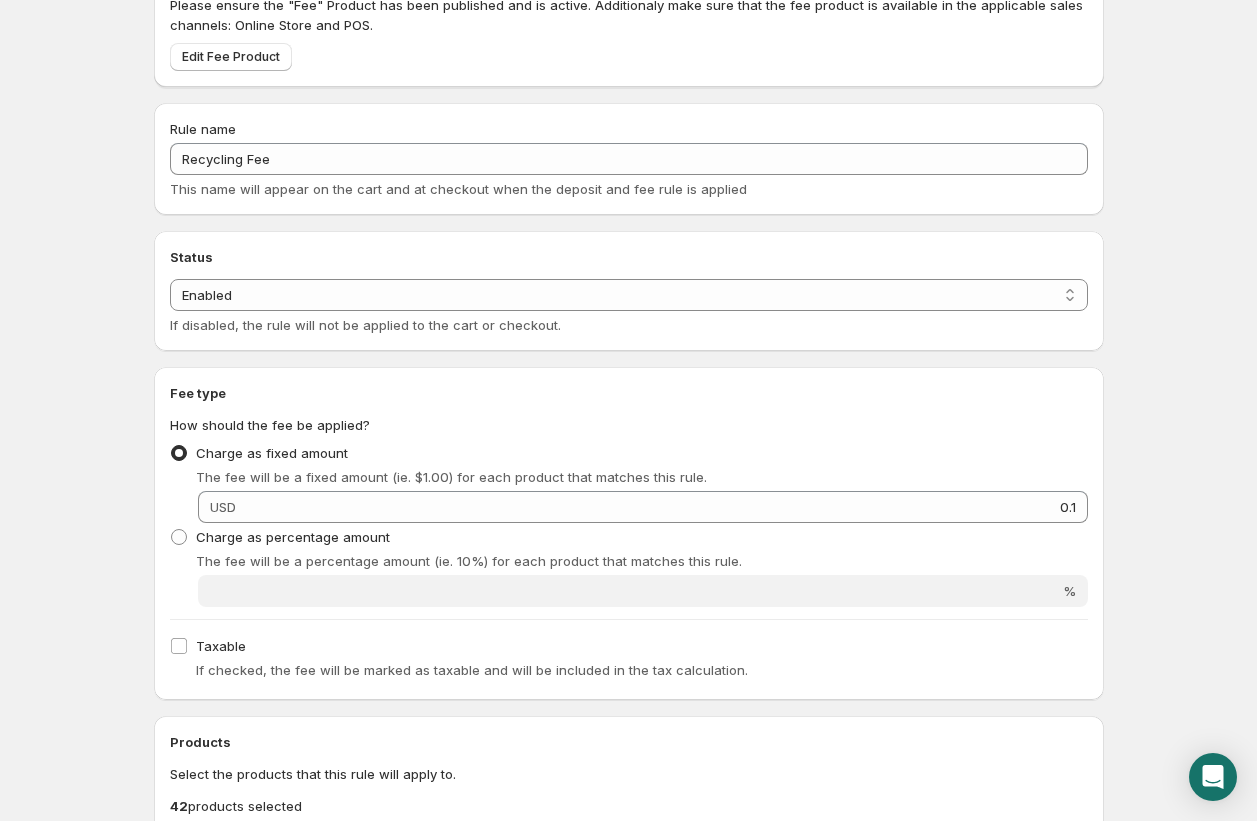 scroll, scrollTop: 0, scrollLeft: 0, axis: both 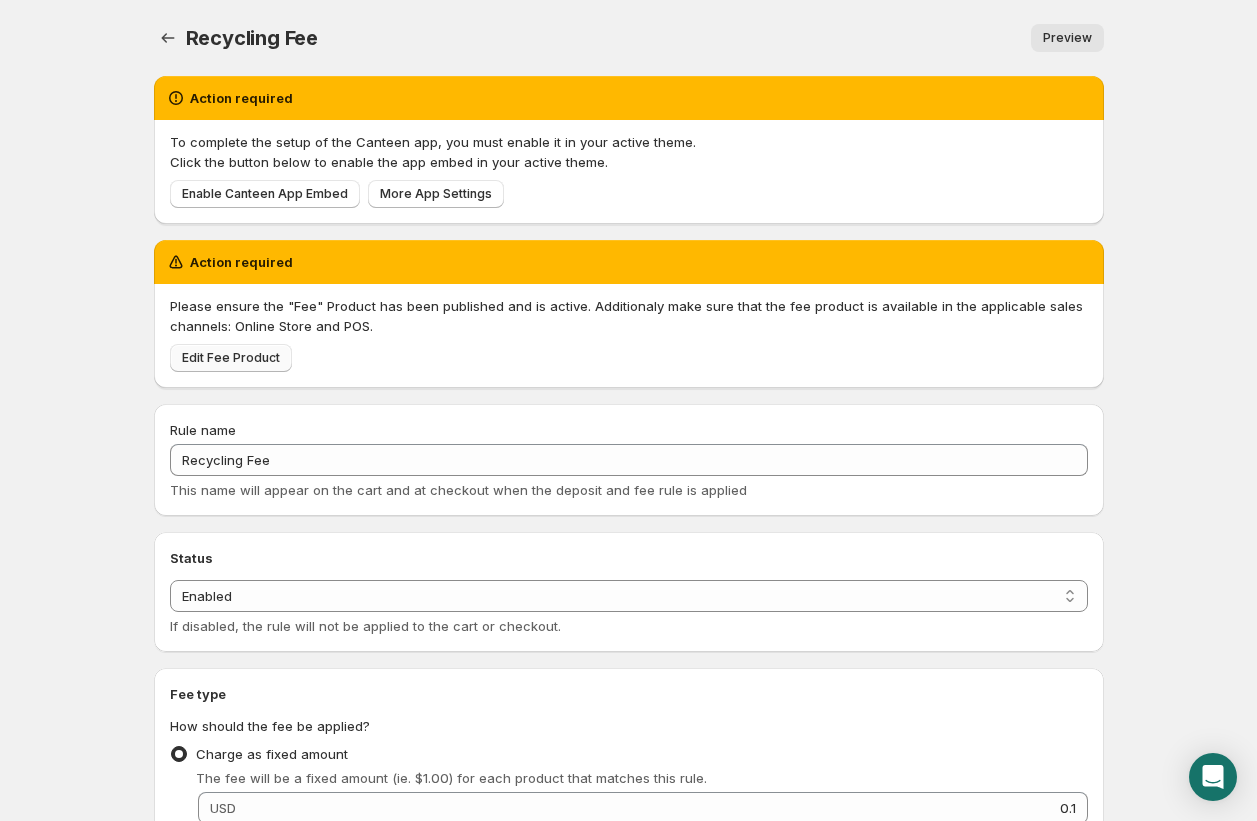click on "Edit Fee Product" at bounding box center [231, 358] 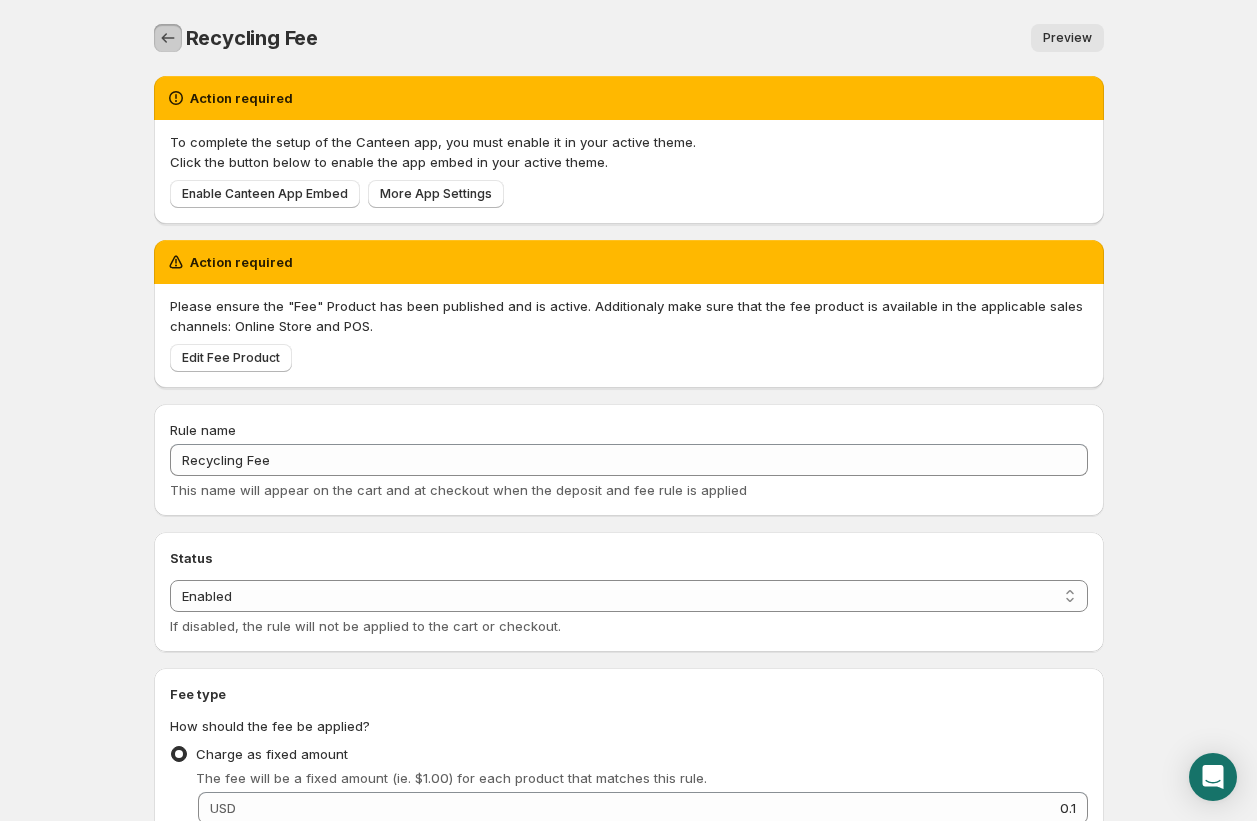 click 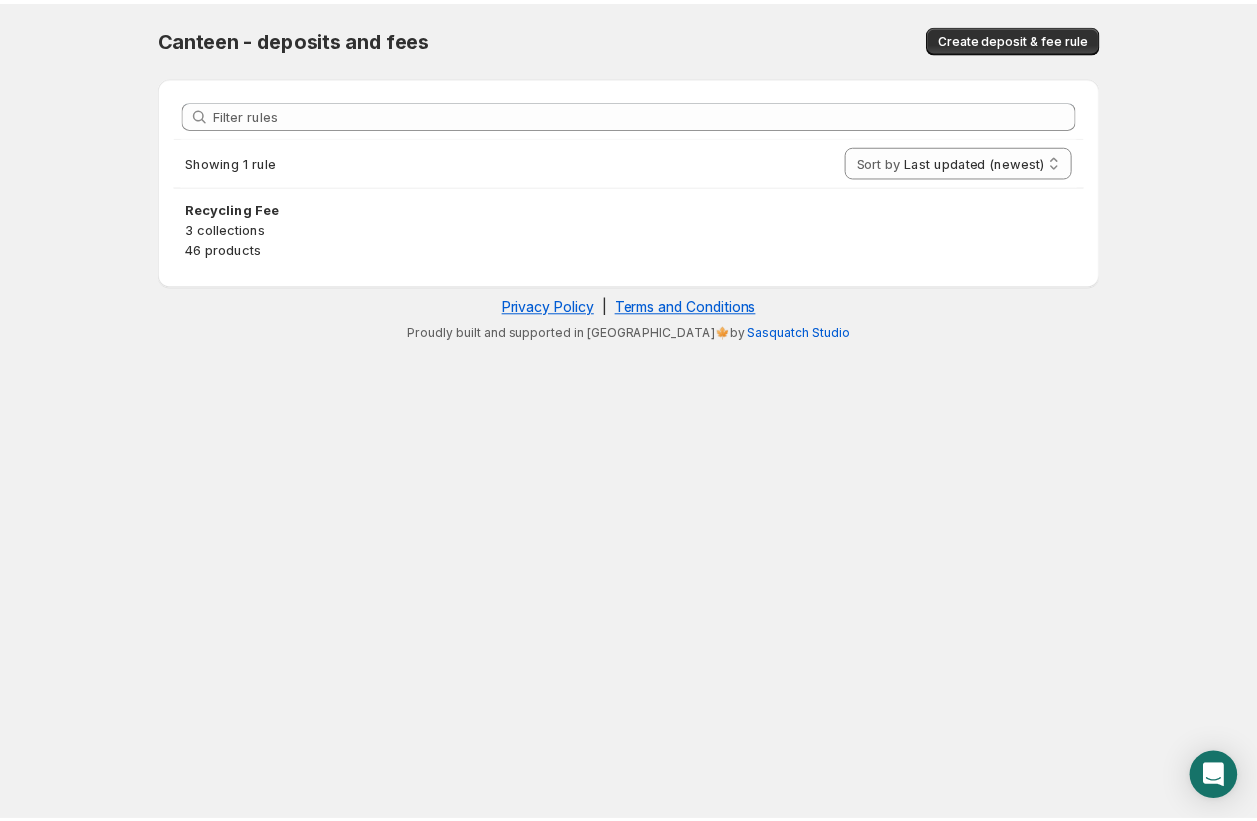 scroll, scrollTop: 0, scrollLeft: 0, axis: both 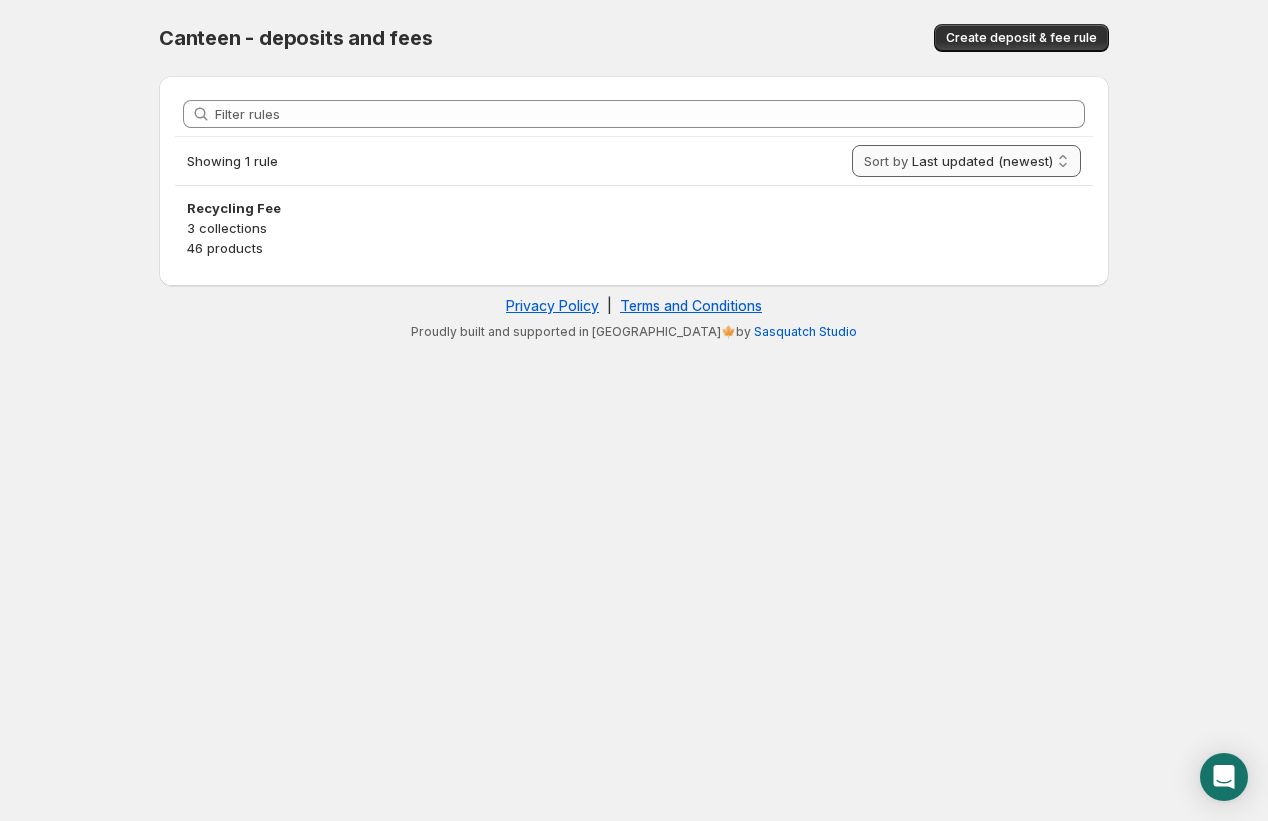 click on "Last updated (newest) Last updated (oldest)" at bounding box center (966, 161) 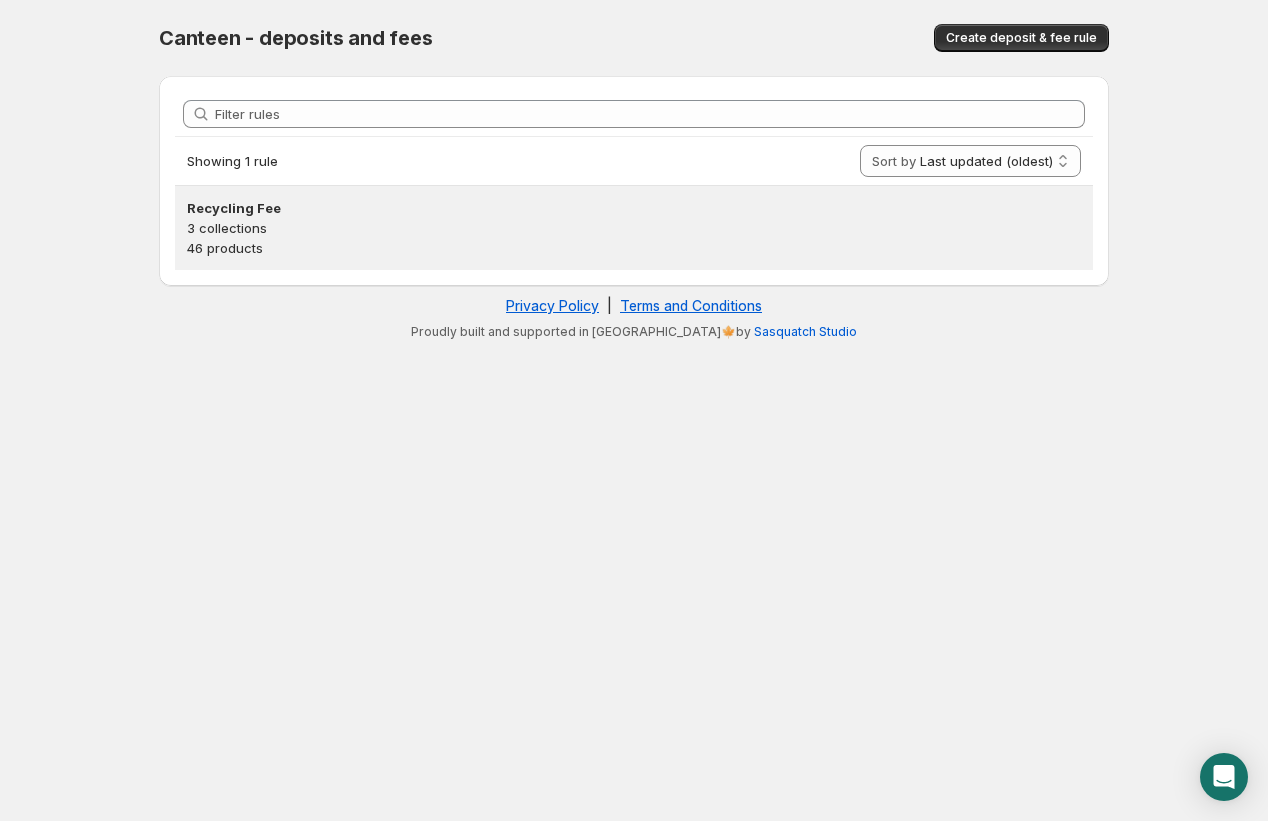 click on "Recycling Fee" at bounding box center (634, 208) 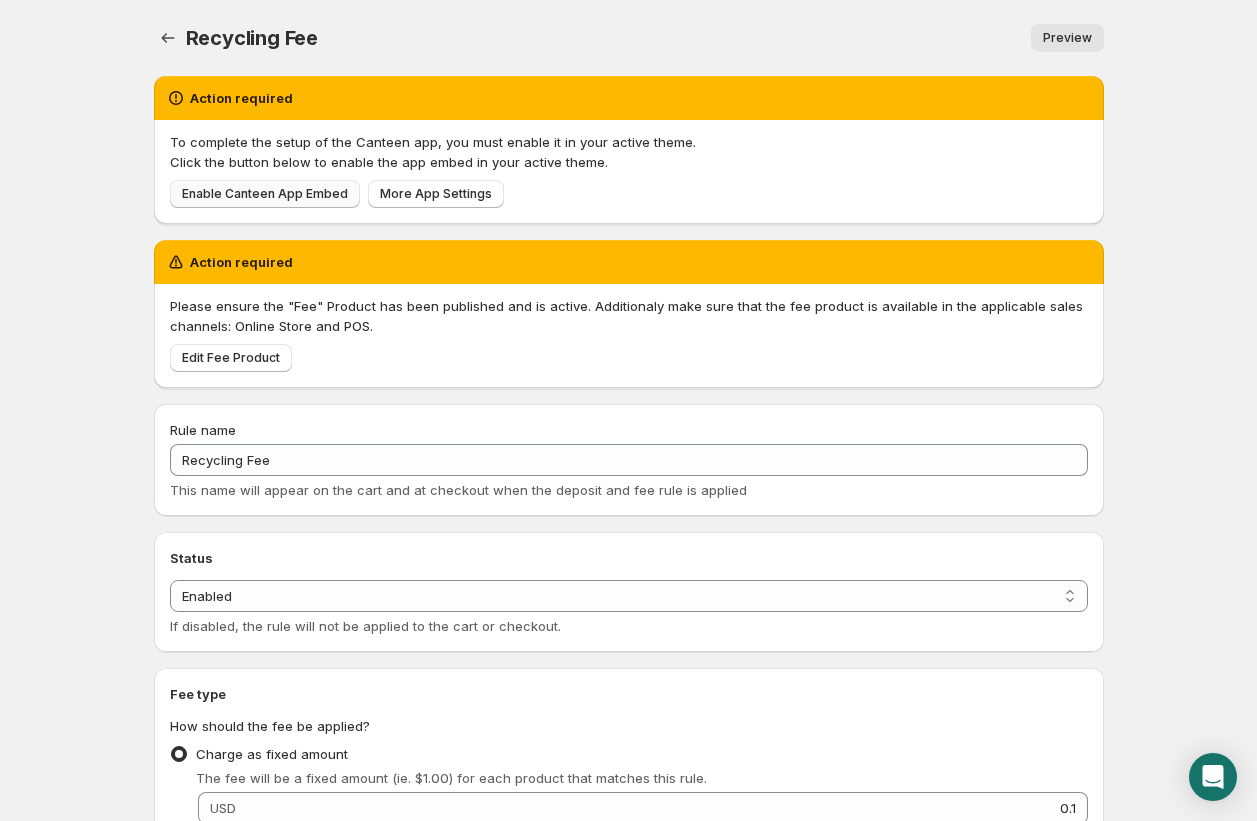 click on "Enable Canteen App Embed" at bounding box center [265, 194] 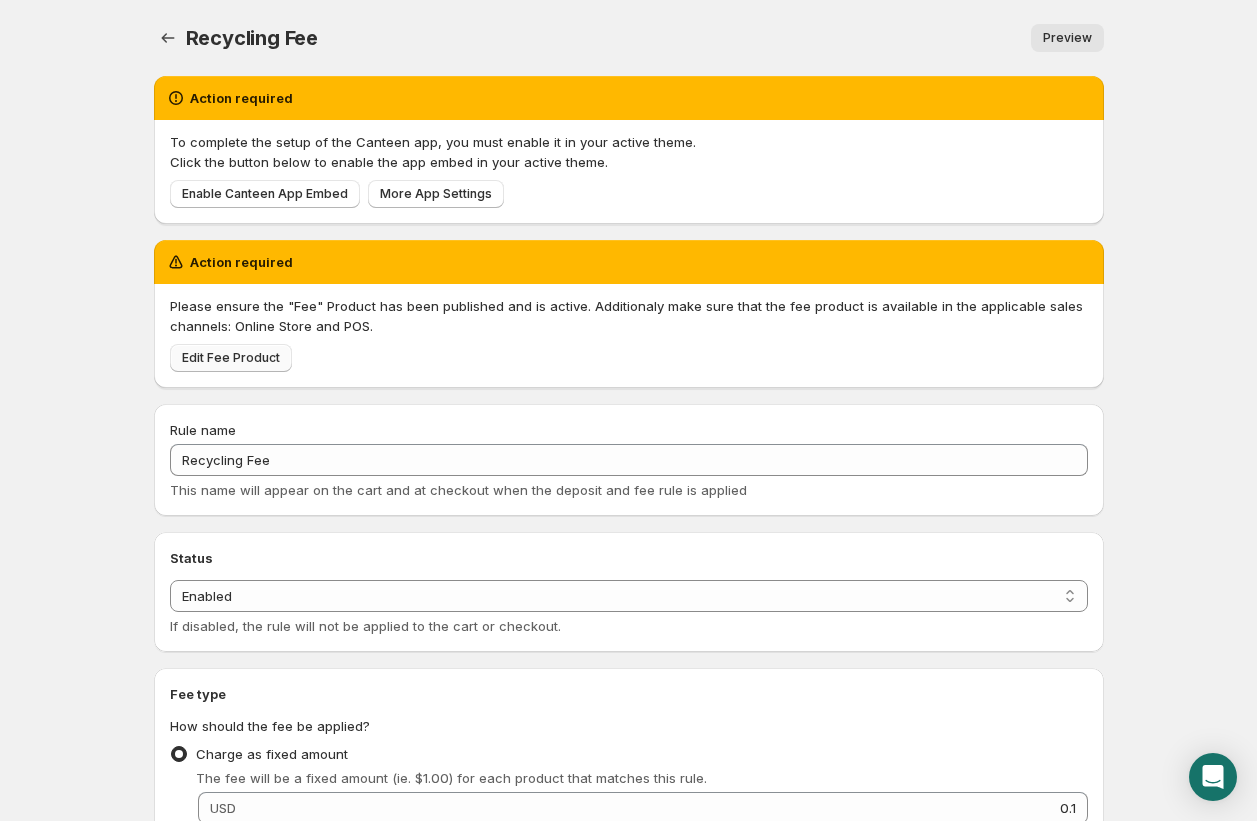 click on "Edit Fee Product" at bounding box center (231, 358) 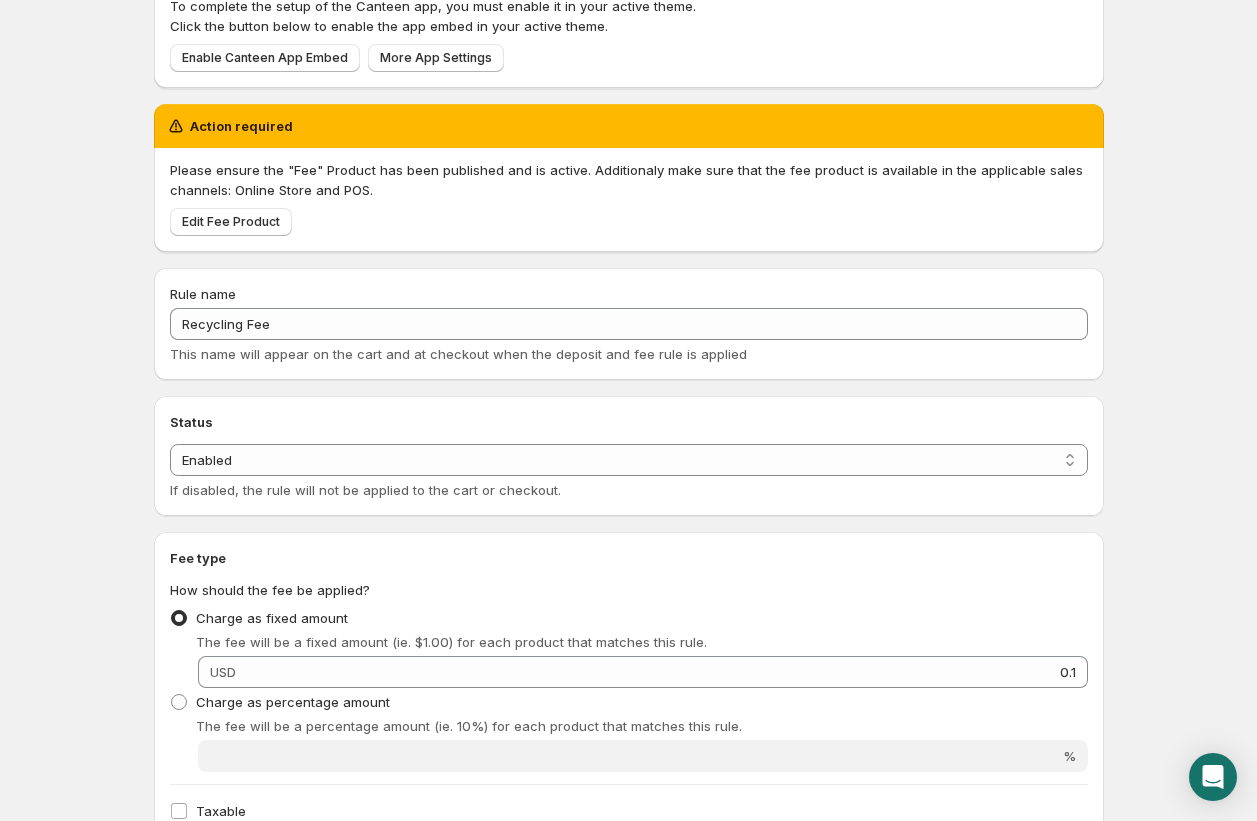 scroll, scrollTop: 0, scrollLeft: 0, axis: both 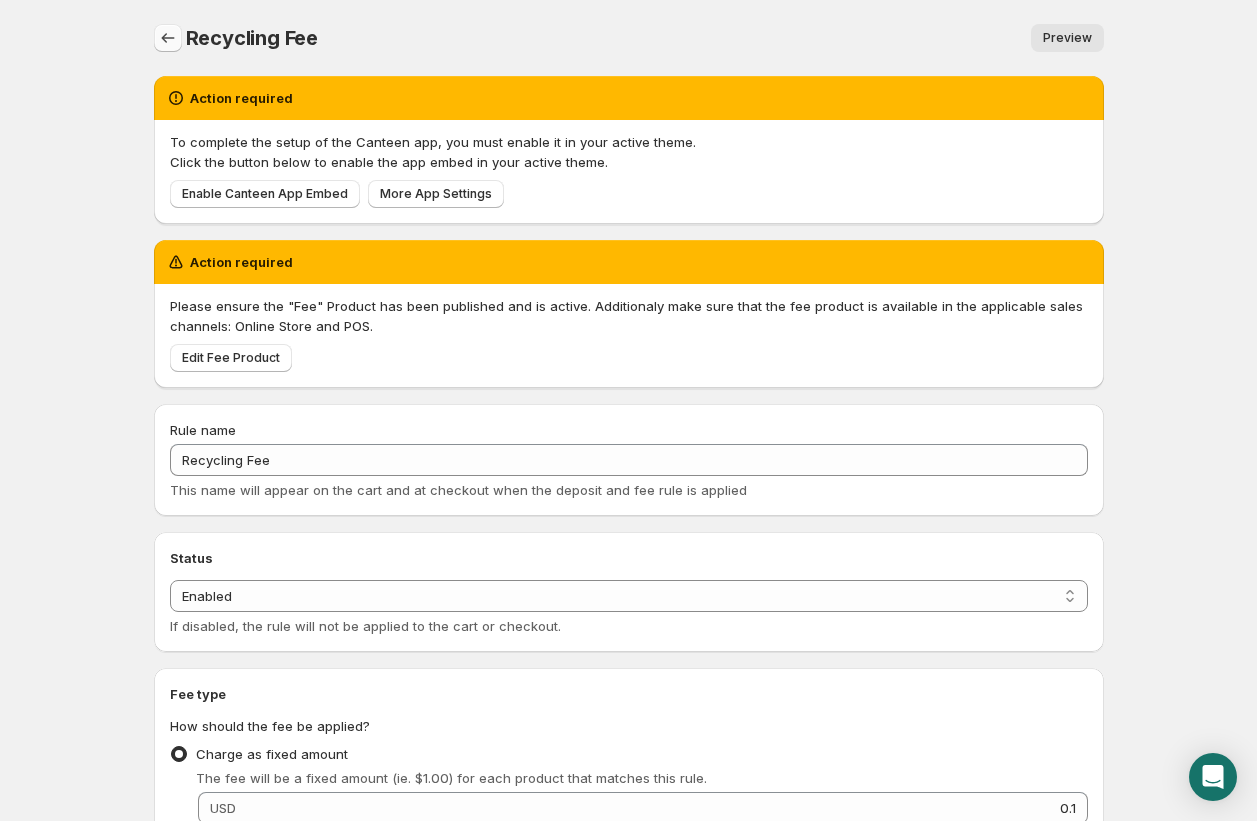 click 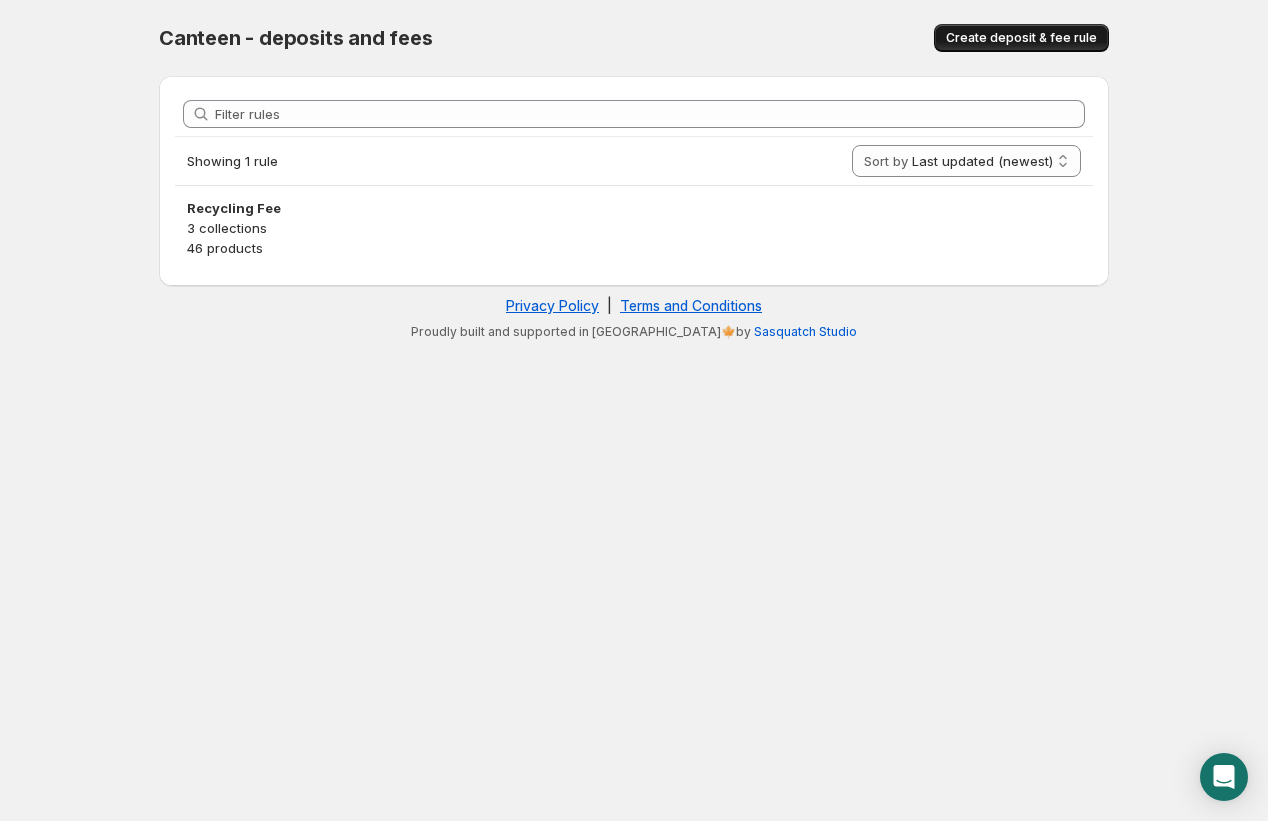 click on "Create deposit & fee rule" at bounding box center [1021, 38] 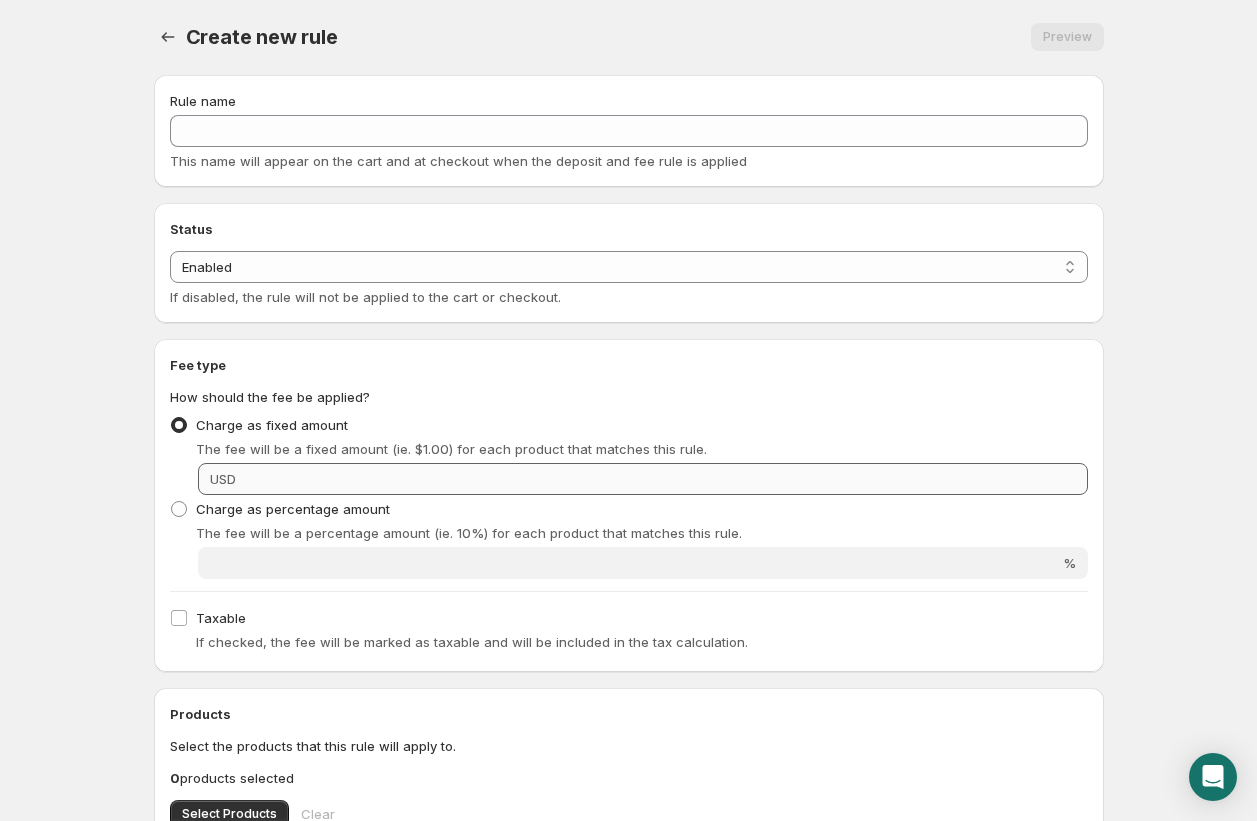 scroll, scrollTop: 0, scrollLeft: 0, axis: both 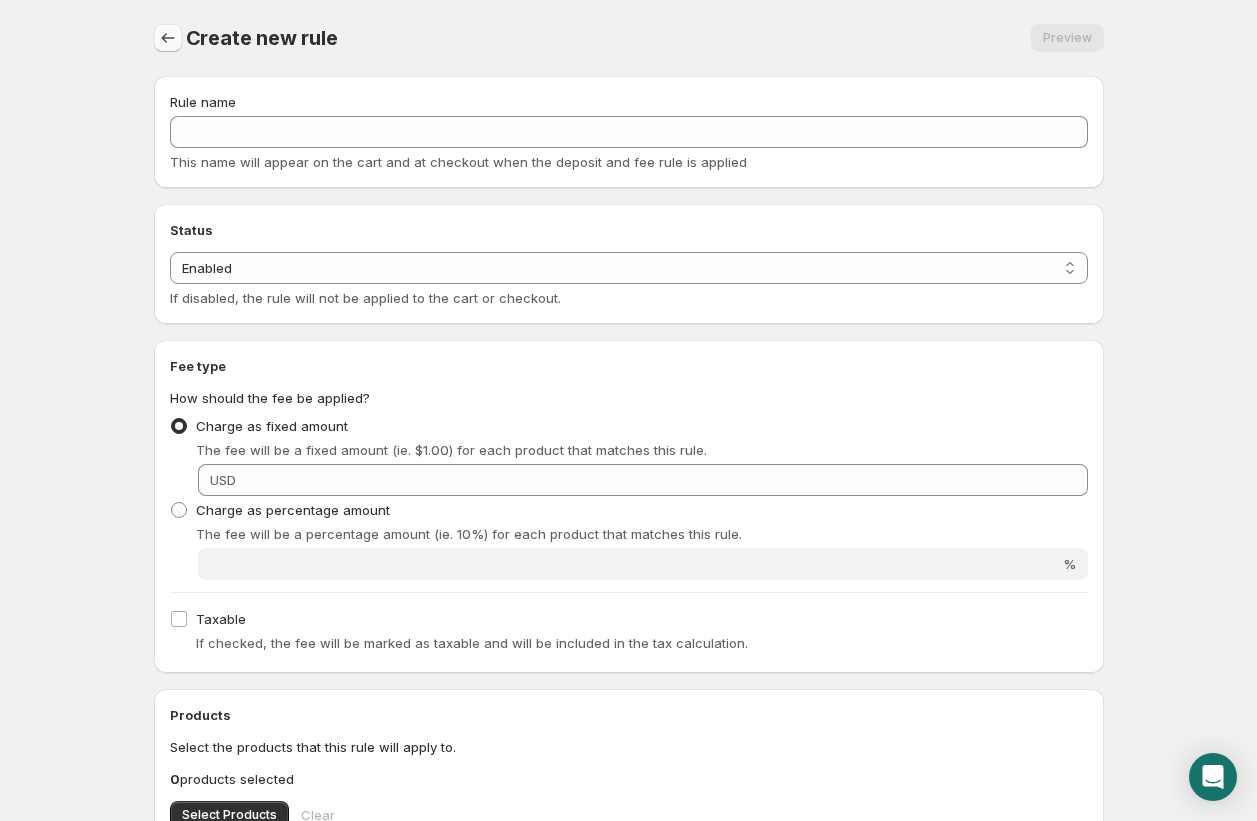 click 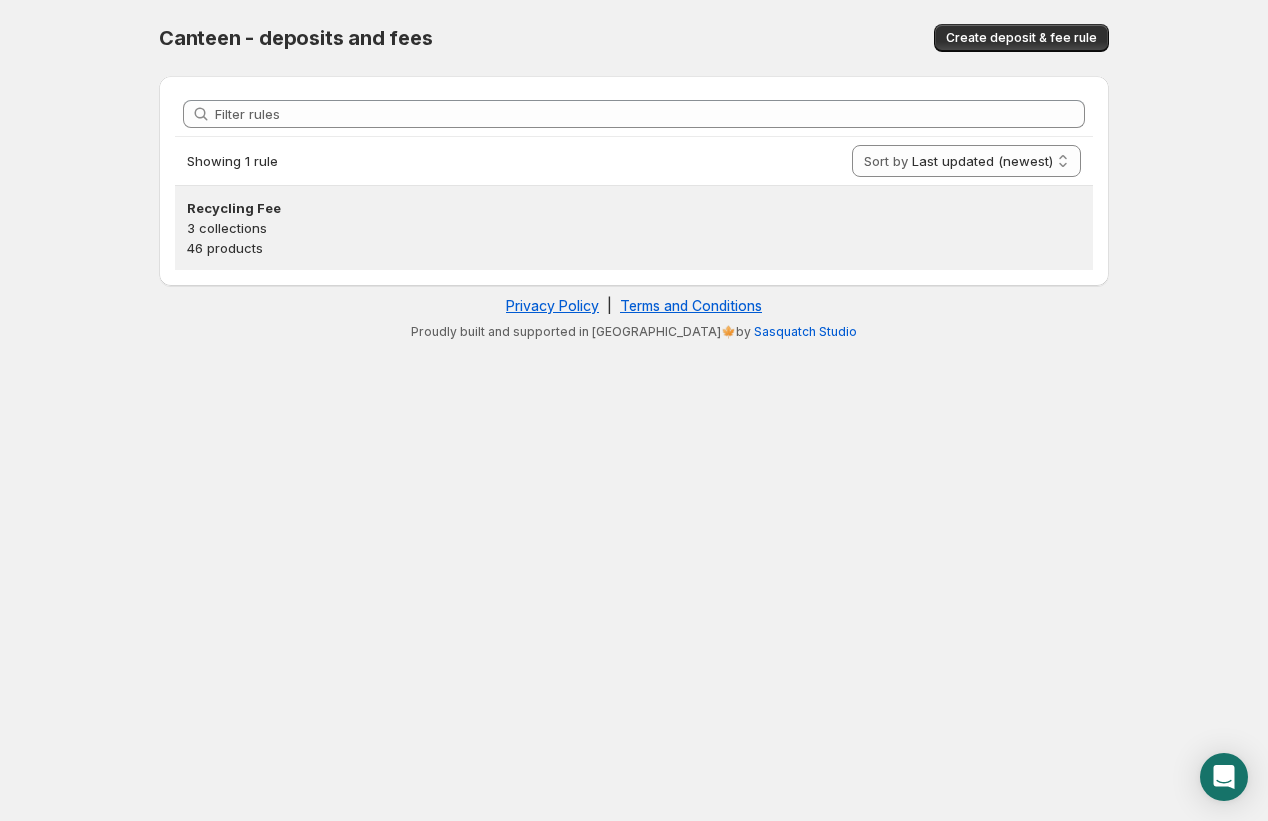 click on "46   products" at bounding box center [634, 248] 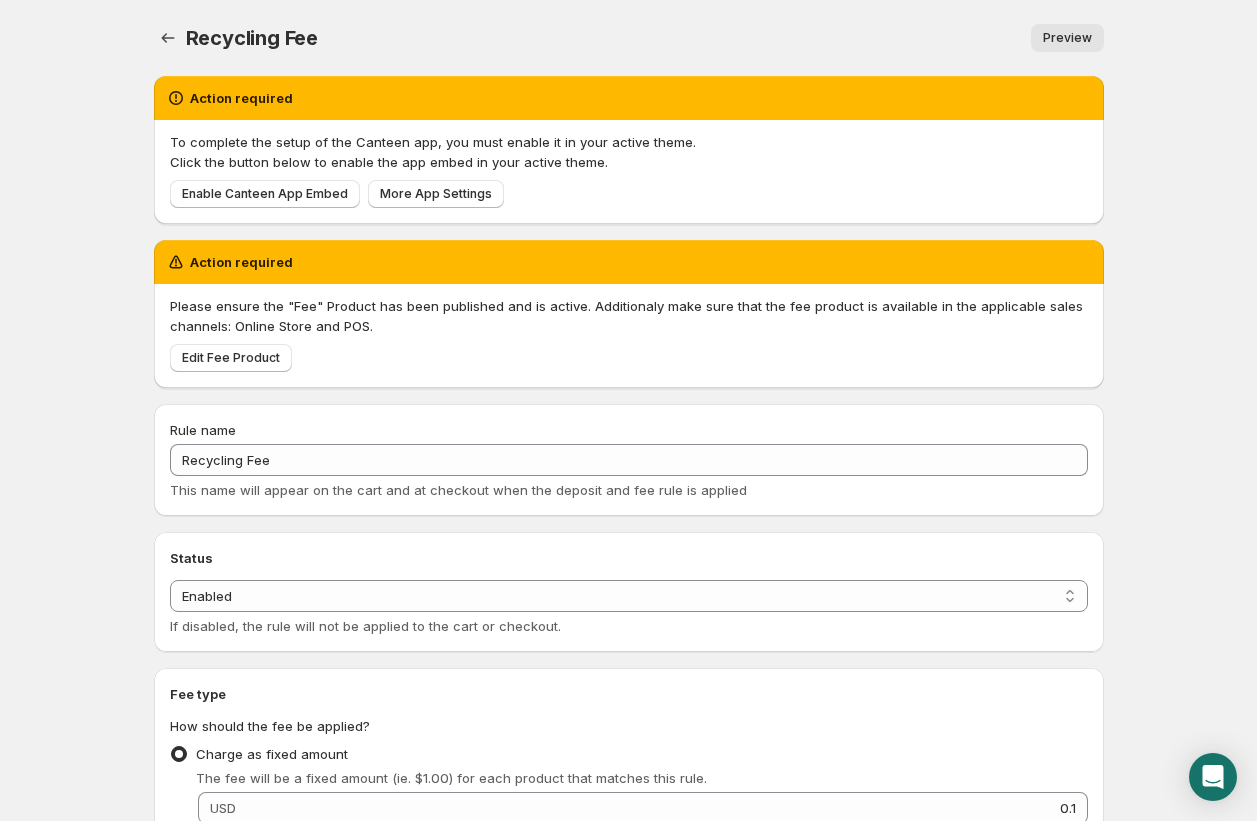click on "Preview" at bounding box center [1067, 38] 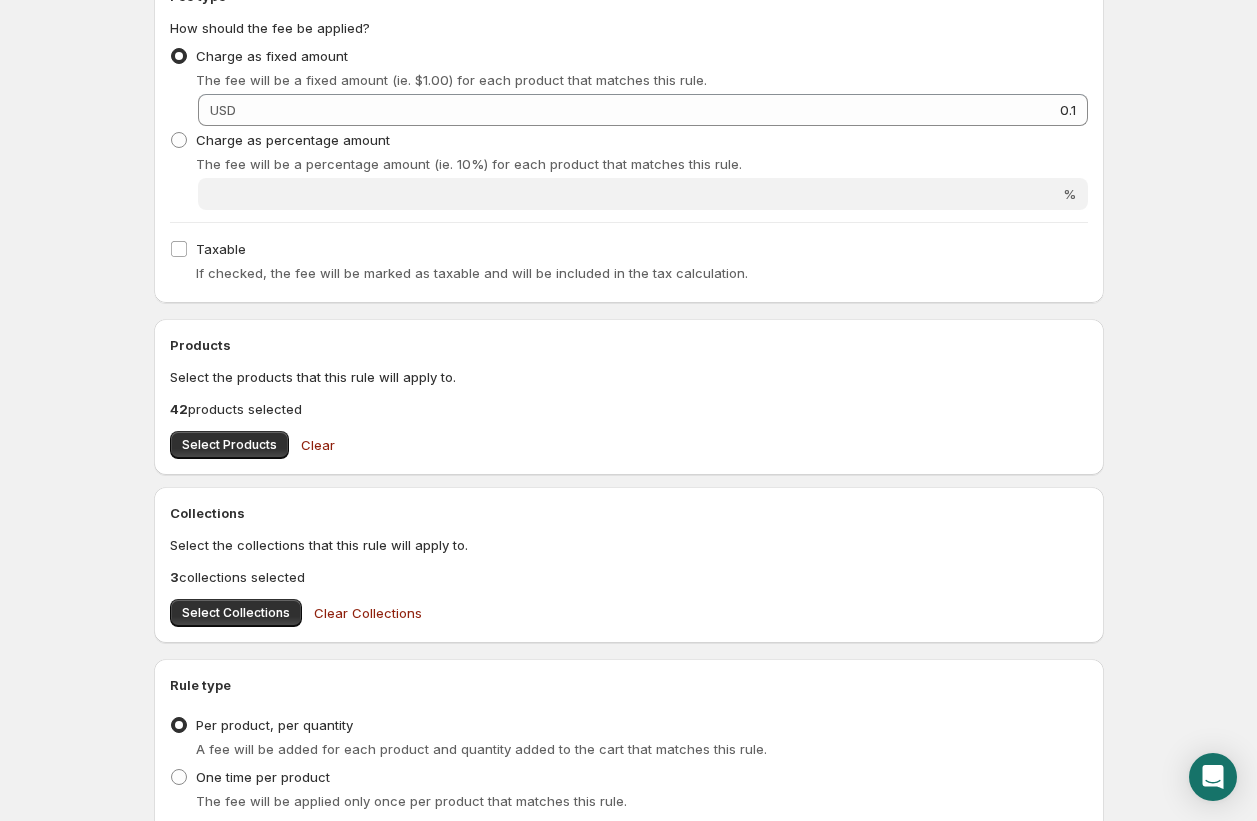 scroll, scrollTop: 900, scrollLeft: 0, axis: vertical 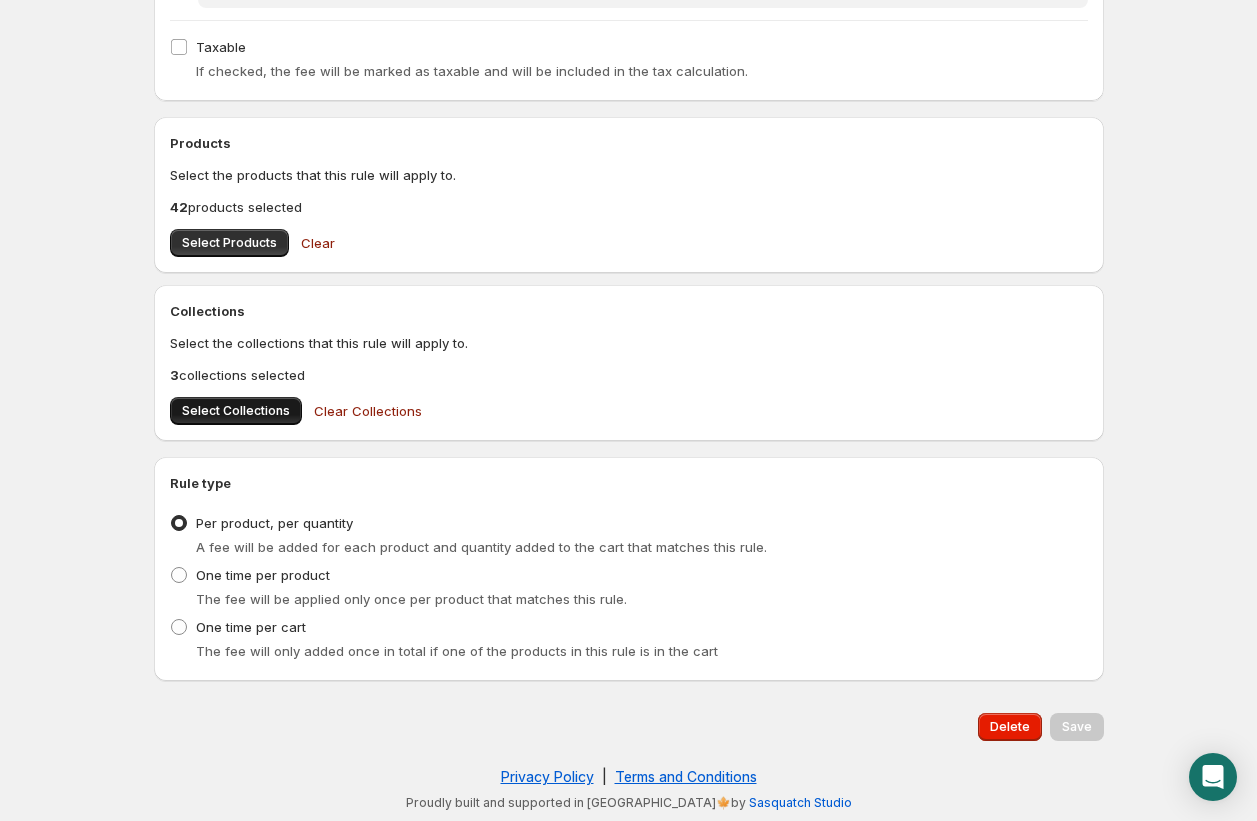 click on "Select Collections" at bounding box center [236, 411] 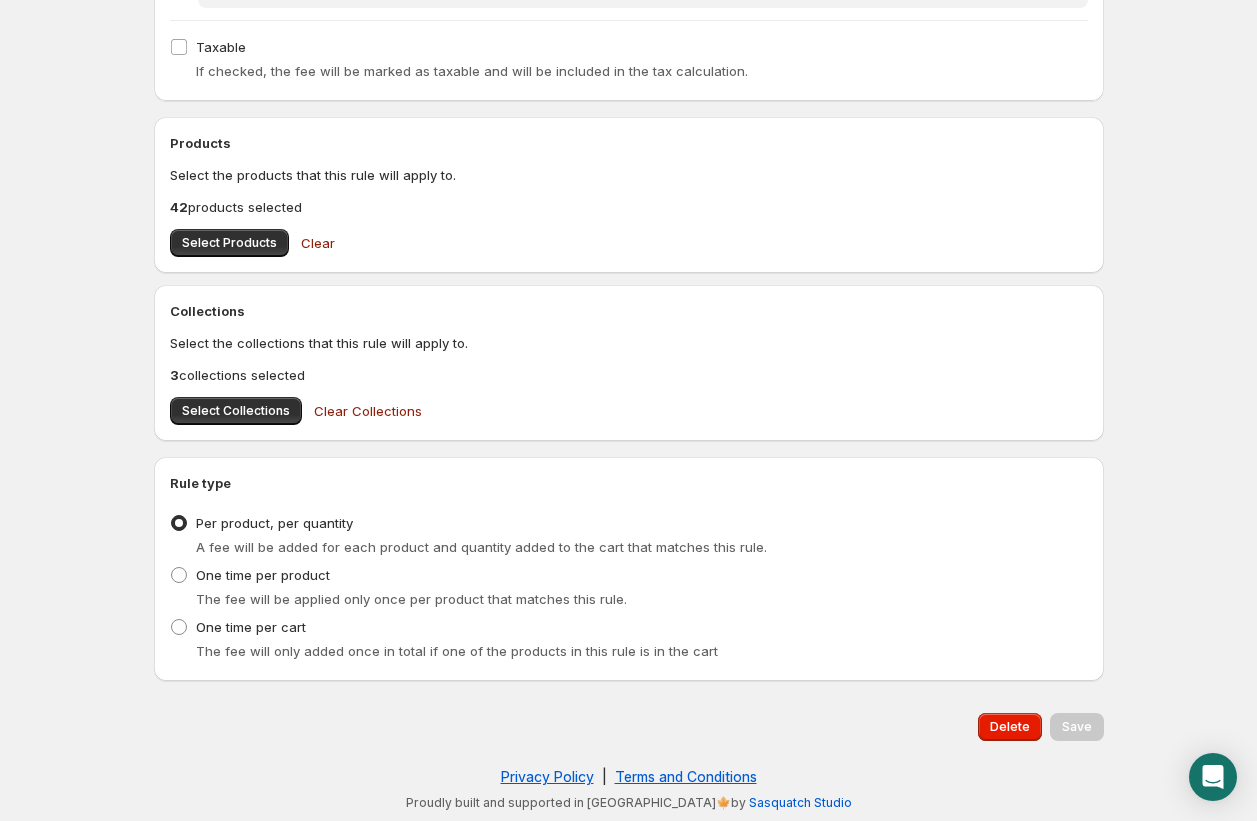 click on "3  collections selected" at bounding box center (629, 375) 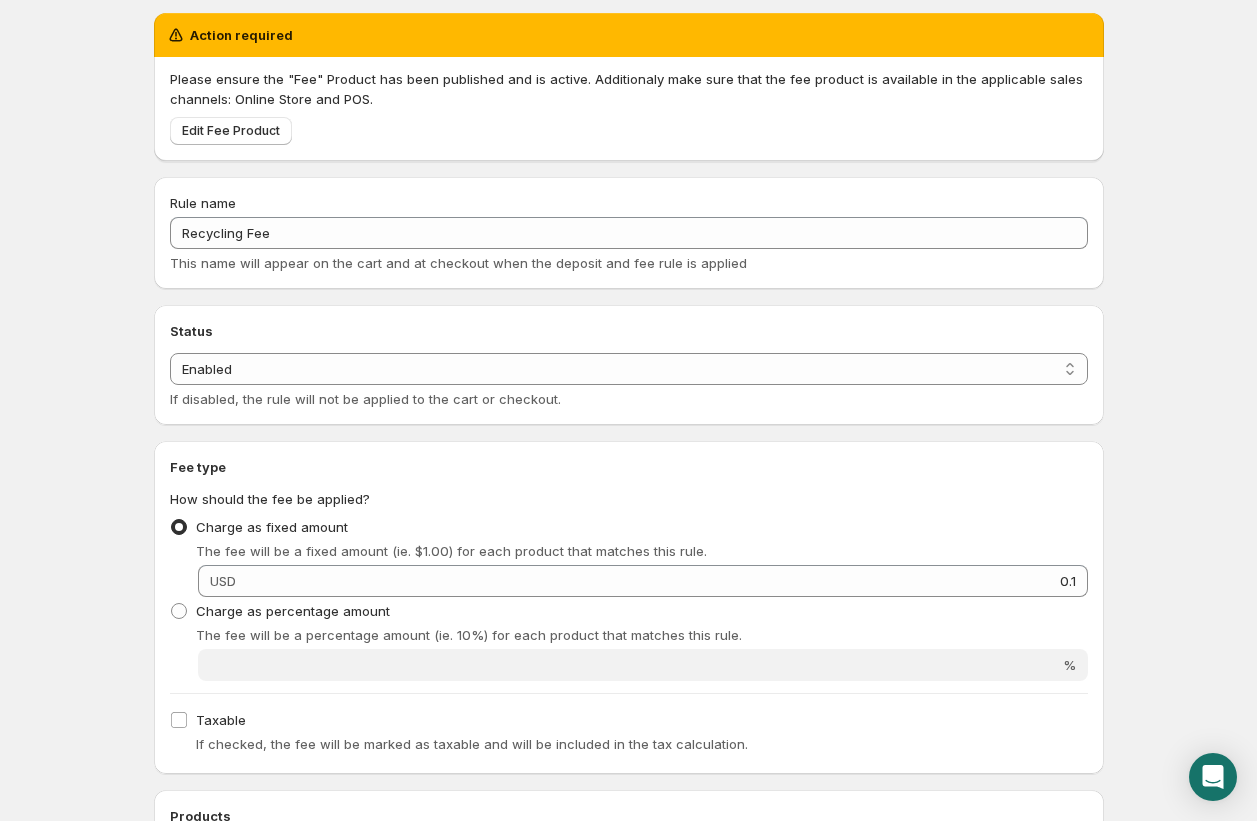 scroll, scrollTop: 0, scrollLeft: 0, axis: both 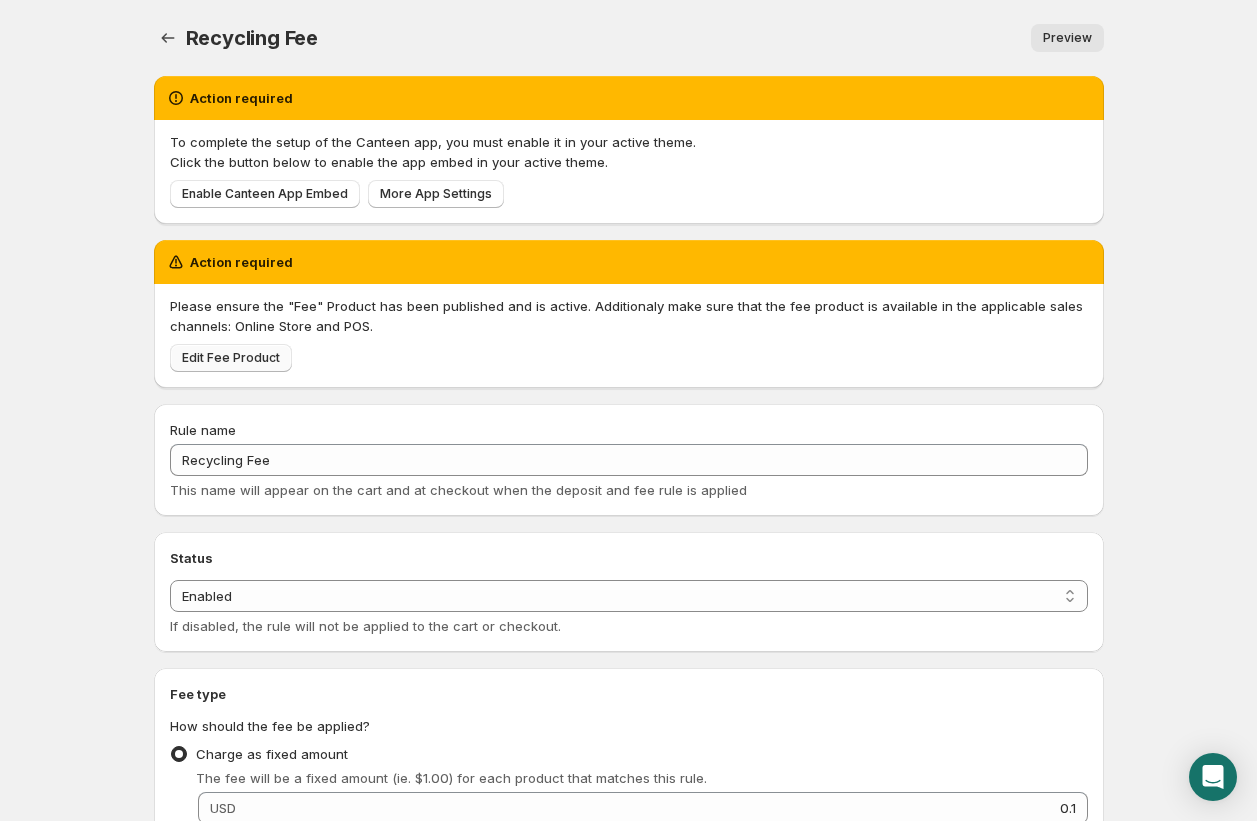 click on "Edit Fee Product" at bounding box center [231, 358] 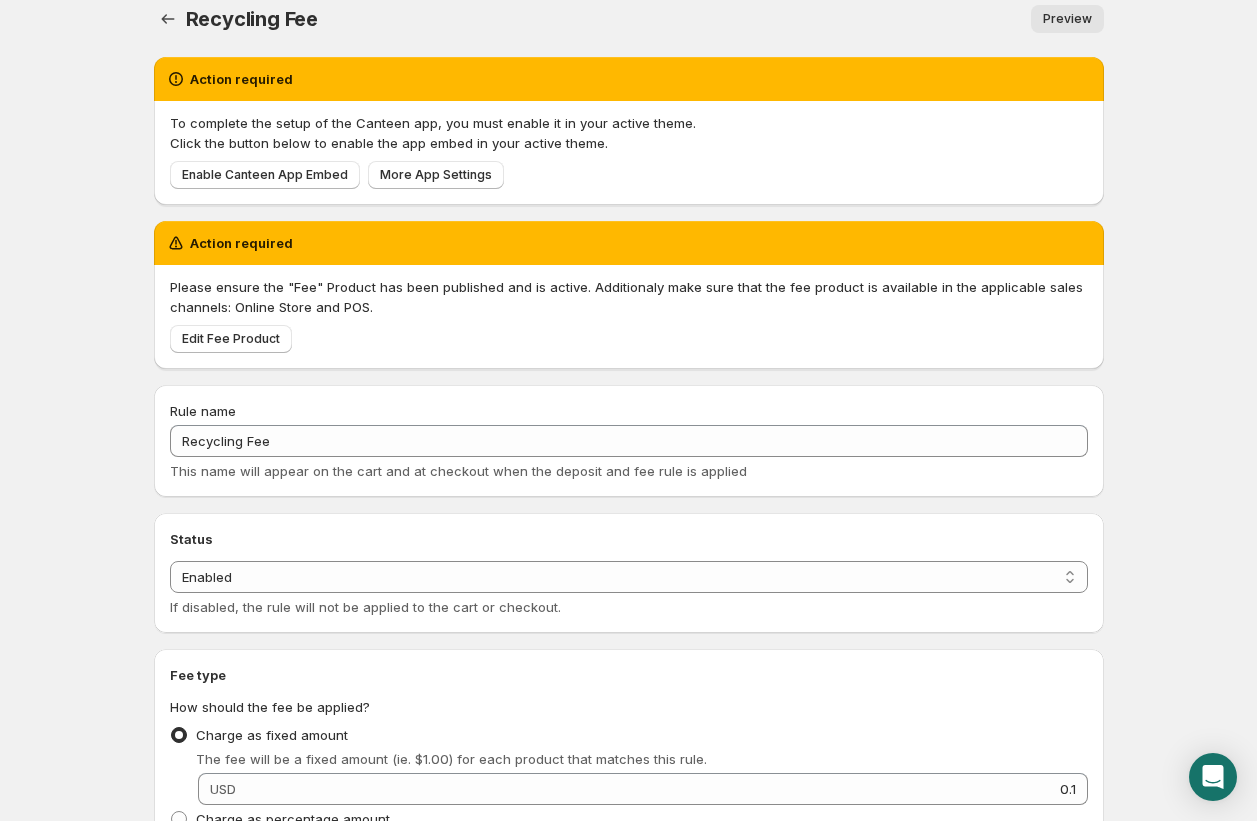 scroll, scrollTop: 0, scrollLeft: 0, axis: both 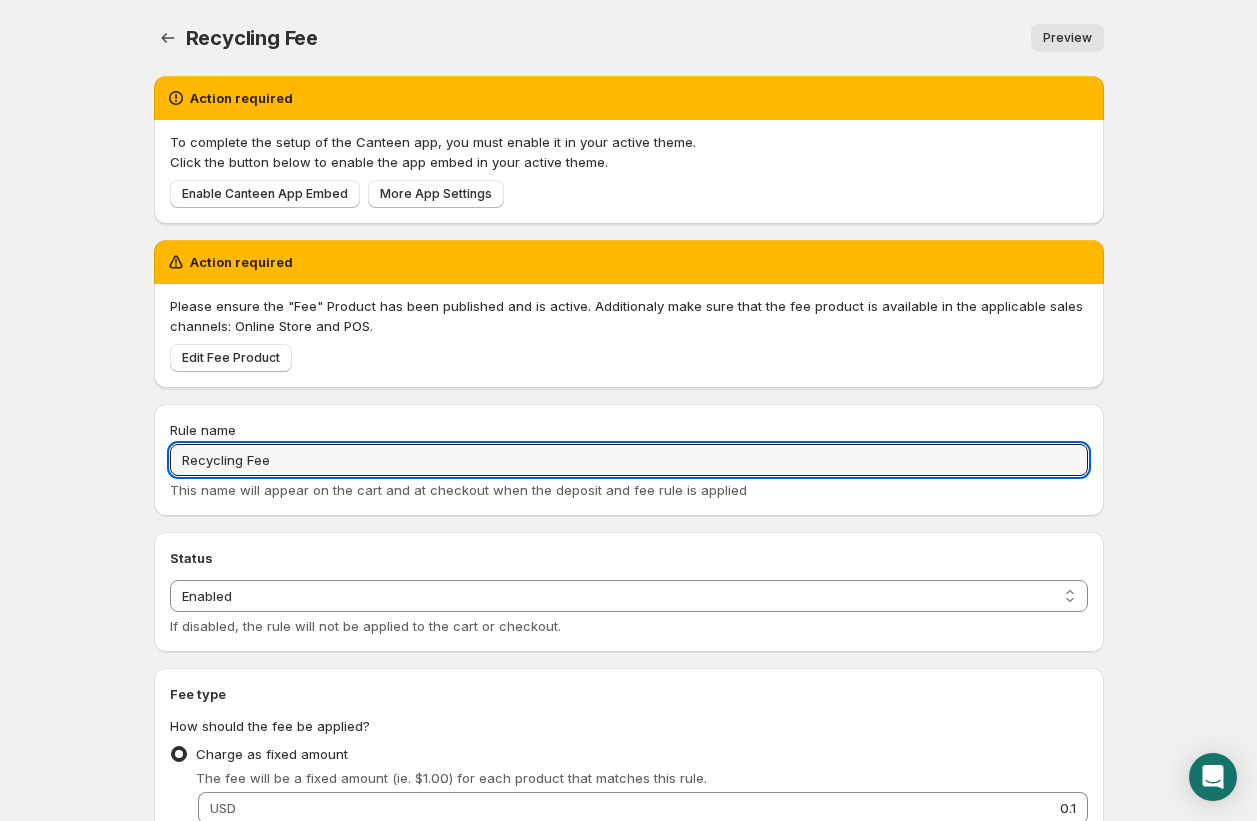drag, startPoint x: 241, startPoint y: 461, endPoint x: 161, endPoint y: 453, distance: 80.399 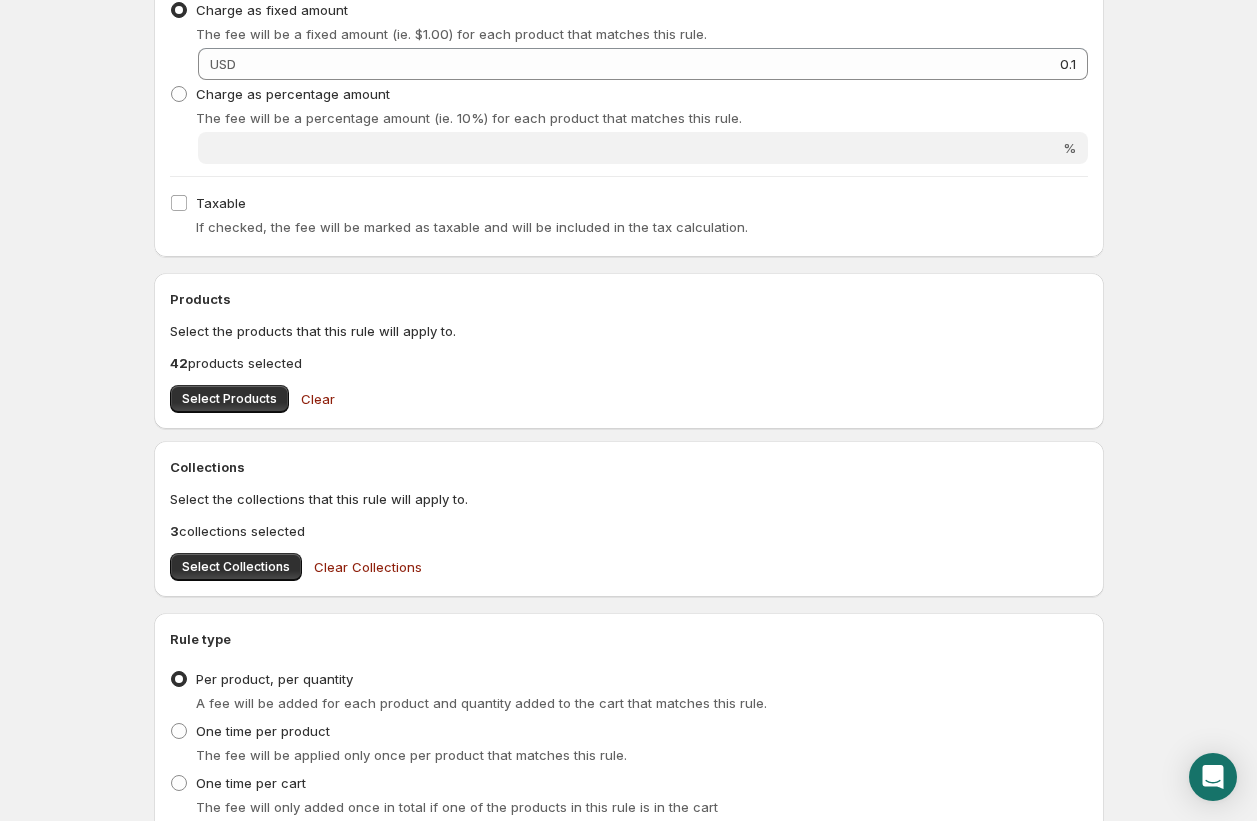 scroll, scrollTop: 900, scrollLeft: 0, axis: vertical 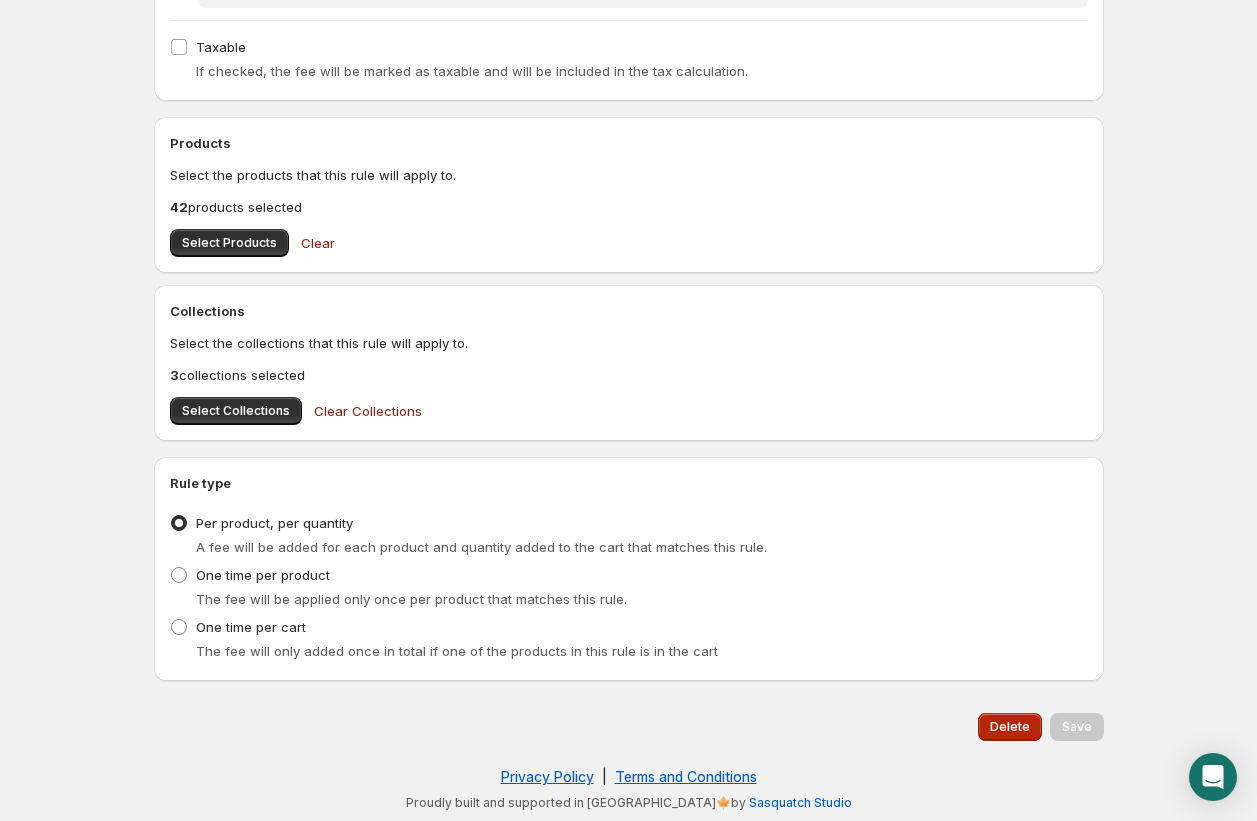 click on "Delete" at bounding box center (1010, 727) 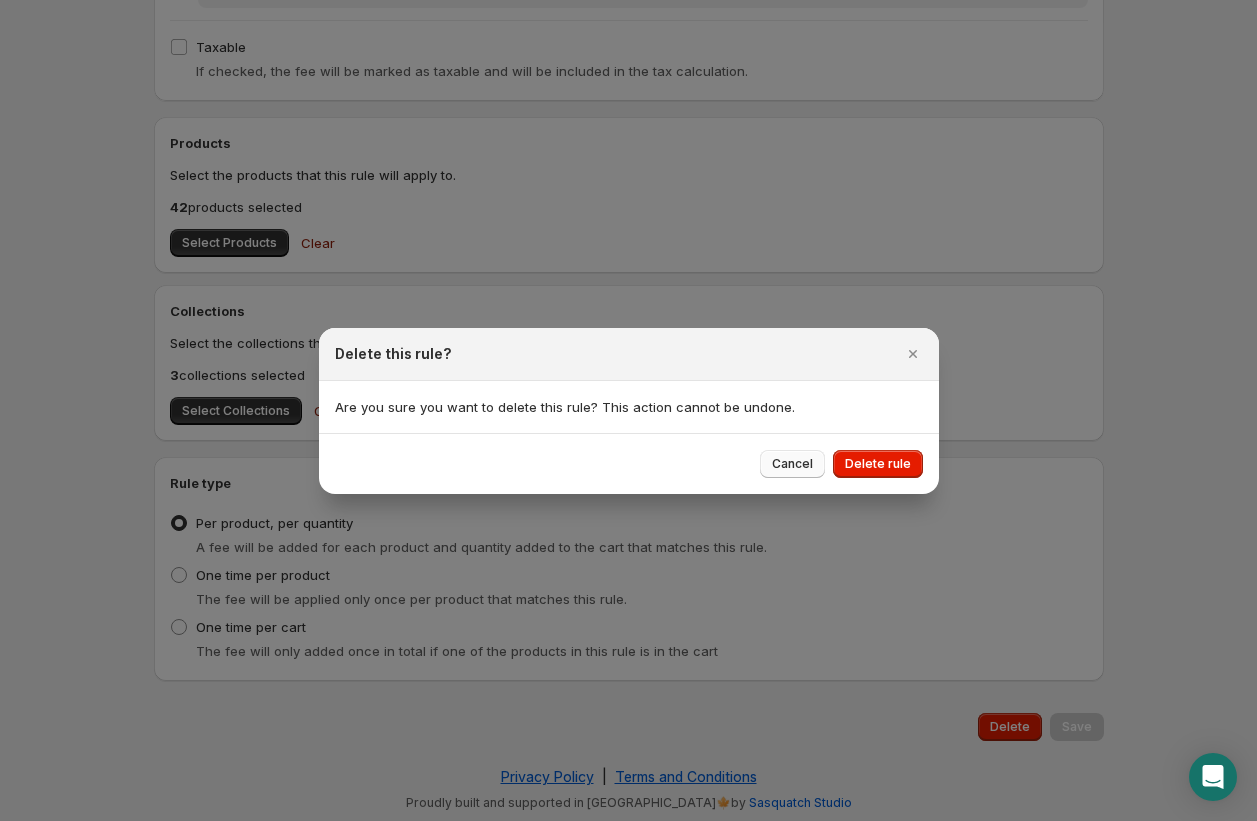 click on "Cancel" at bounding box center (792, 464) 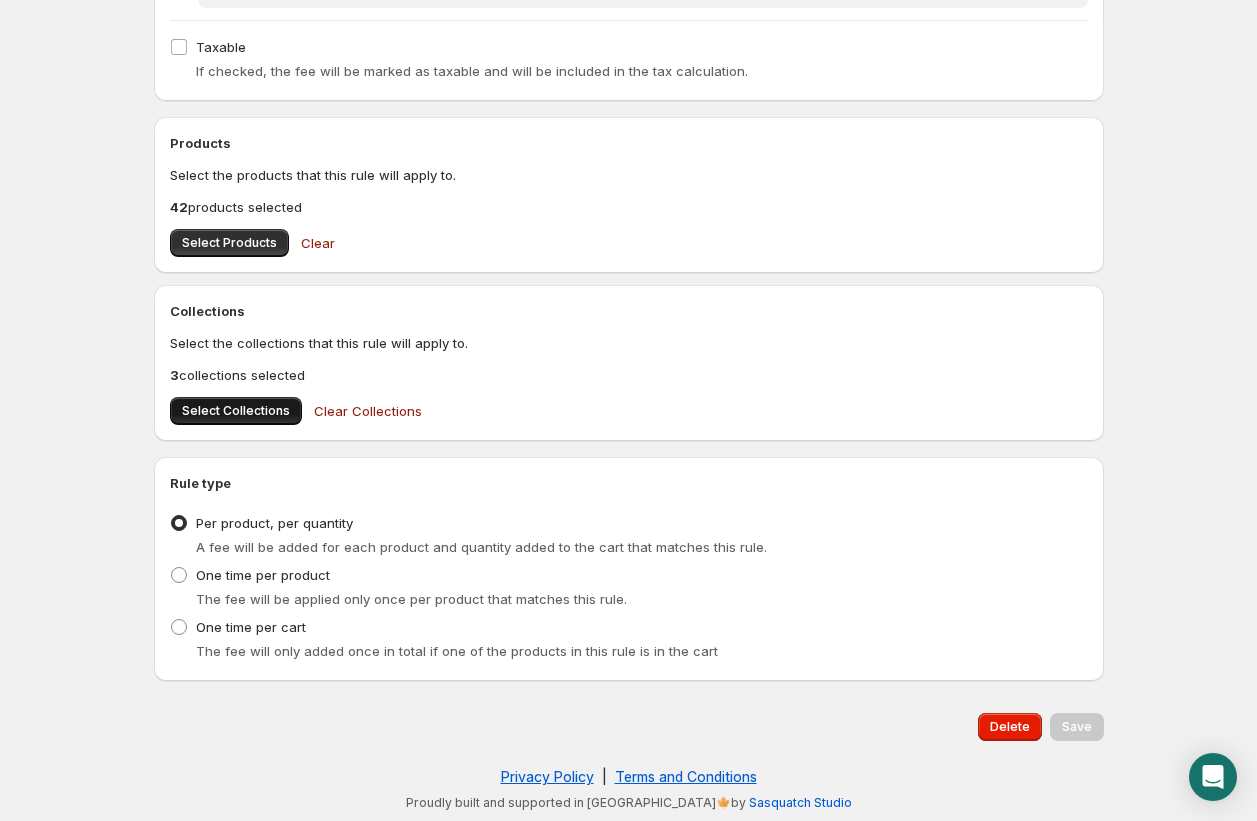 click on "Select Collections" at bounding box center (236, 411) 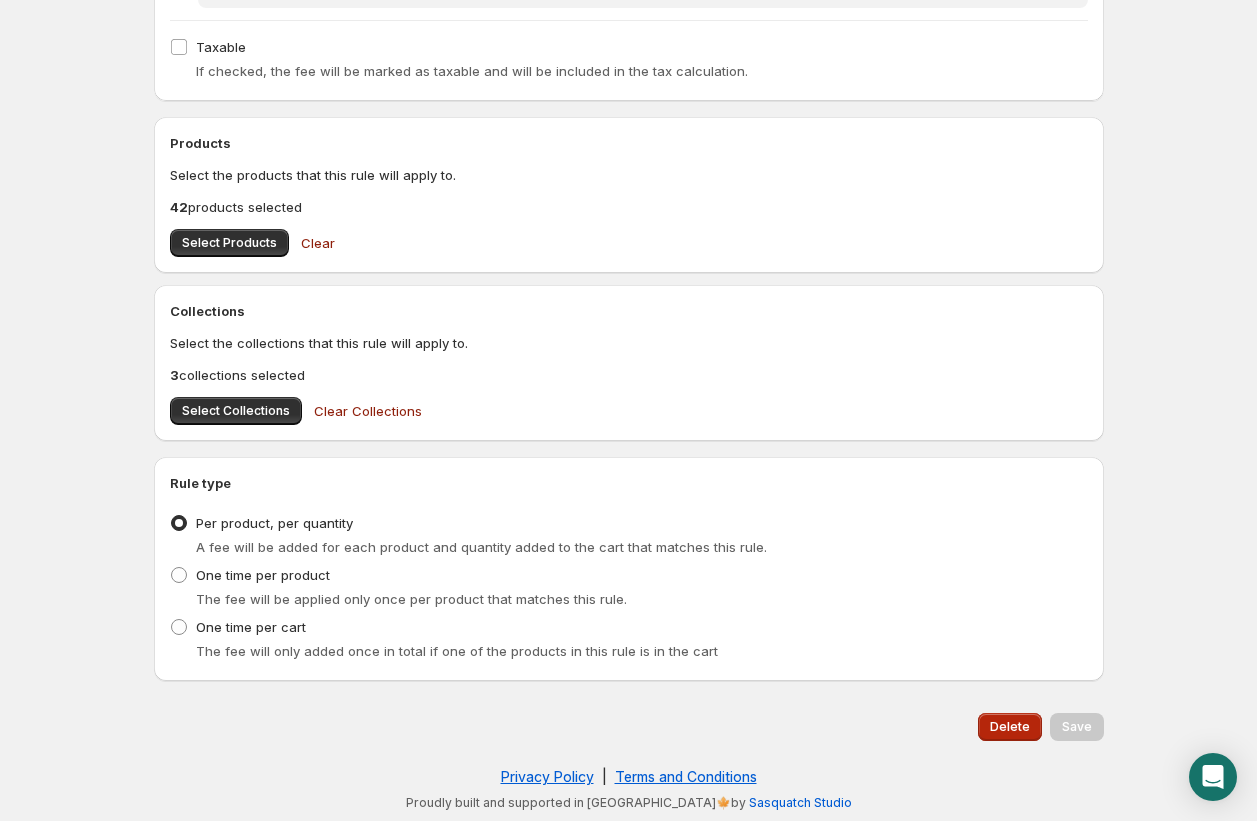 click on "Delete" at bounding box center [1010, 727] 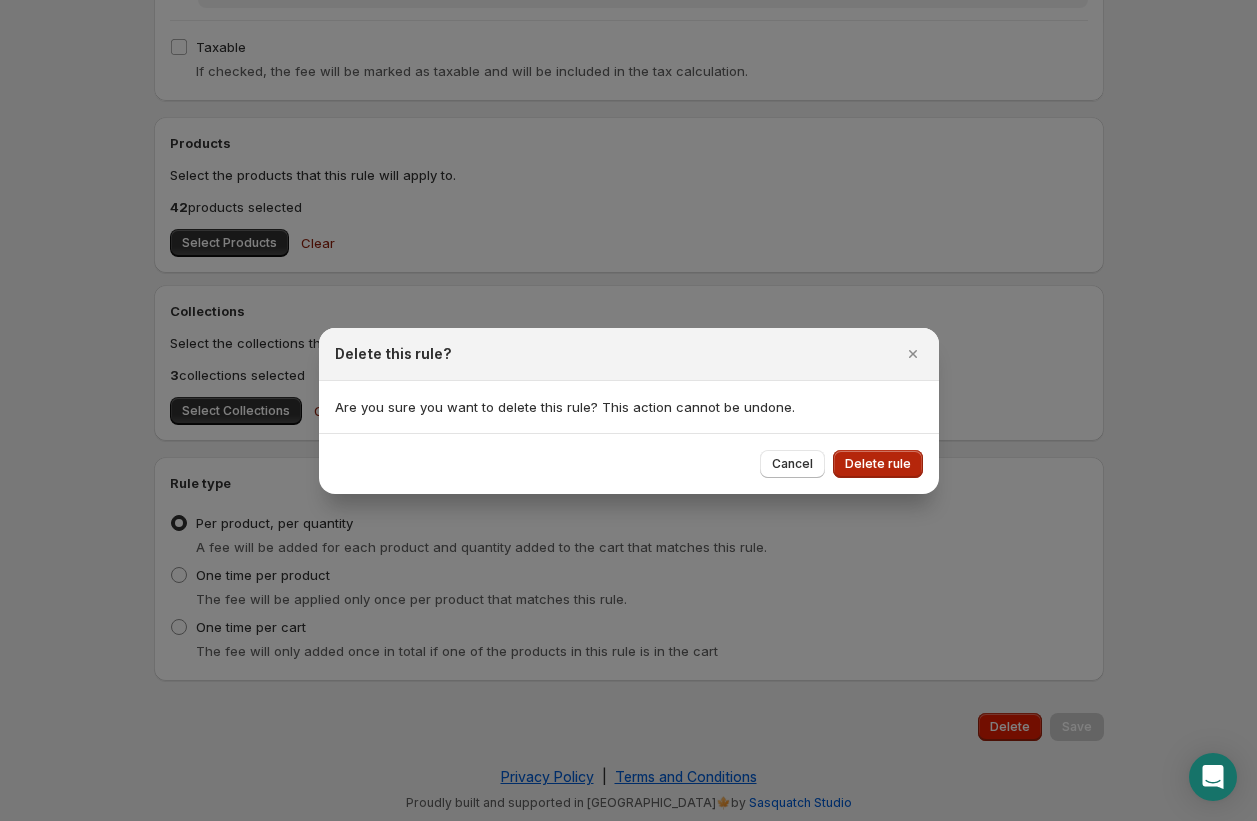 click on "Delete rule" at bounding box center (878, 464) 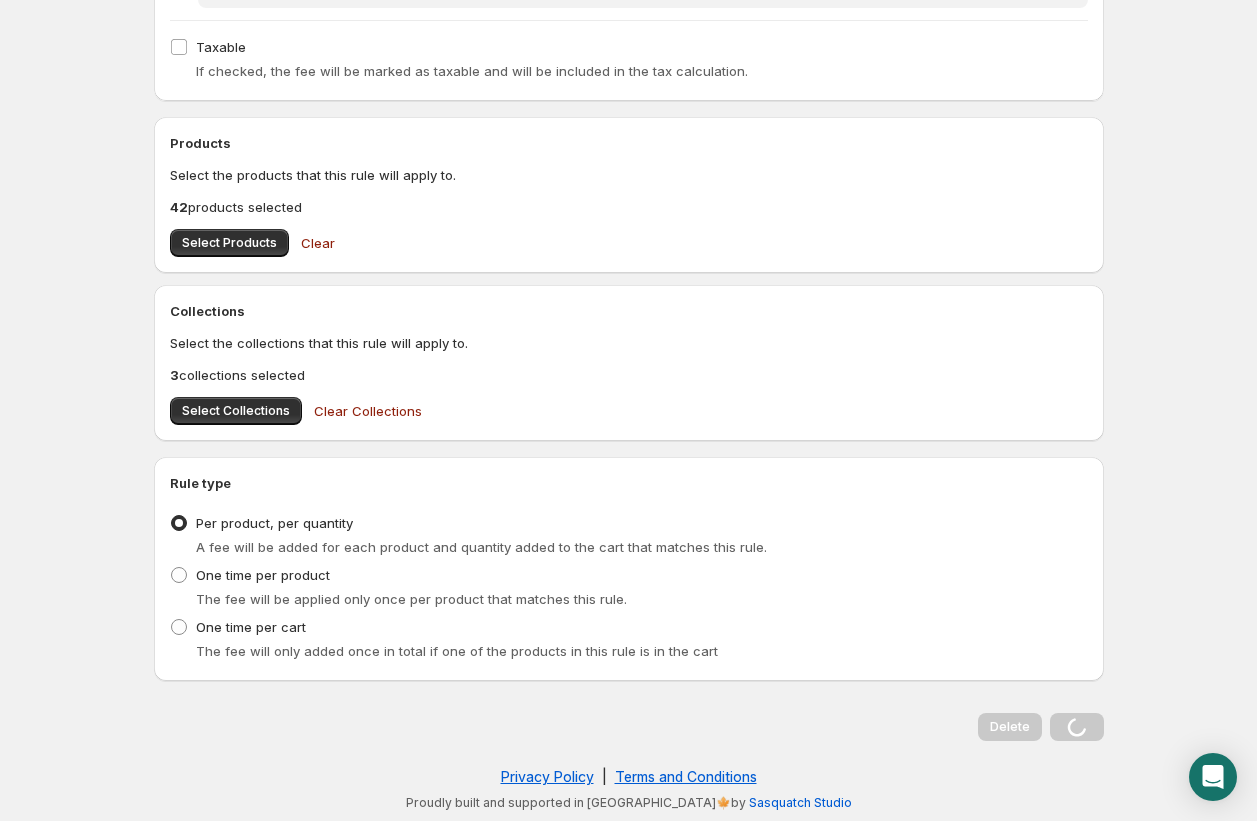scroll, scrollTop: 0, scrollLeft: 0, axis: both 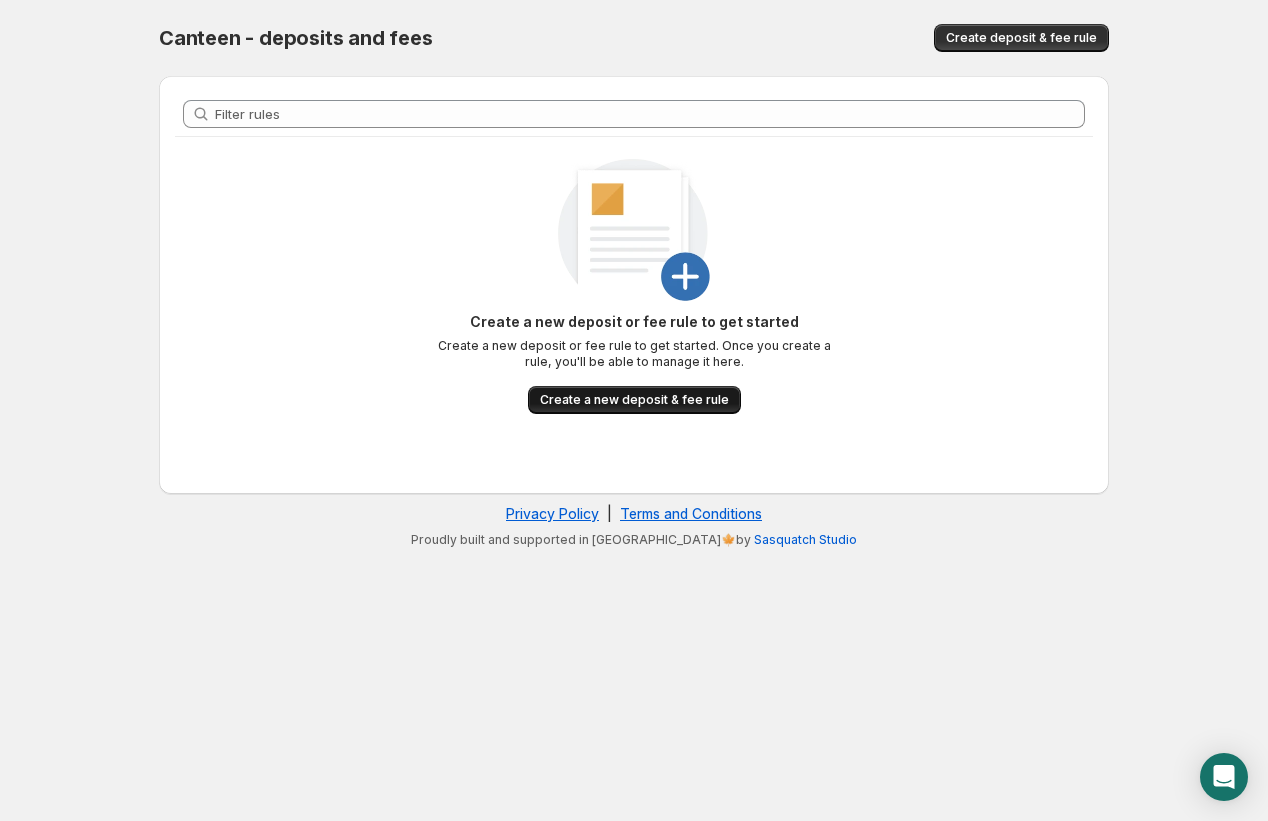 click on "Create a new deposit & fee rule" at bounding box center (634, 400) 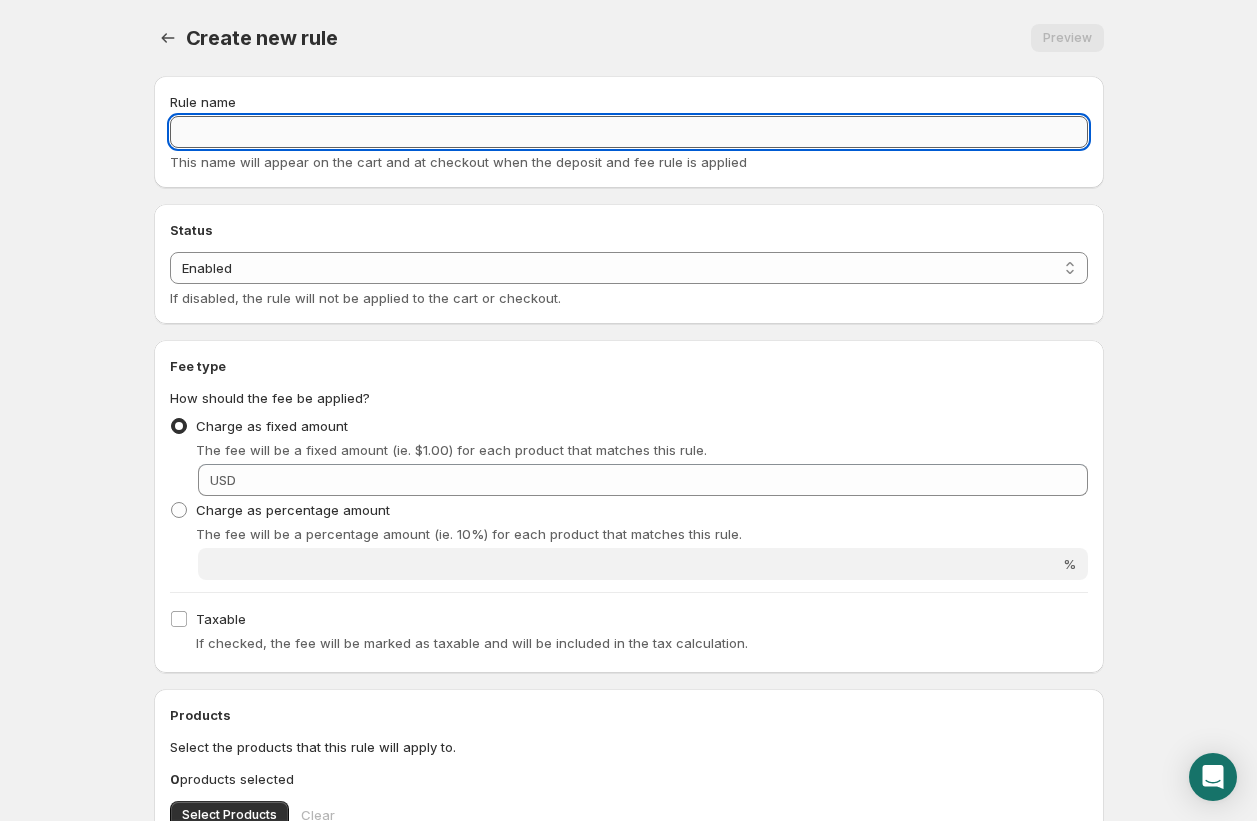 click on "Rule name" at bounding box center [629, 132] 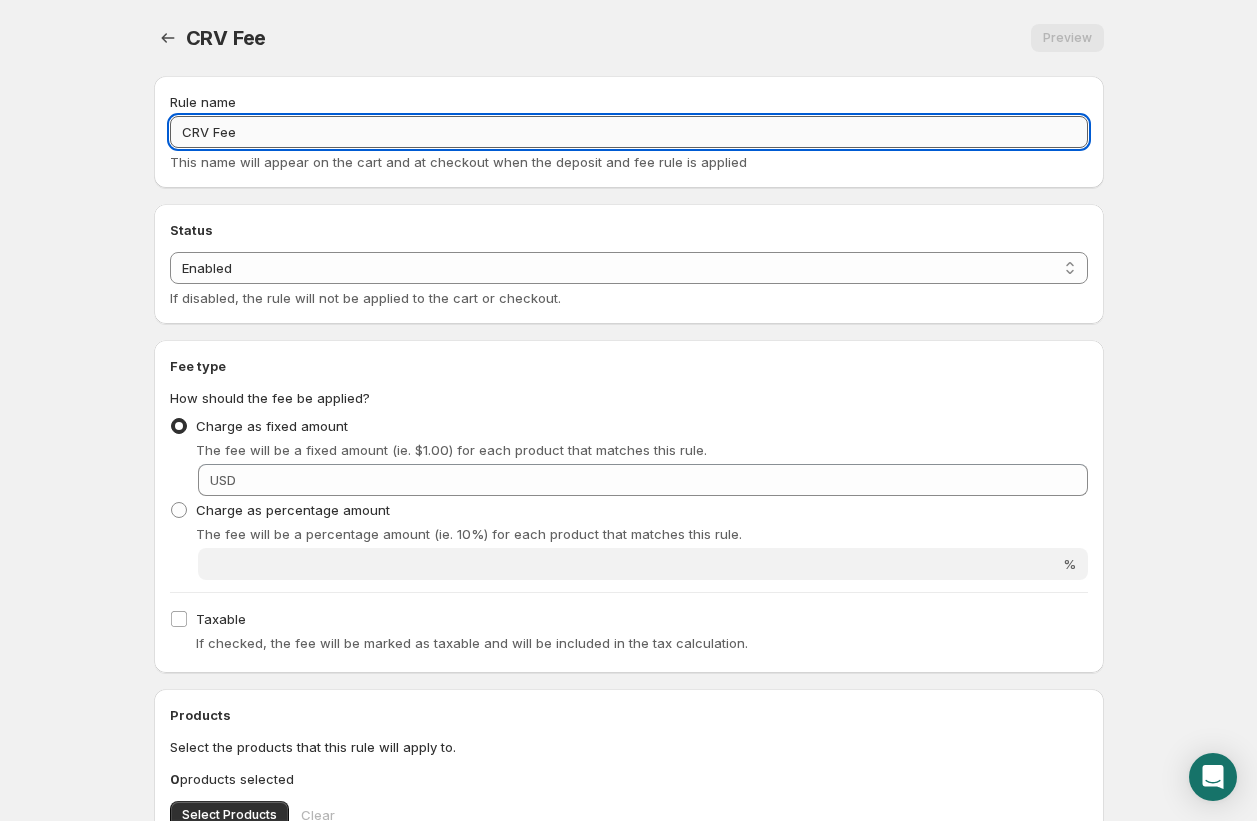 drag, startPoint x: 216, startPoint y: 133, endPoint x: 236, endPoint y: 118, distance: 25 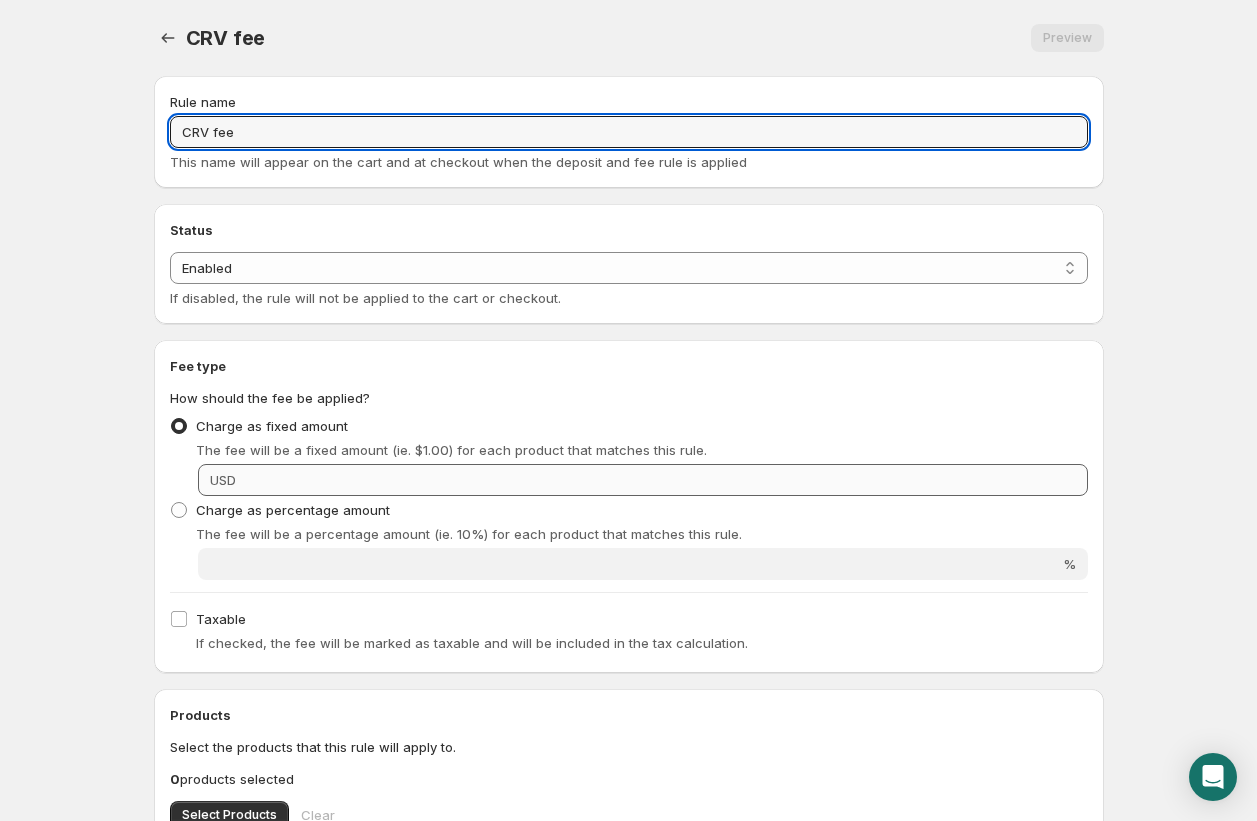 type on "CRV fee" 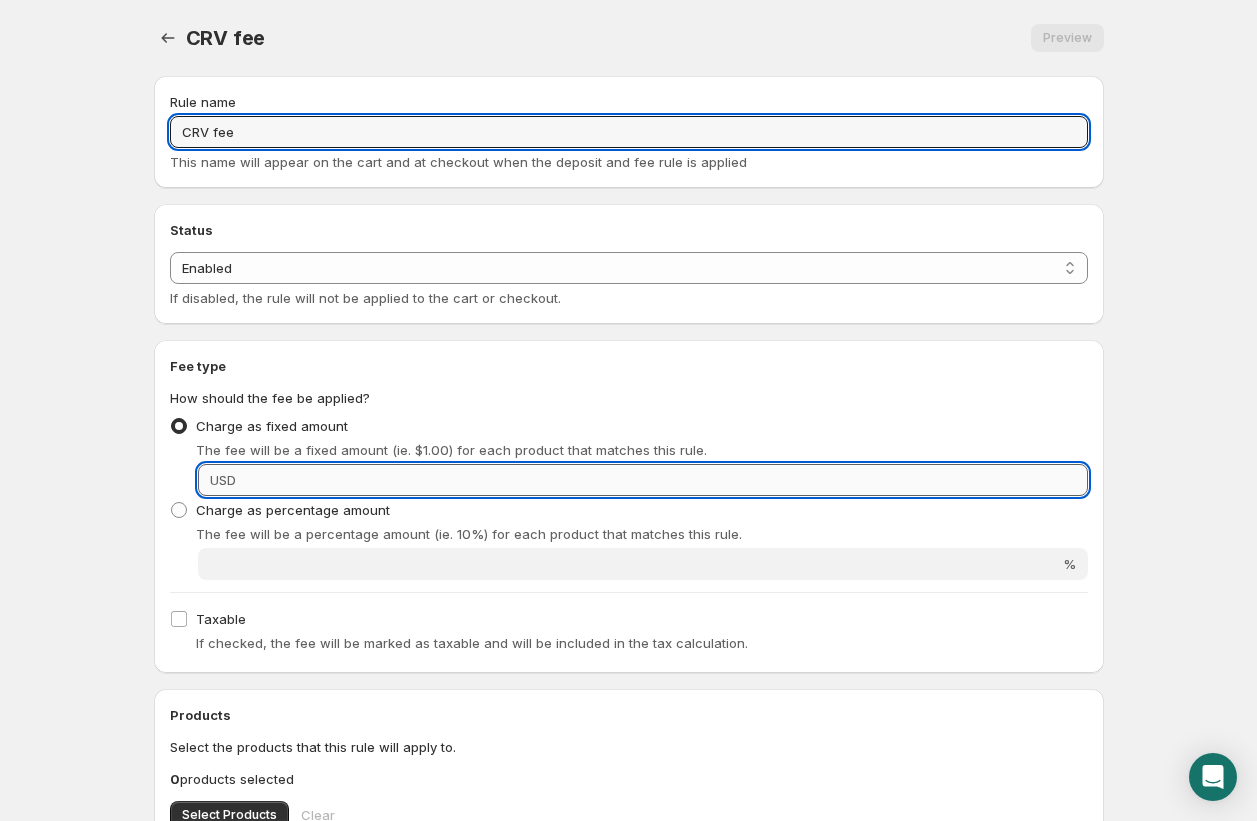 click on "Fixed amount" at bounding box center (665, 480) 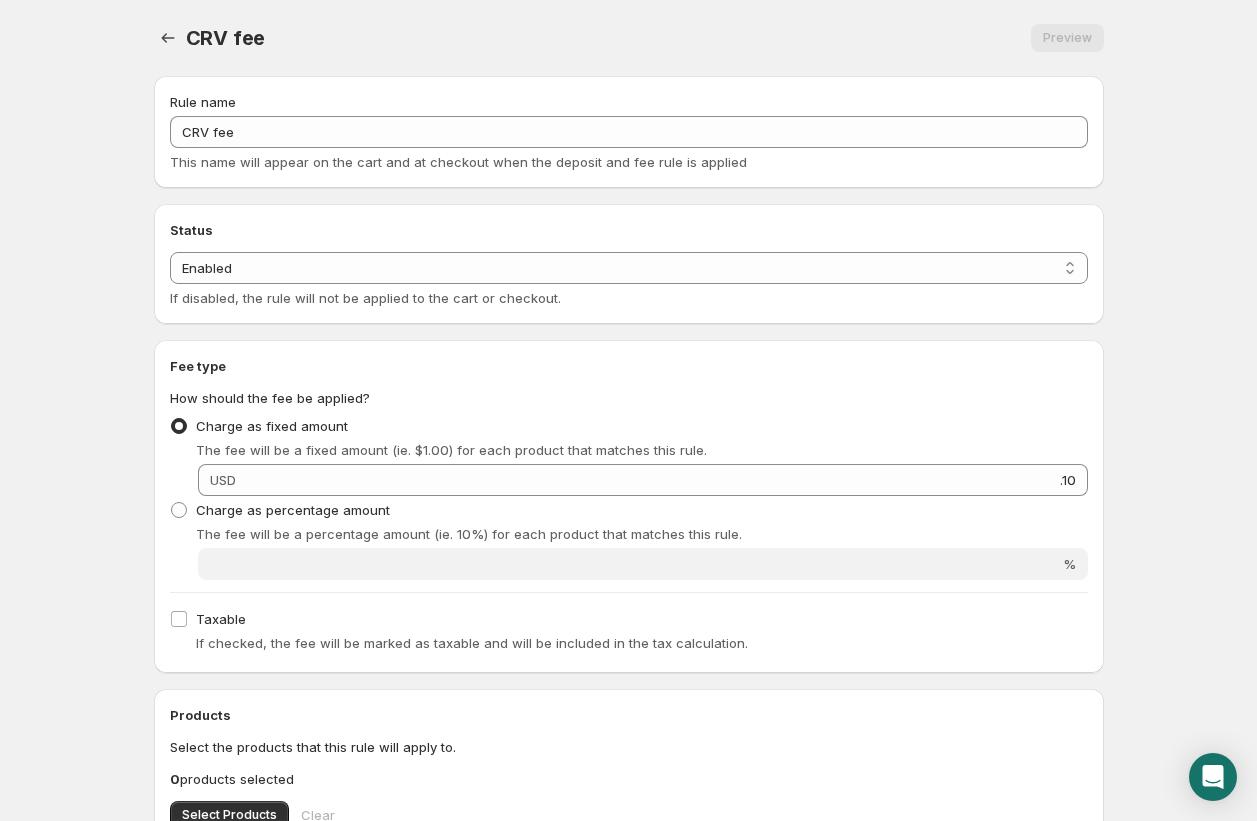 type on "0.1" 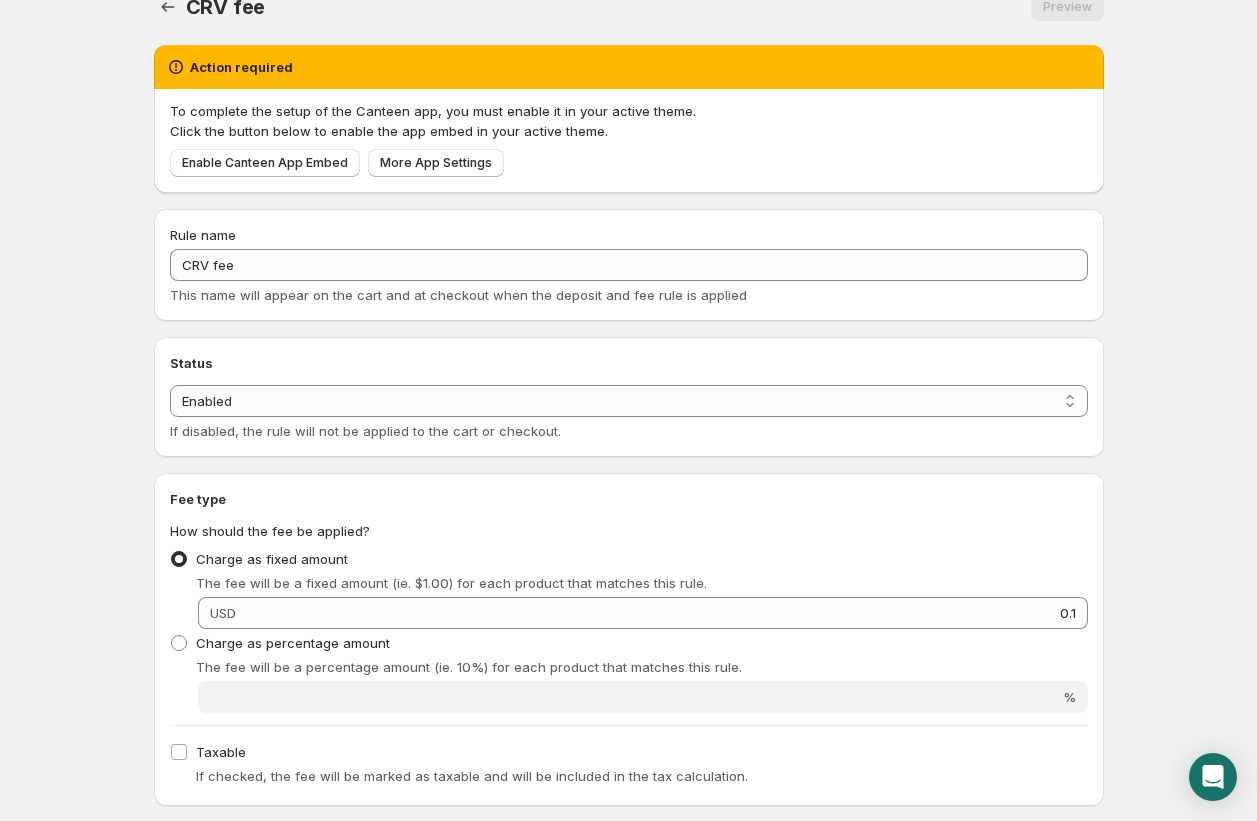 scroll, scrollTop: 35, scrollLeft: 0, axis: vertical 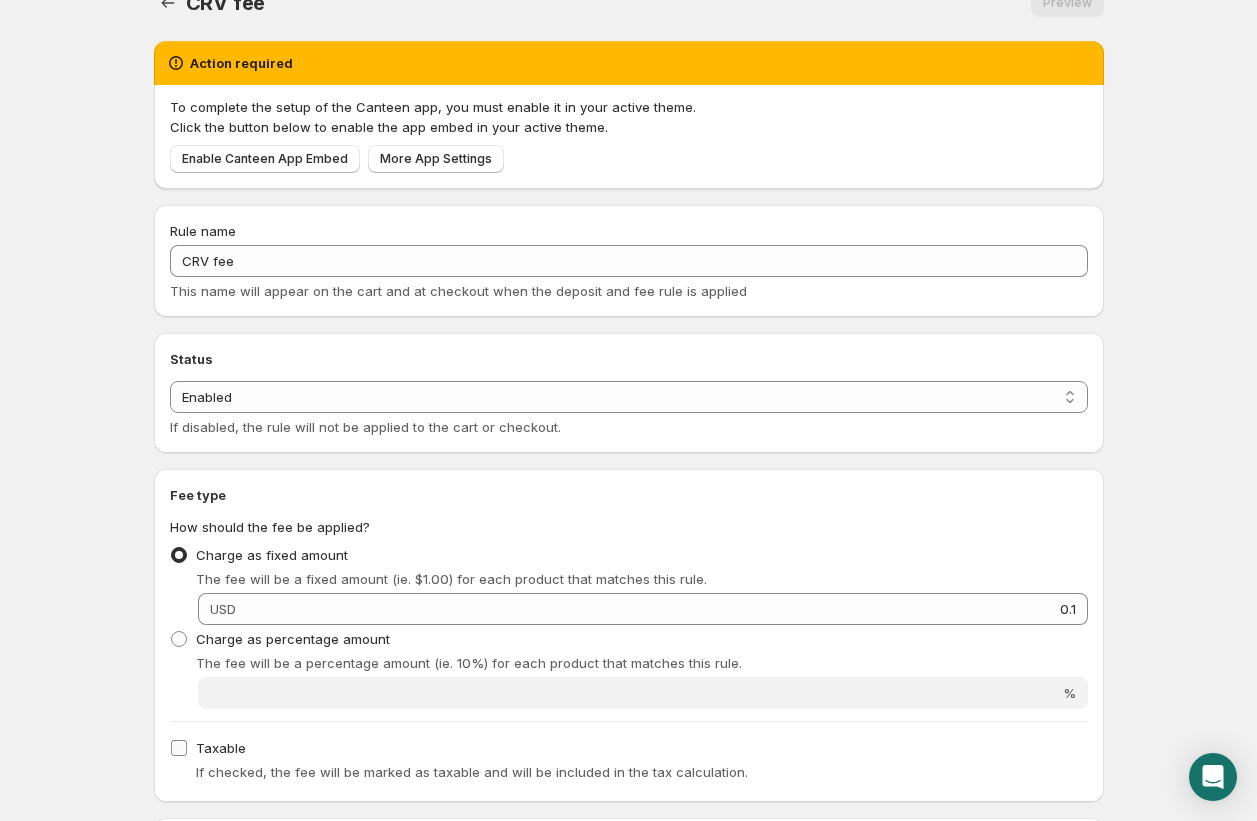 click on "Taxable" at bounding box center [179, 748] 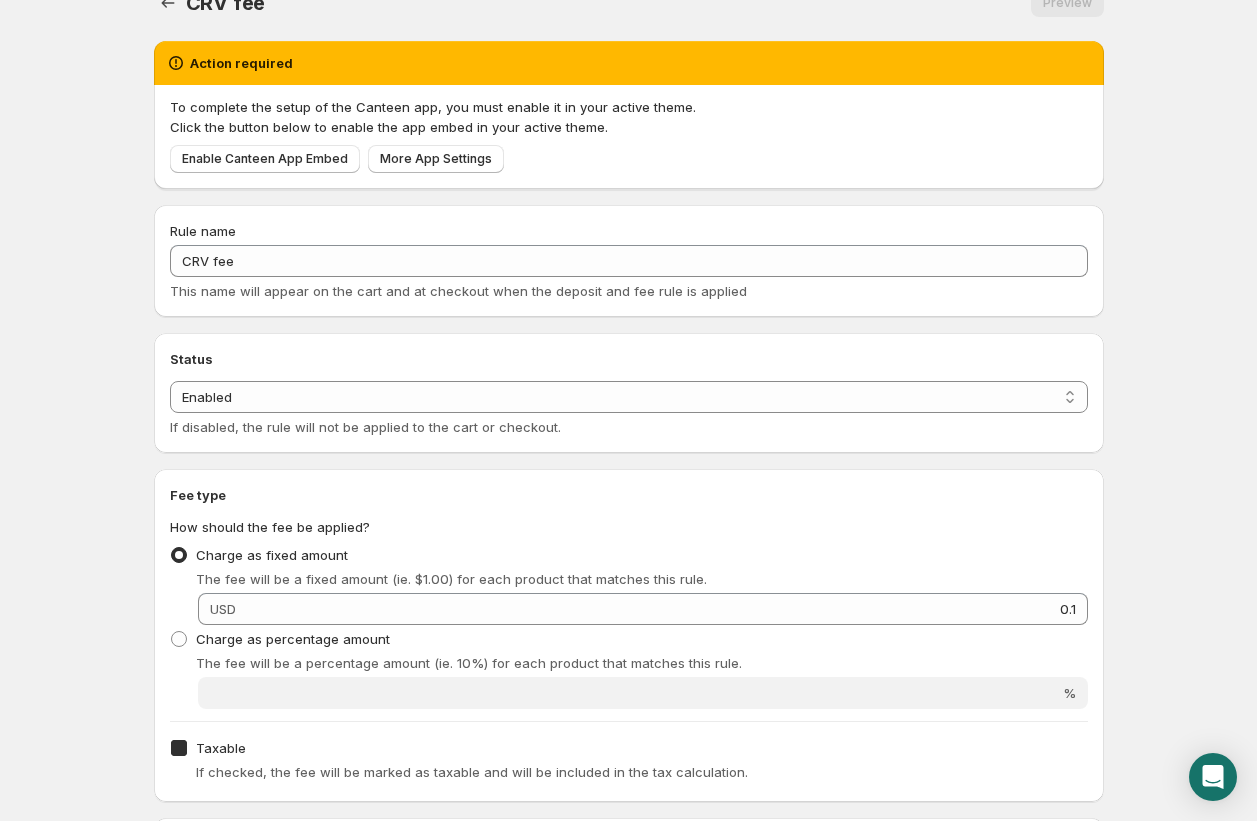 checkbox on "true" 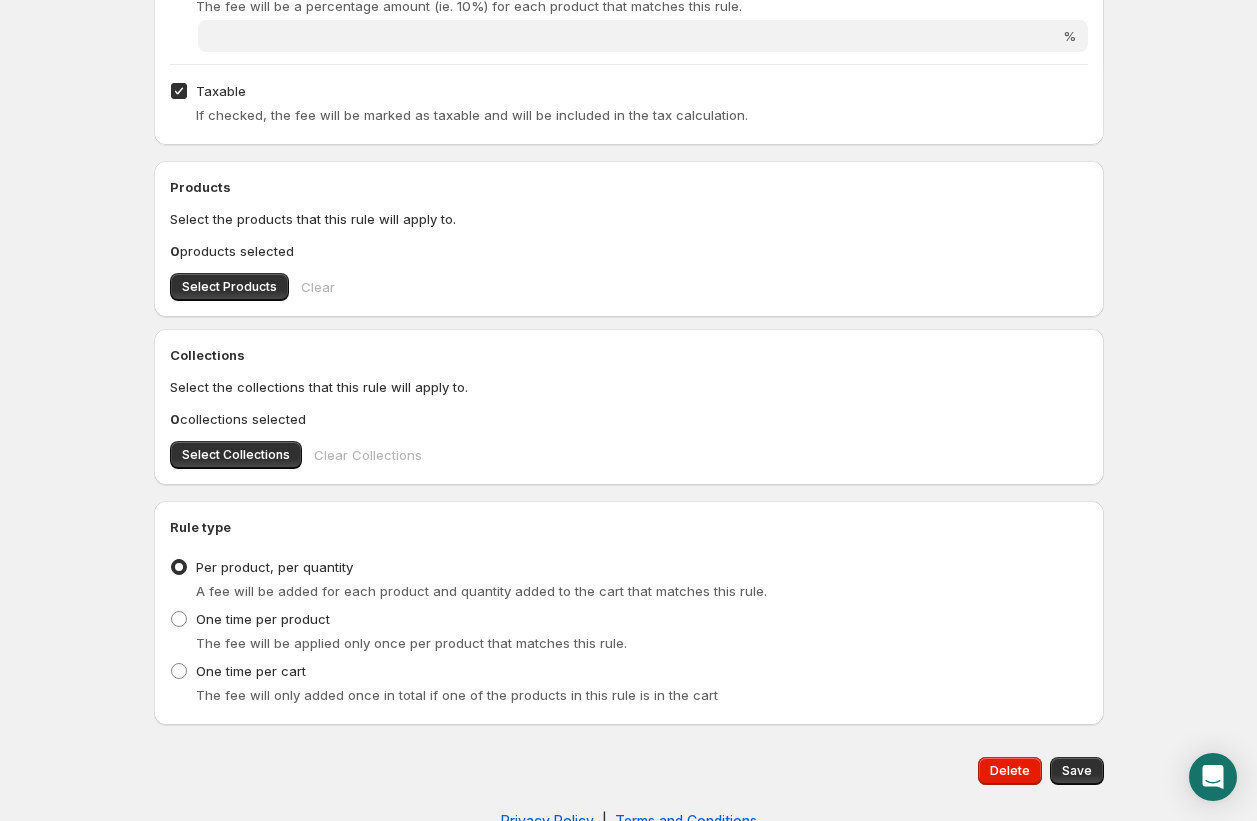 scroll, scrollTop: 736, scrollLeft: 0, axis: vertical 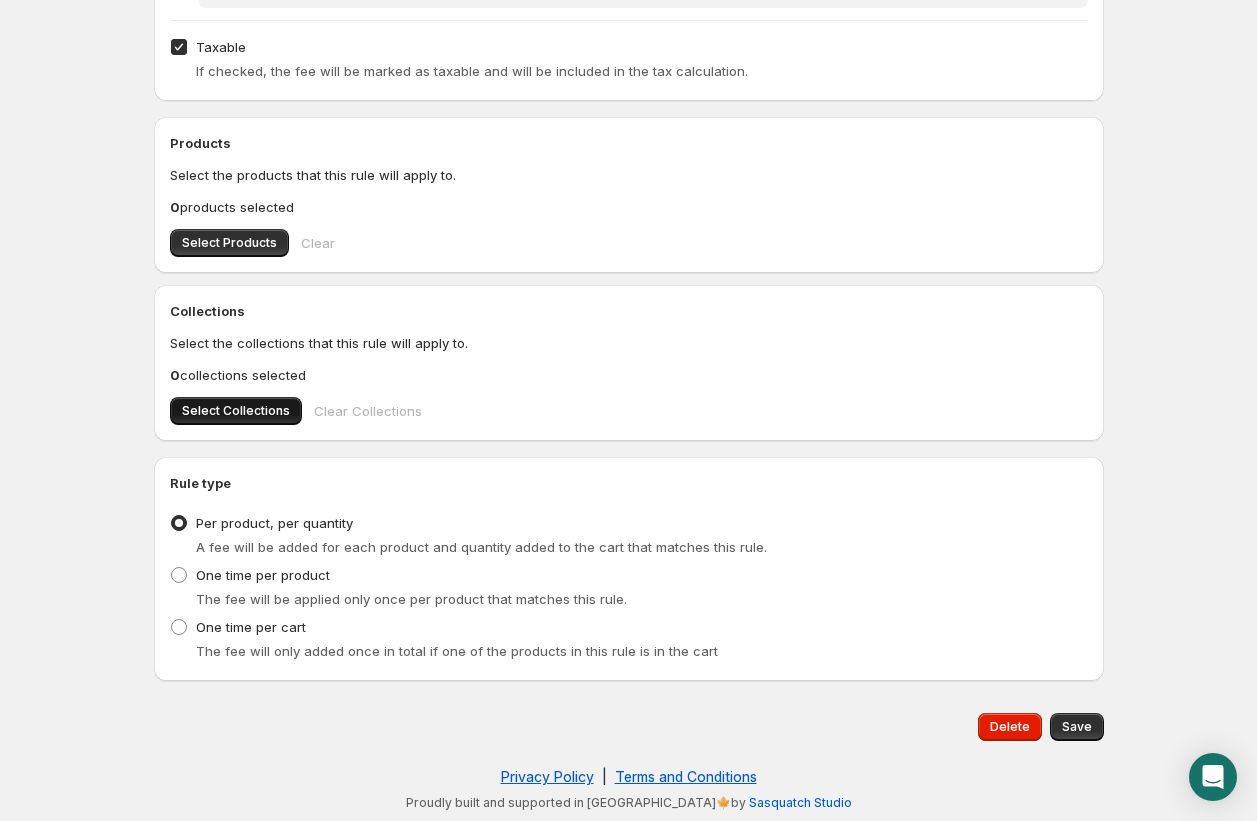 click on "Select Collections" at bounding box center [236, 411] 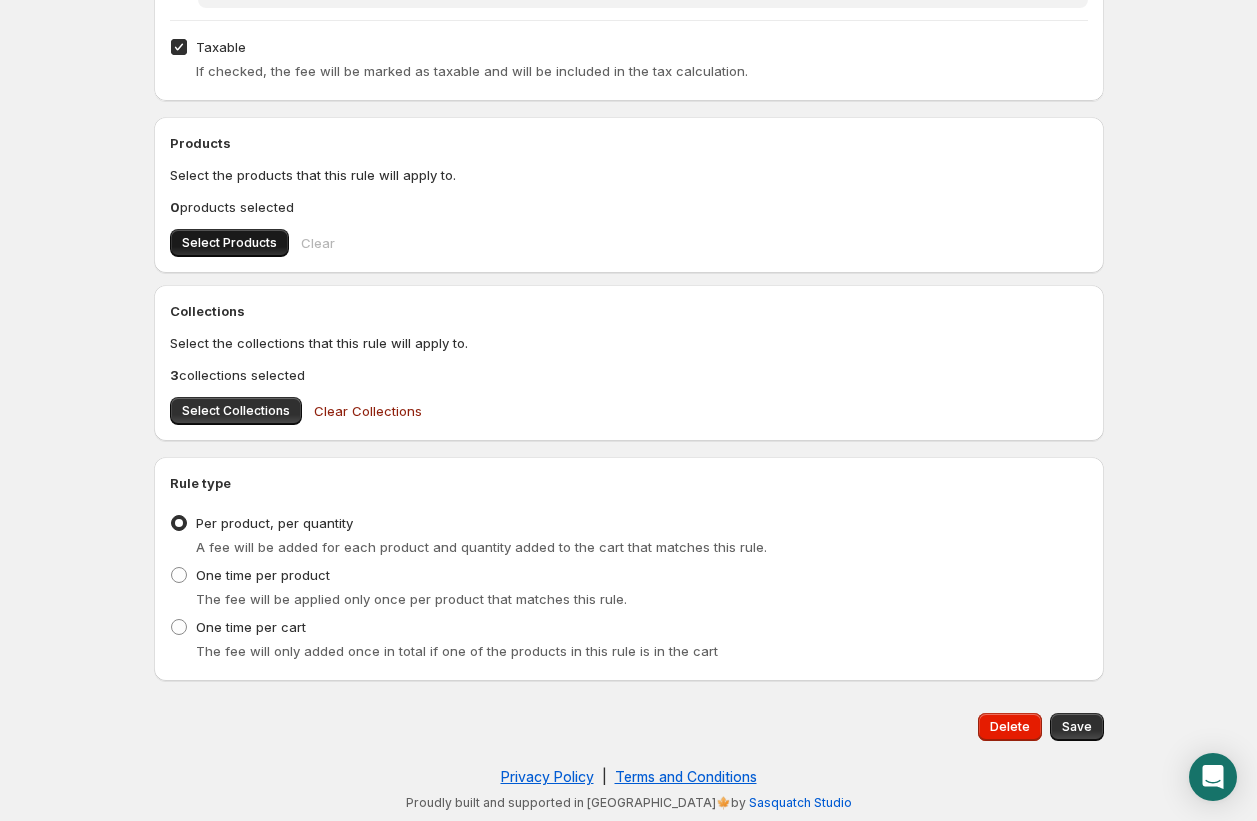 click on "Select Products" at bounding box center [229, 243] 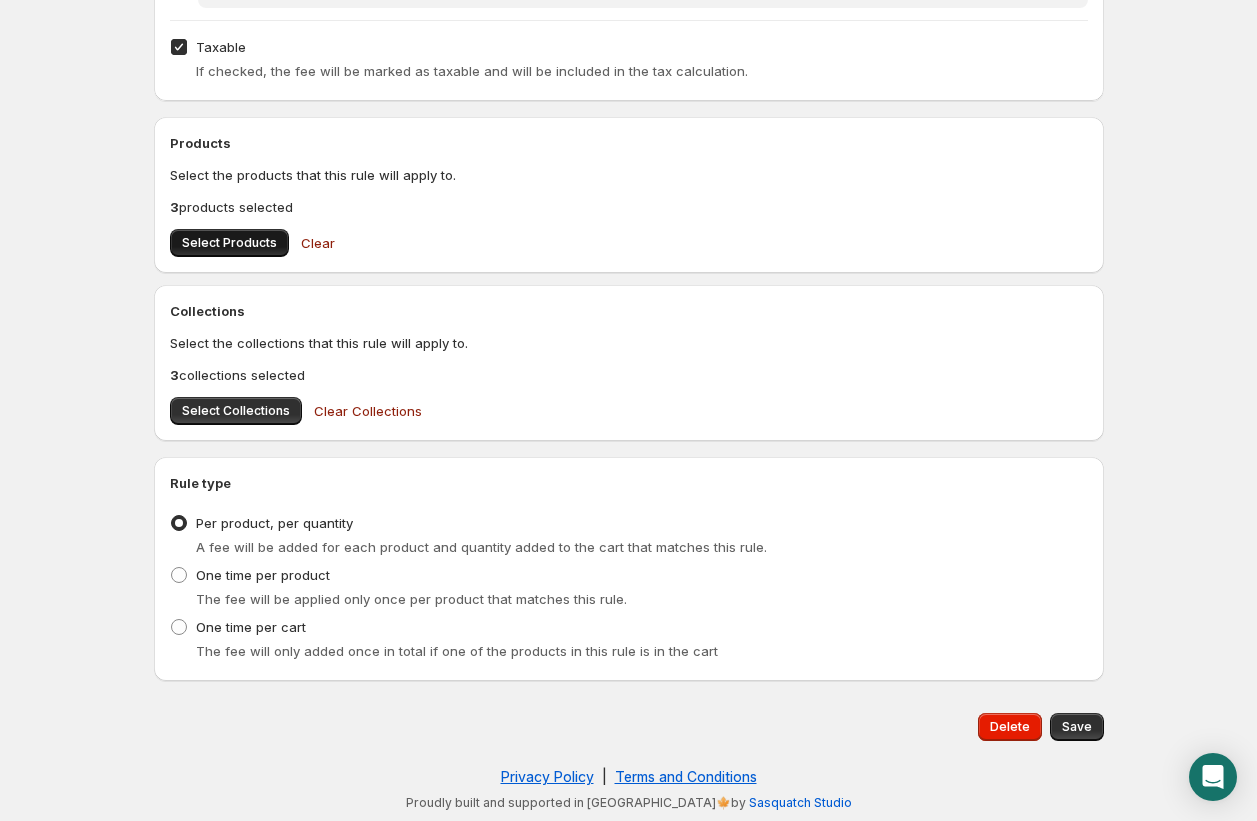 click on "Select Products" at bounding box center (229, 243) 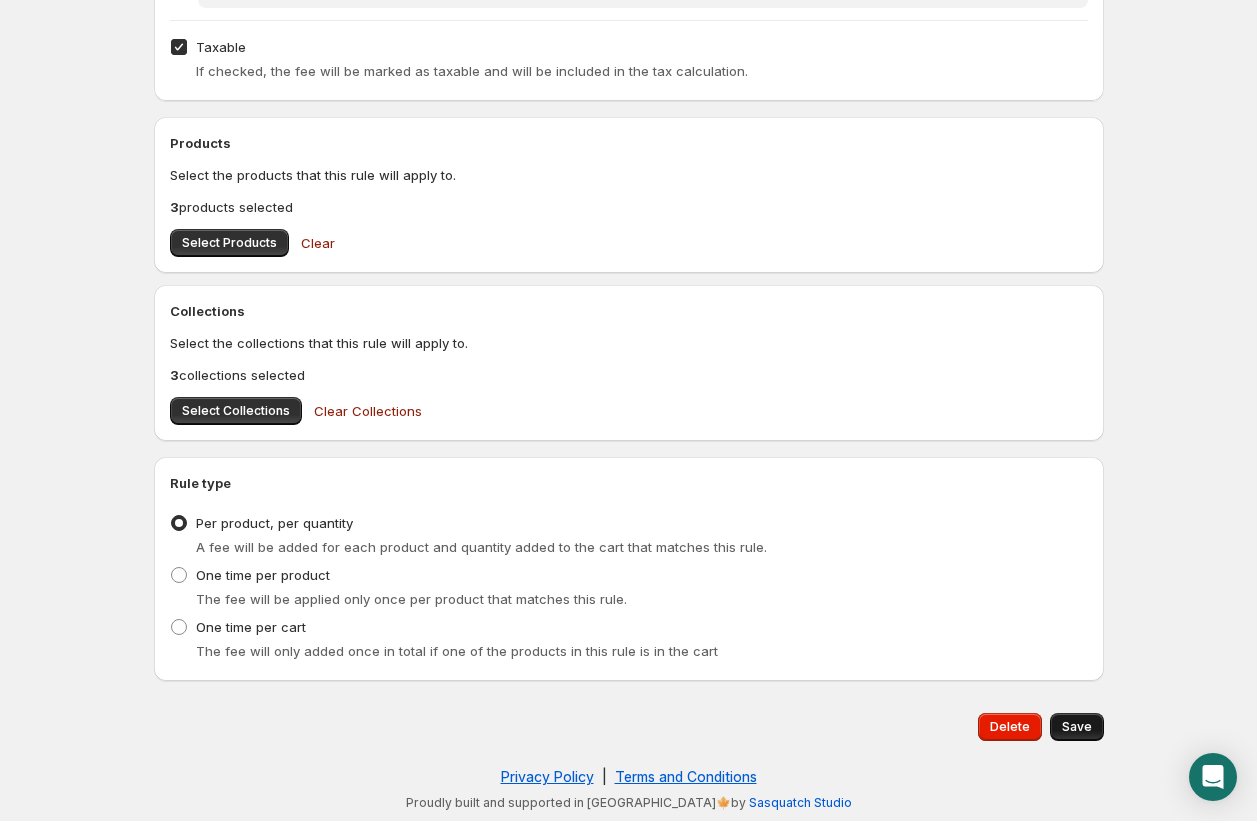 click on "Save" at bounding box center [1077, 727] 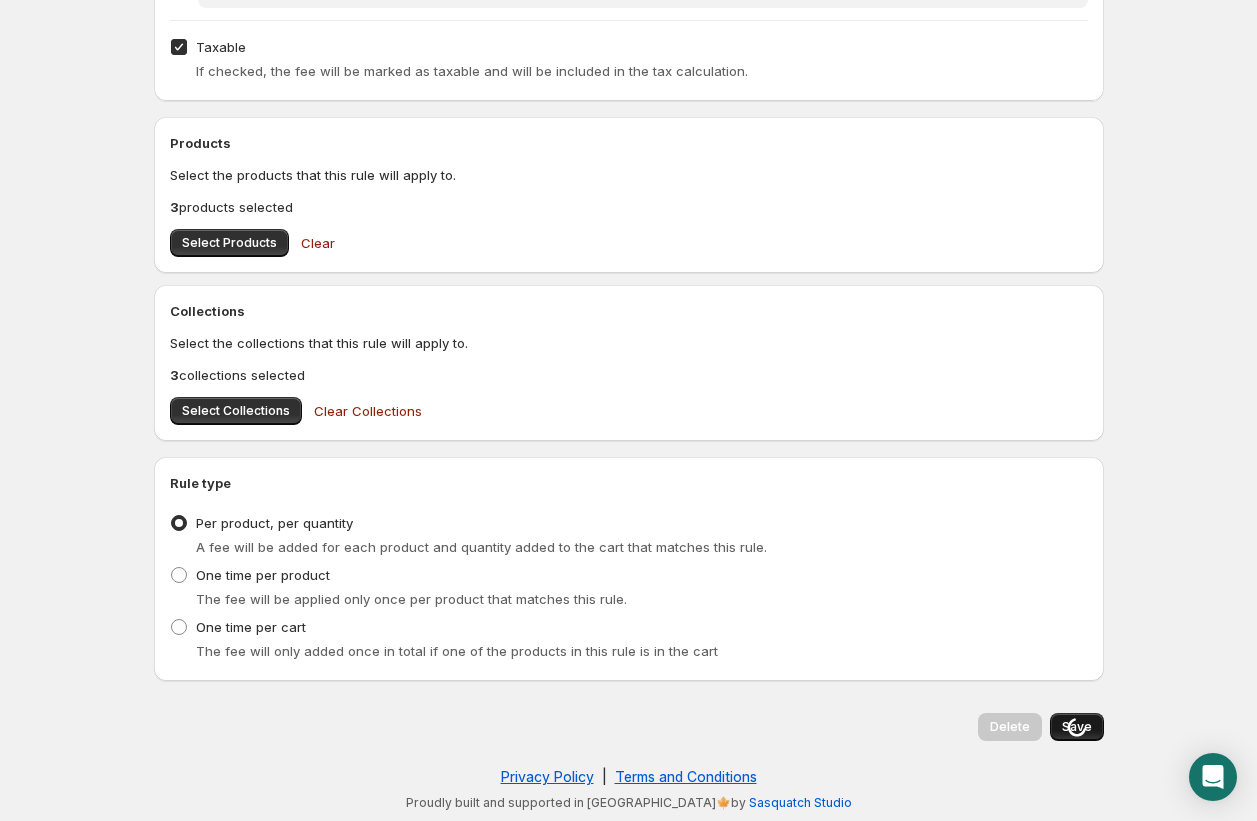scroll, scrollTop: 0, scrollLeft: 0, axis: both 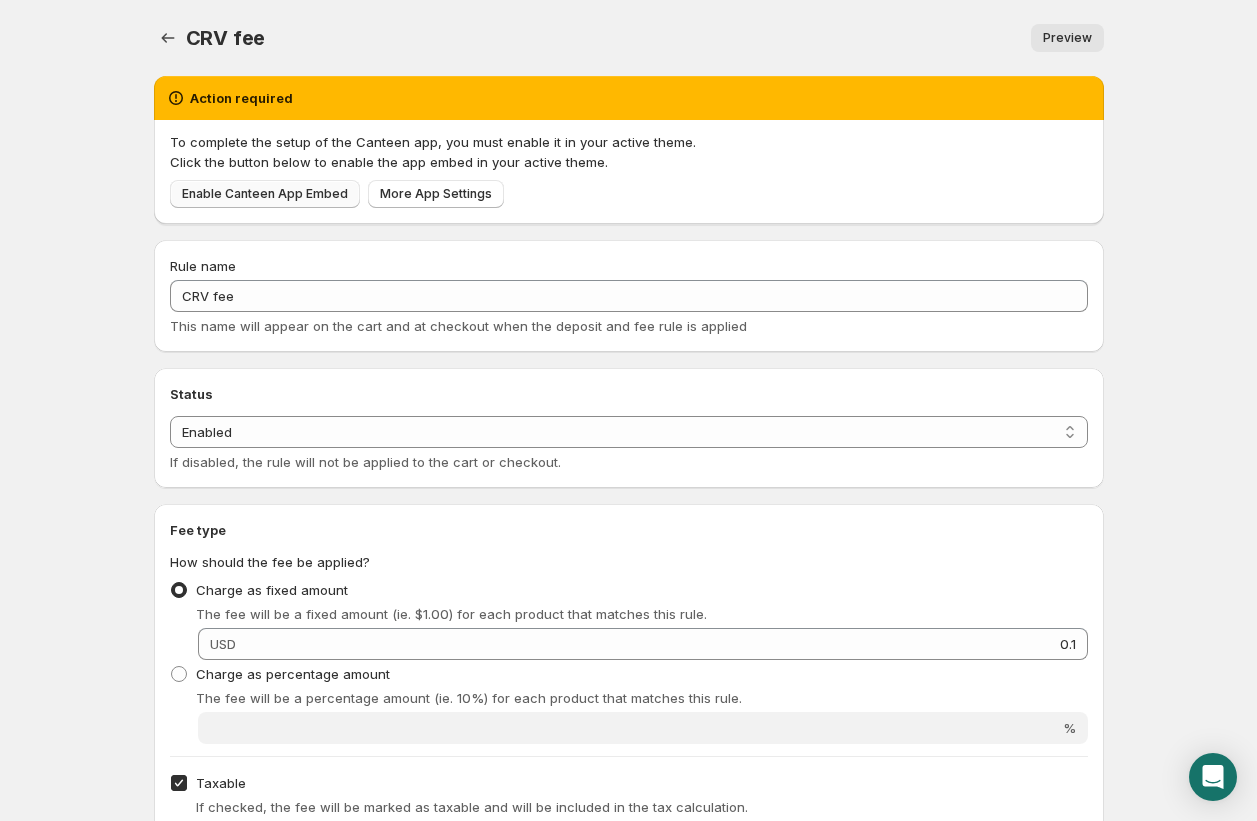 click on "Enable Canteen App Embed" at bounding box center (265, 194) 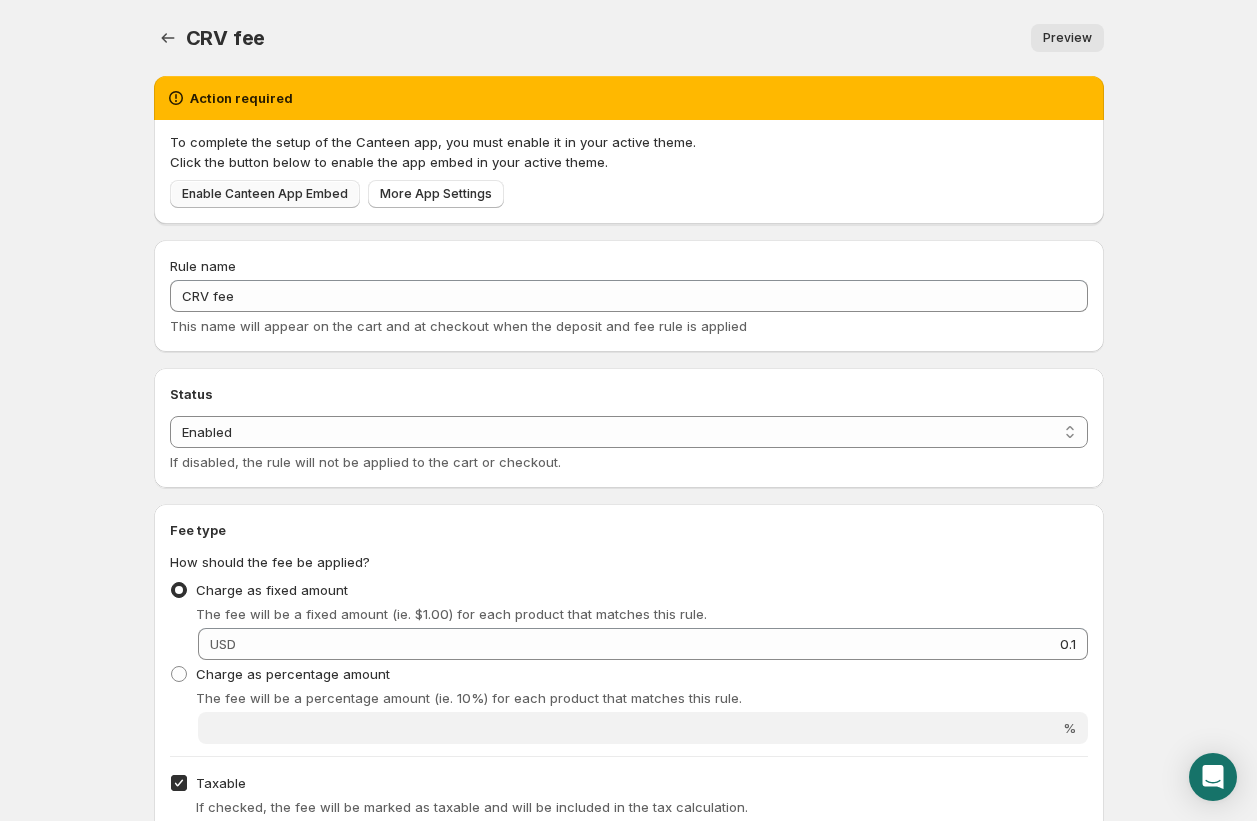 click on "Enable Canteen App Embed" at bounding box center (265, 194) 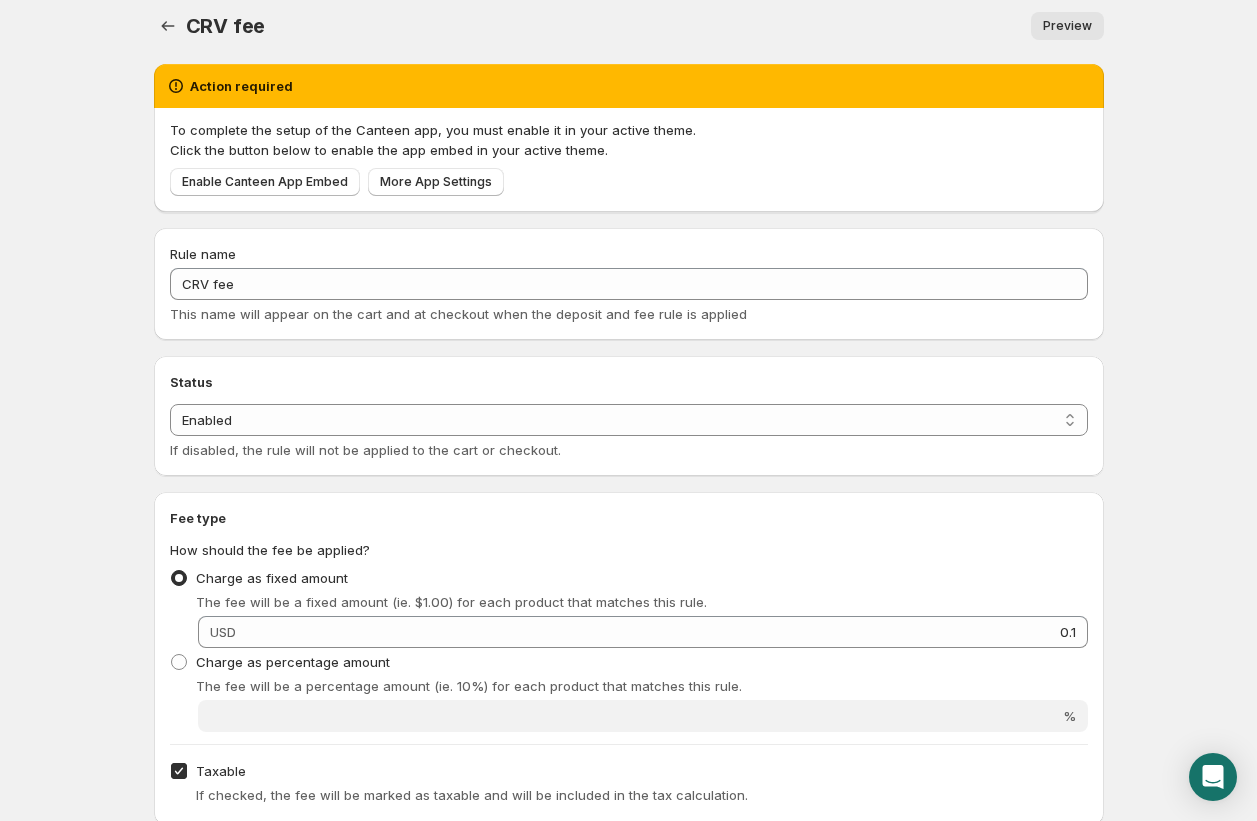scroll, scrollTop: 16, scrollLeft: 0, axis: vertical 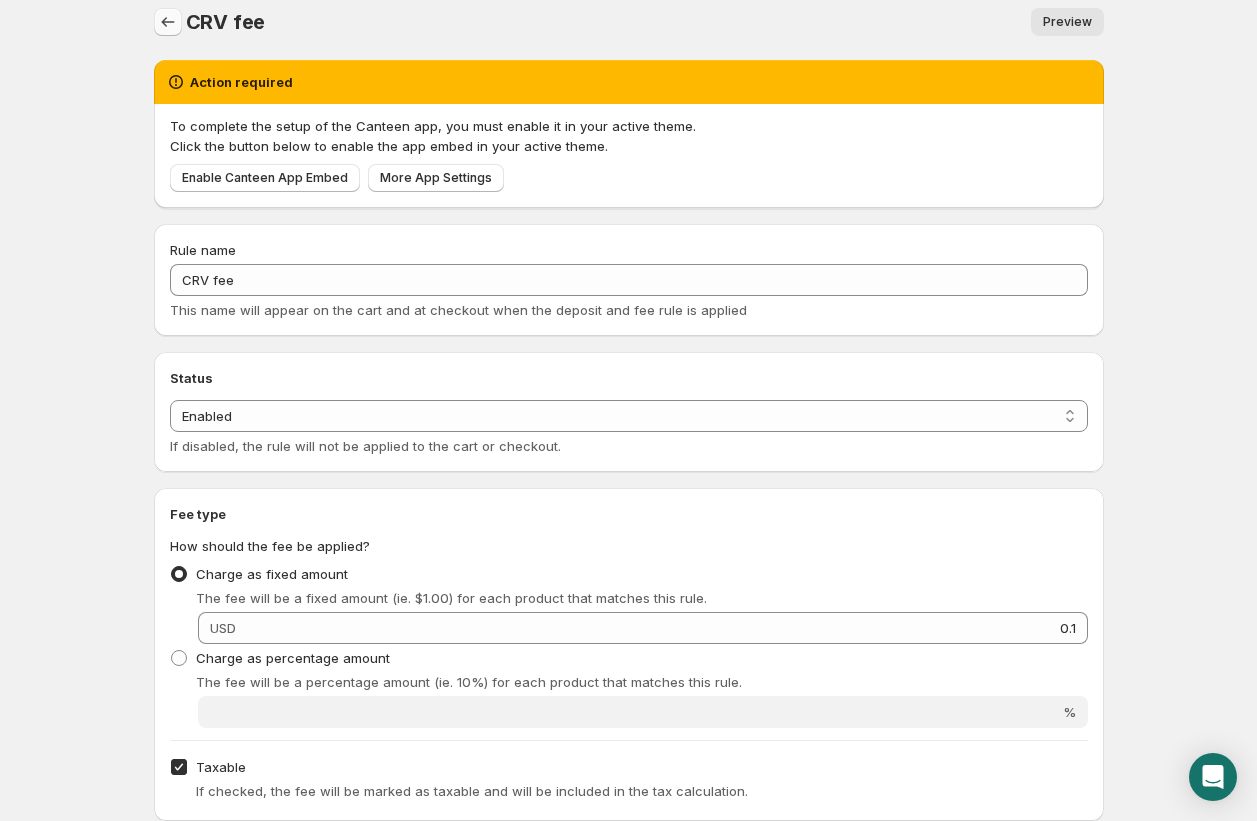 click 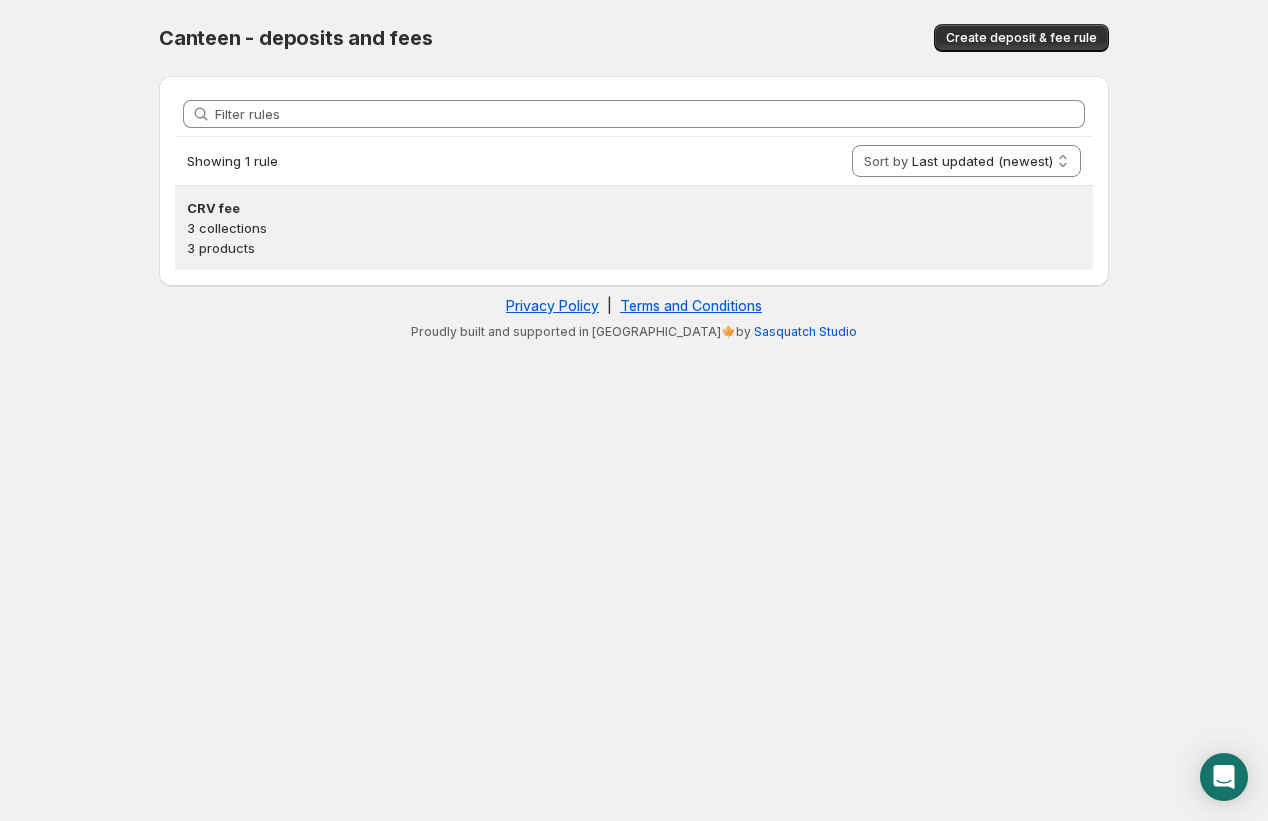 click on "3   collections" at bounding box center [634, 228] 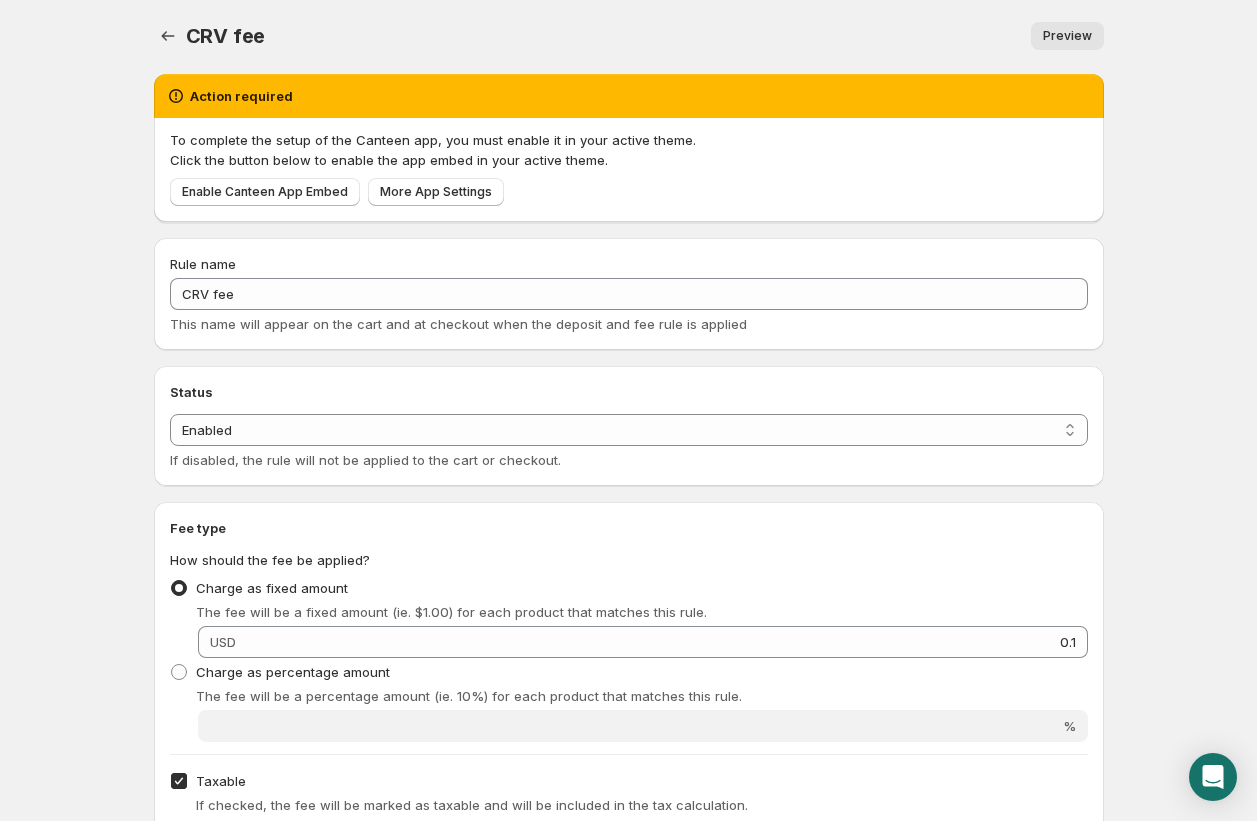 scroll, scrollTop: 0, scrollLeft: 0, axis: both 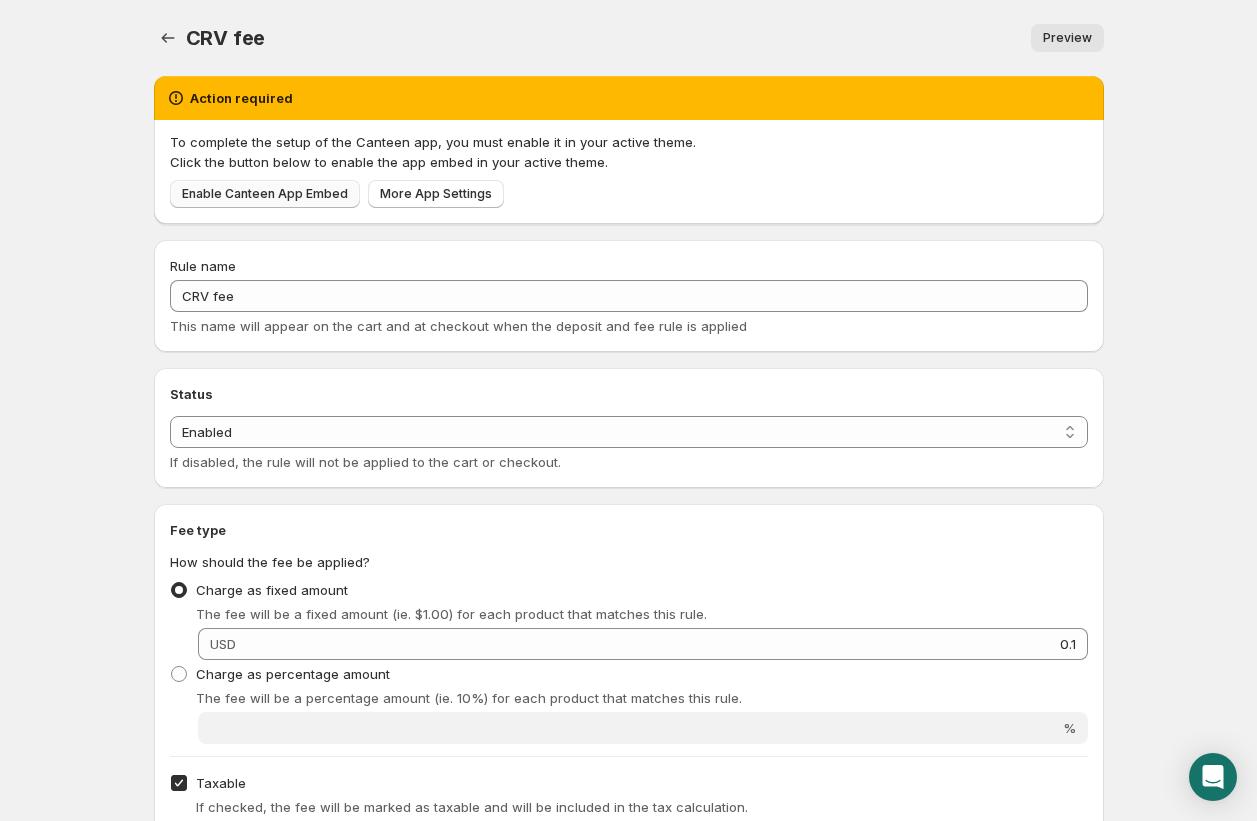 click on "Enable Canteen App Embed" at bounding box center (265, 194) 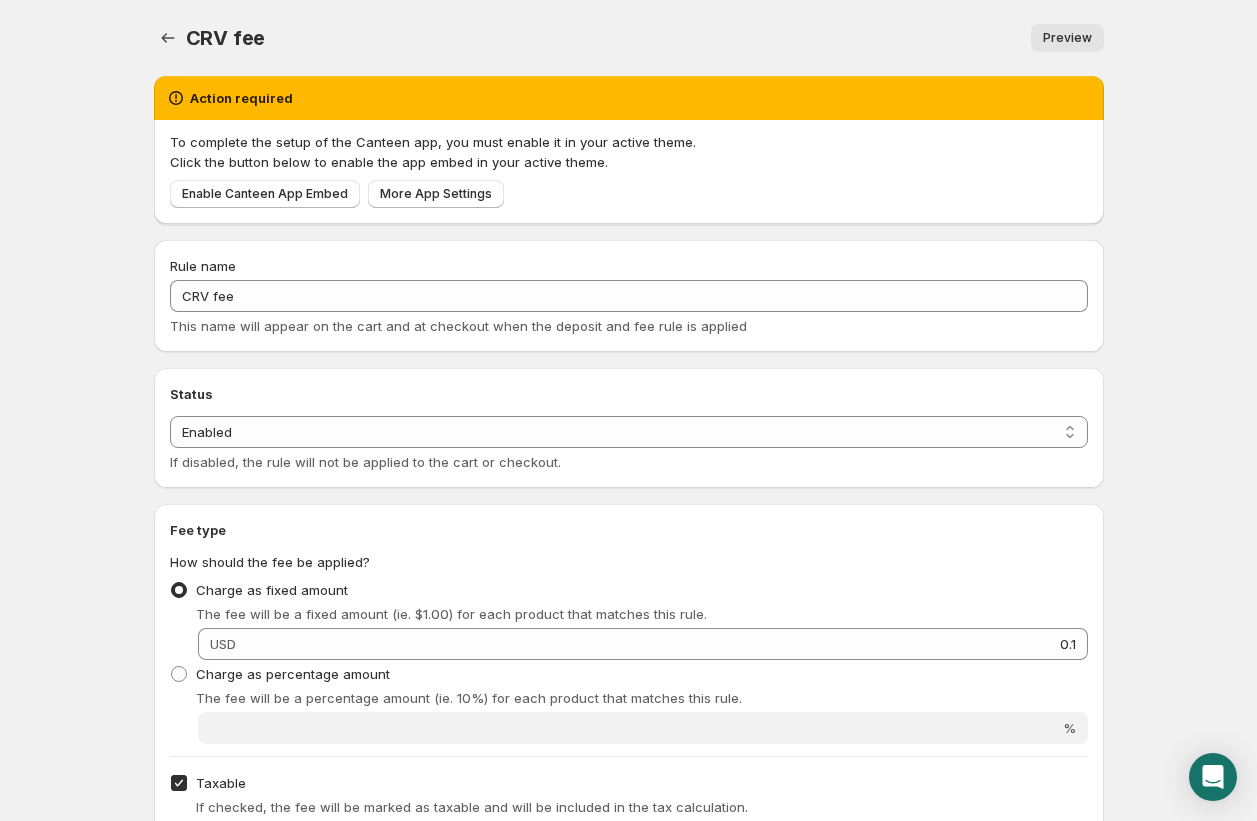 click on "Preview" at bounding box center [1067, 38] 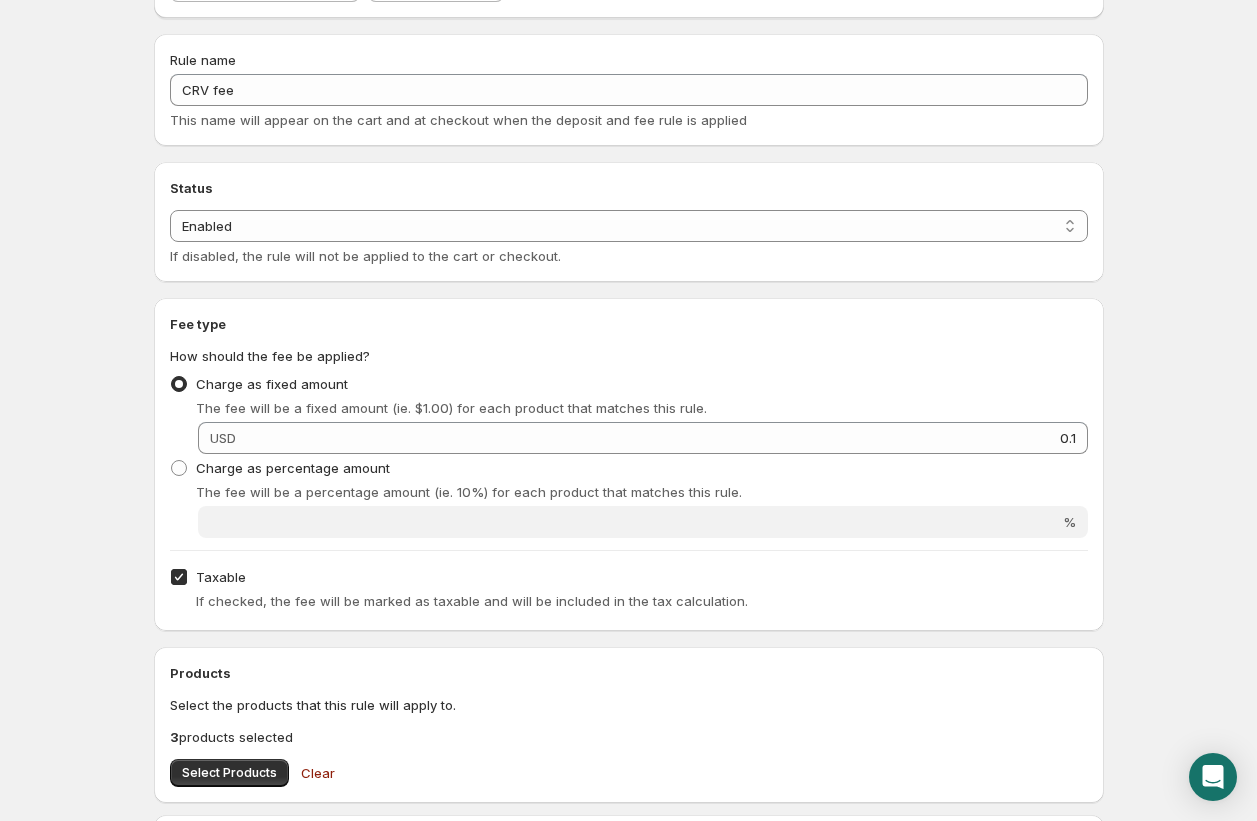 scroll, scrollTop: 0, scrollLeft: 0, axis: both 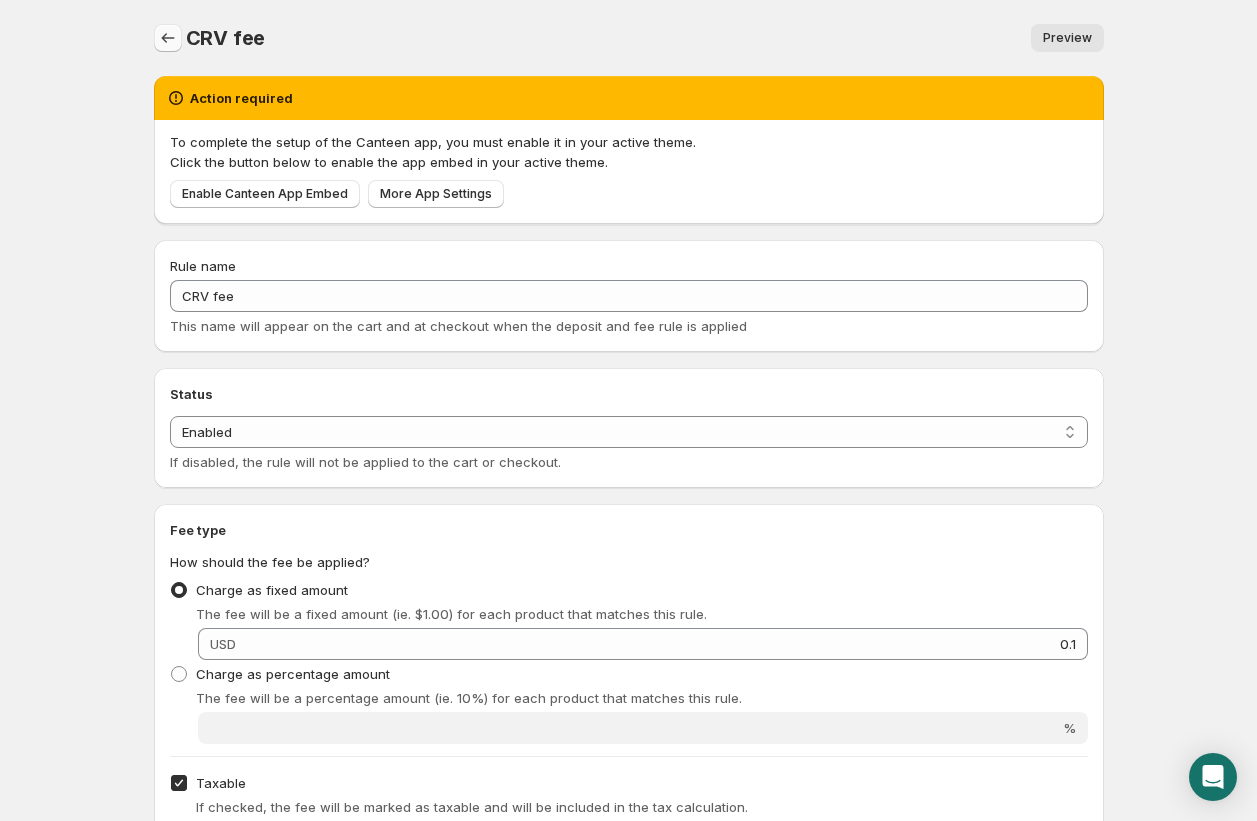 click 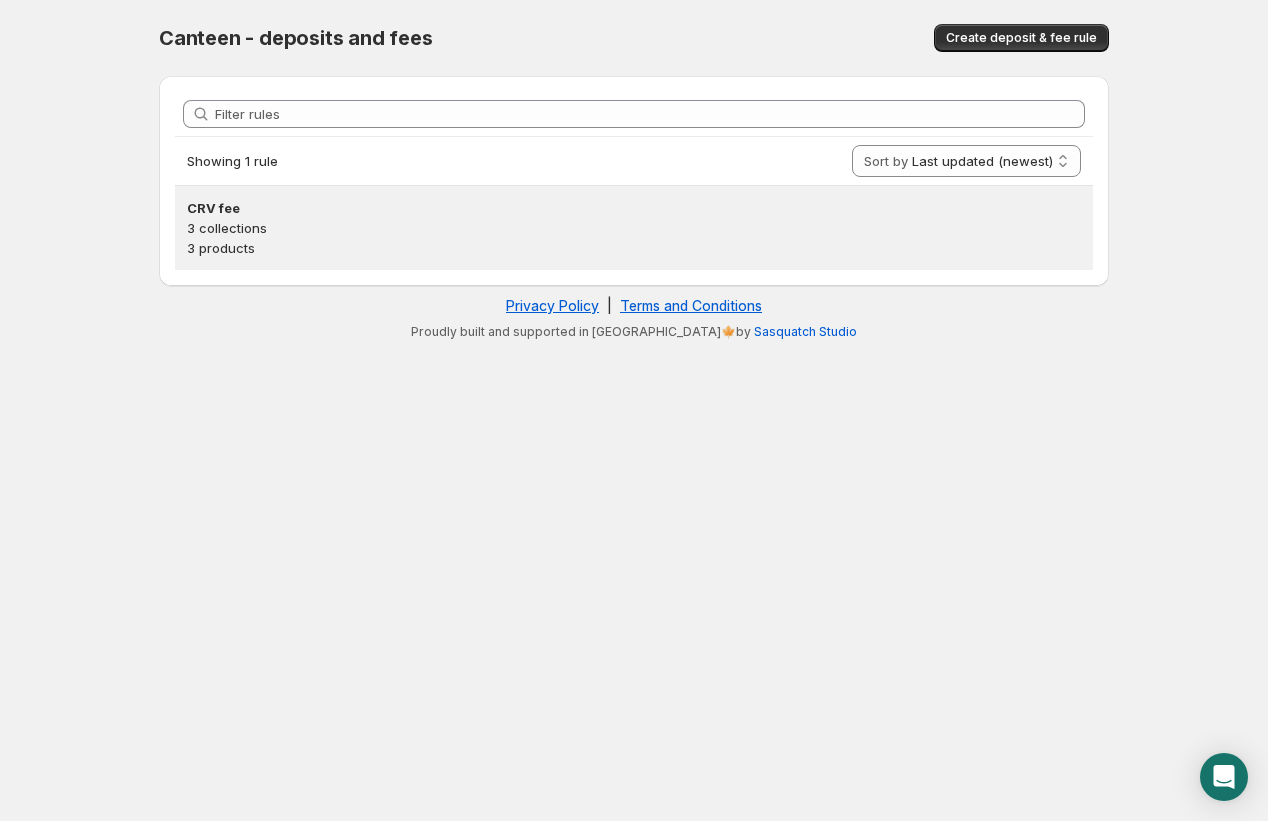 click on "3   collections" at bounding box center [634, 228] 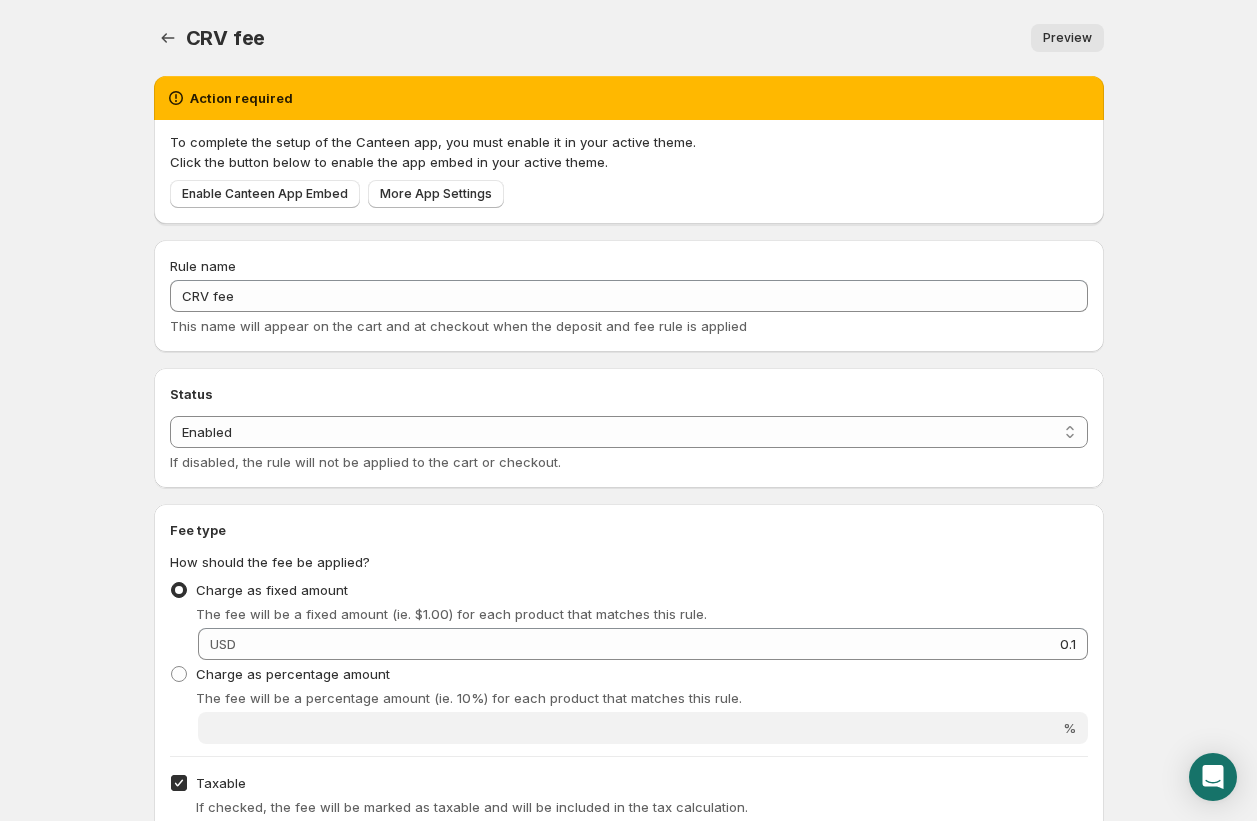 click on "Preview" at bounding box center (1067, 38) 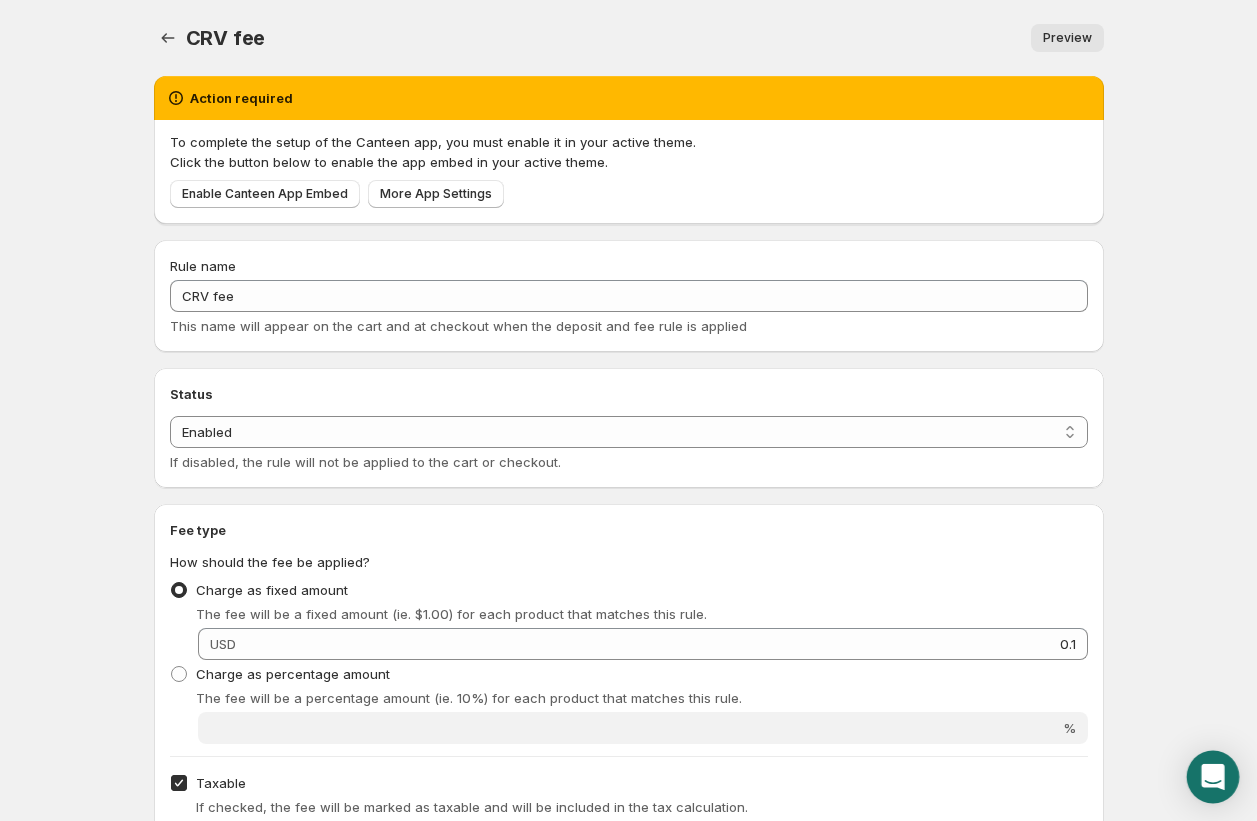click 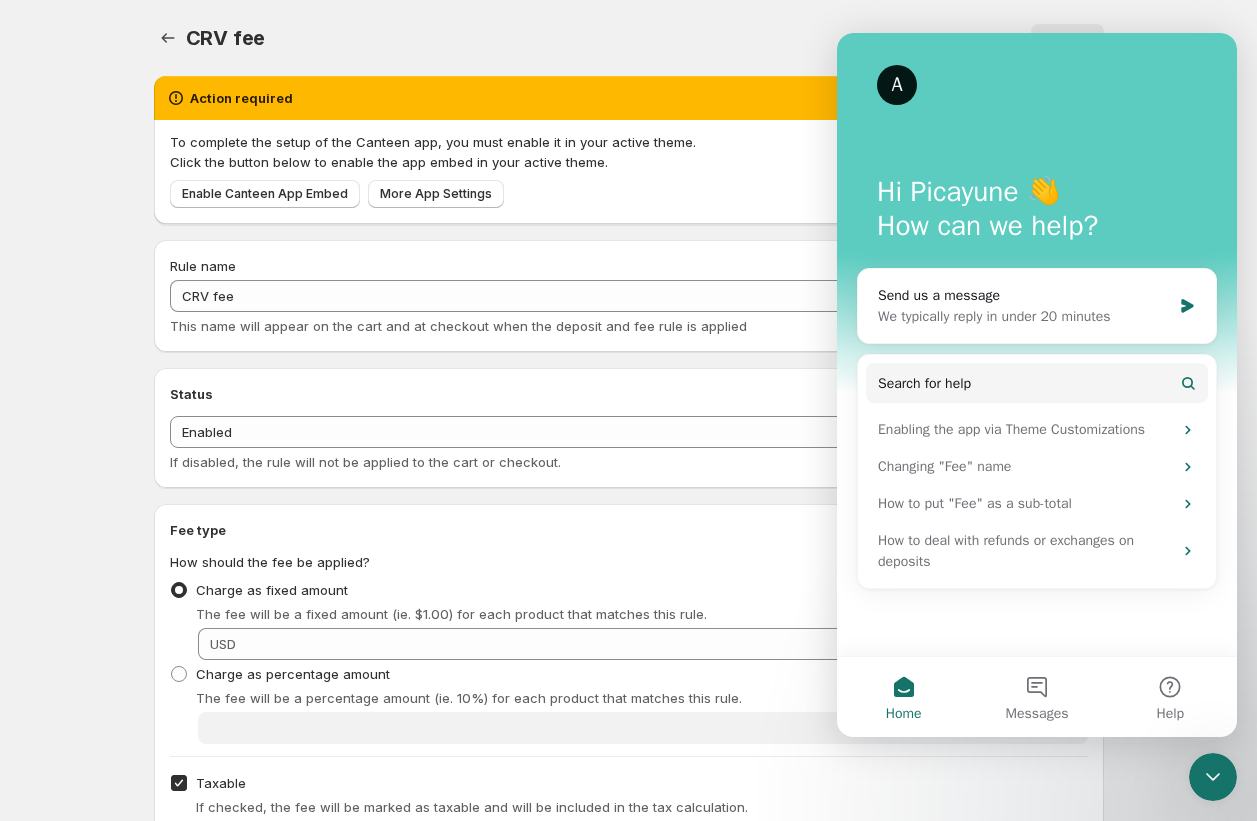 scroll, scrollTop: 0, scrollLeft: 0, axis: both 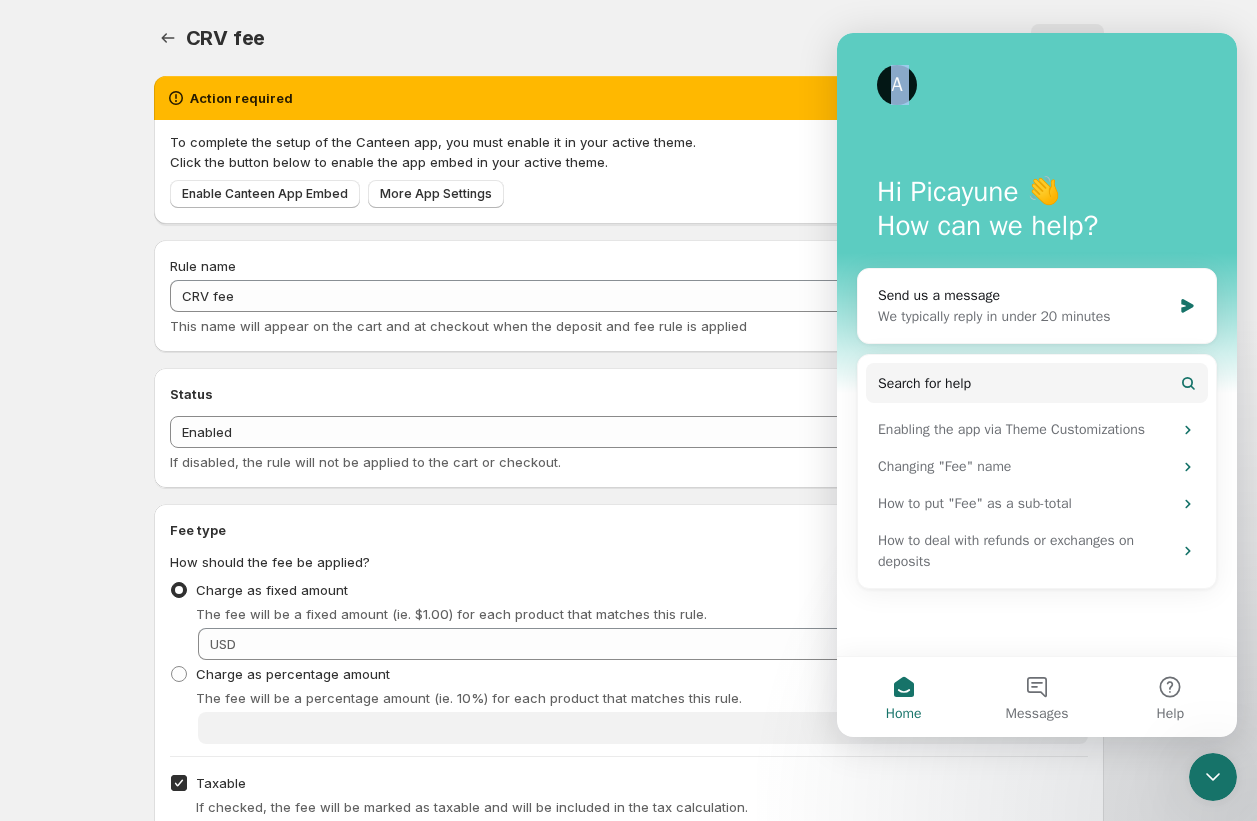 drag, startPoint x: 1024, startPoint y: 58, endPoint x: 1081, endPoint y: 125, distance: 87.965904 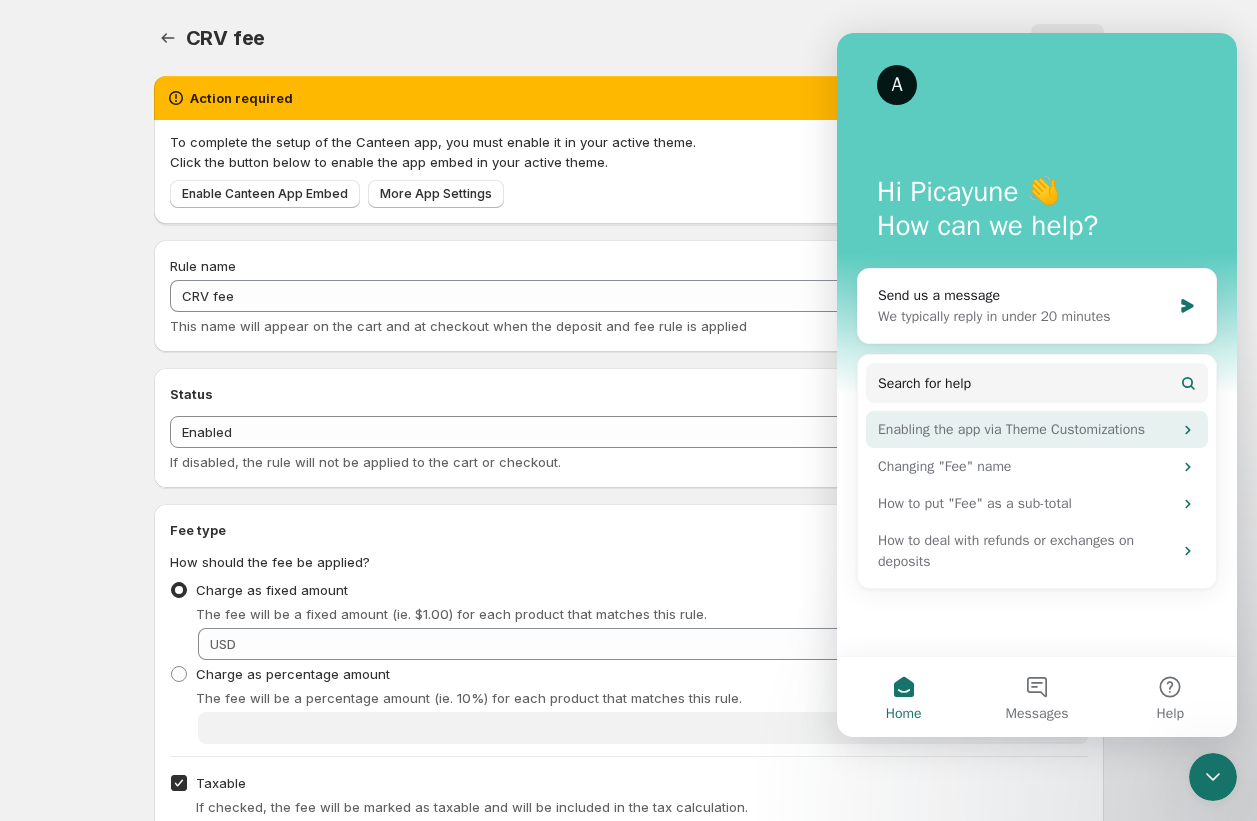 click 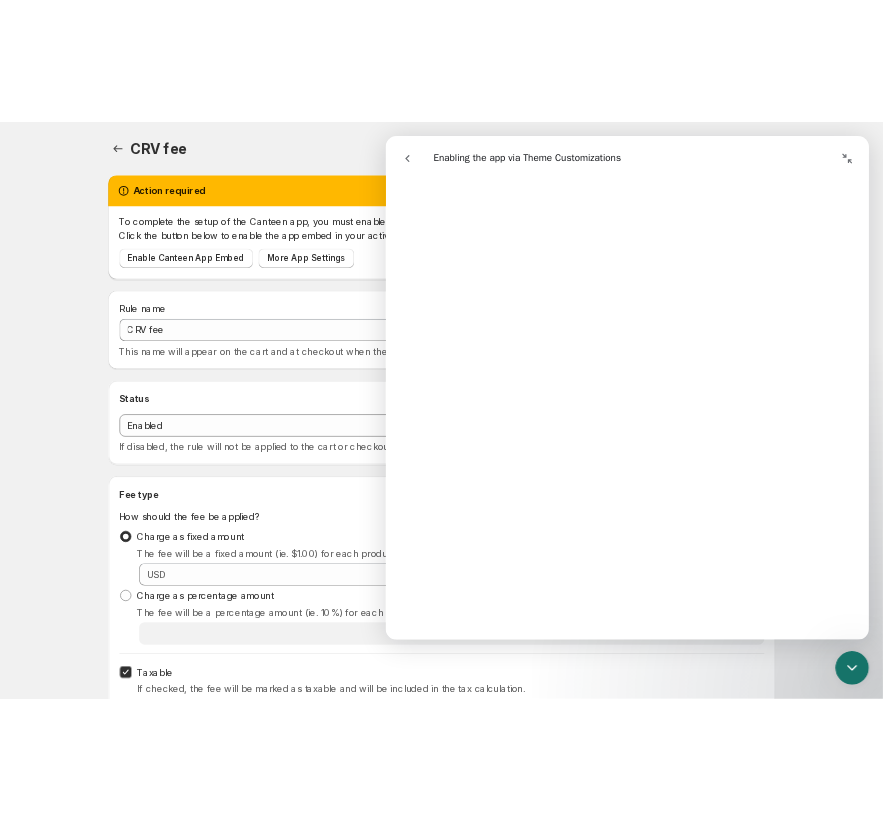 scroll, scrollTop: 0, scrollLeft: 0, axis: both 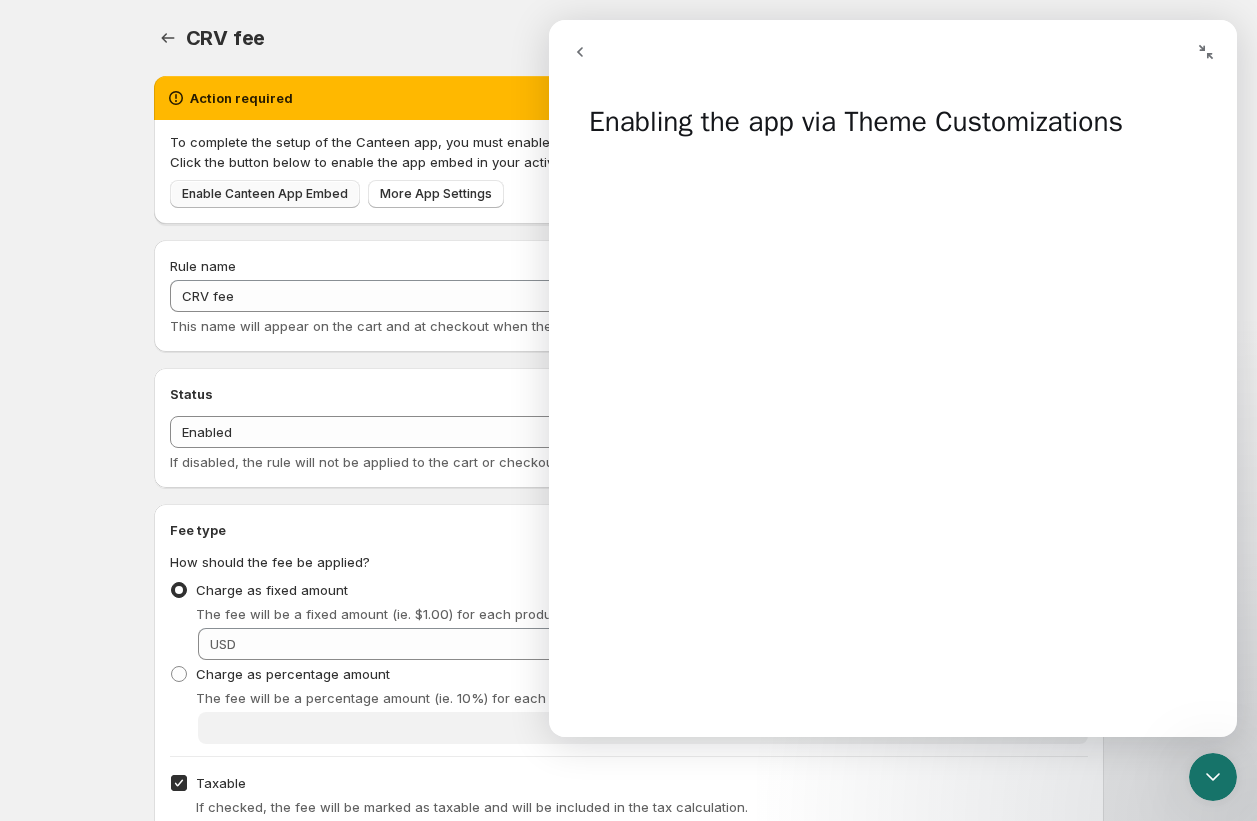click on "Enable Canteen App Embed" at bounding box center (265, 194) 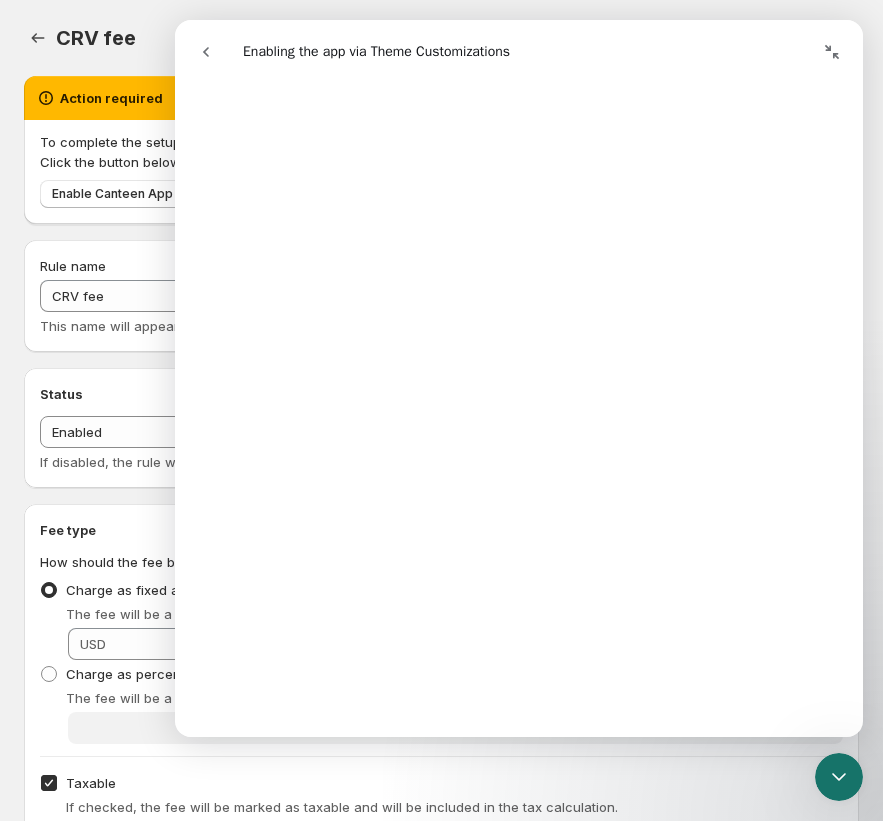 scroll, scrollTop: 240, scrollLeft: 0, axis: vertical 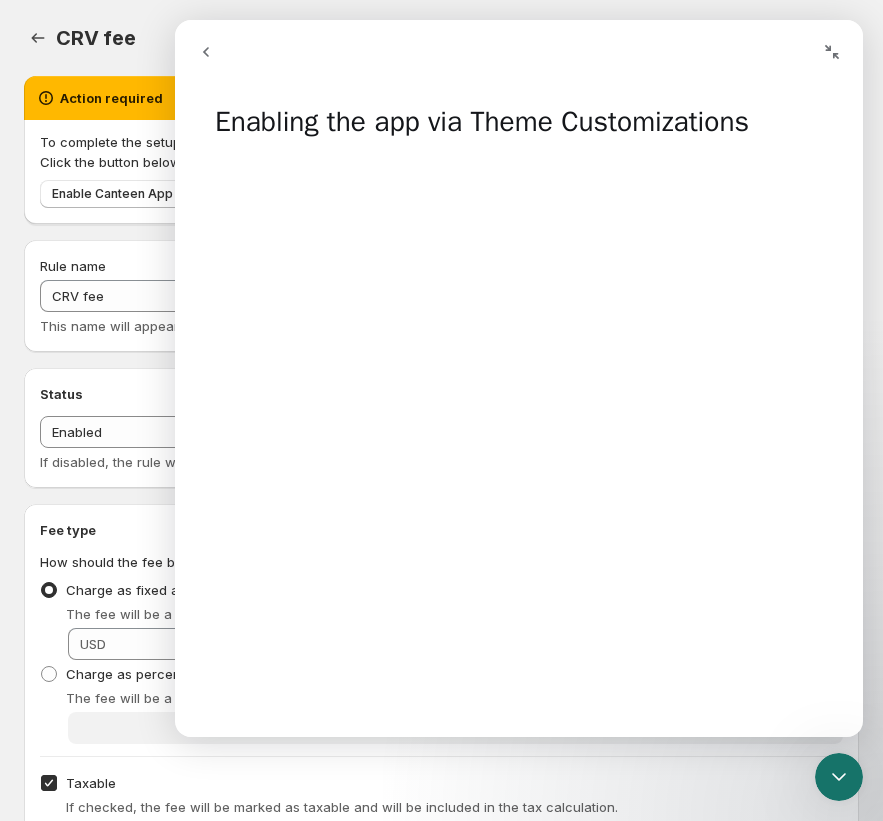 click at bounding box center [688, 52] 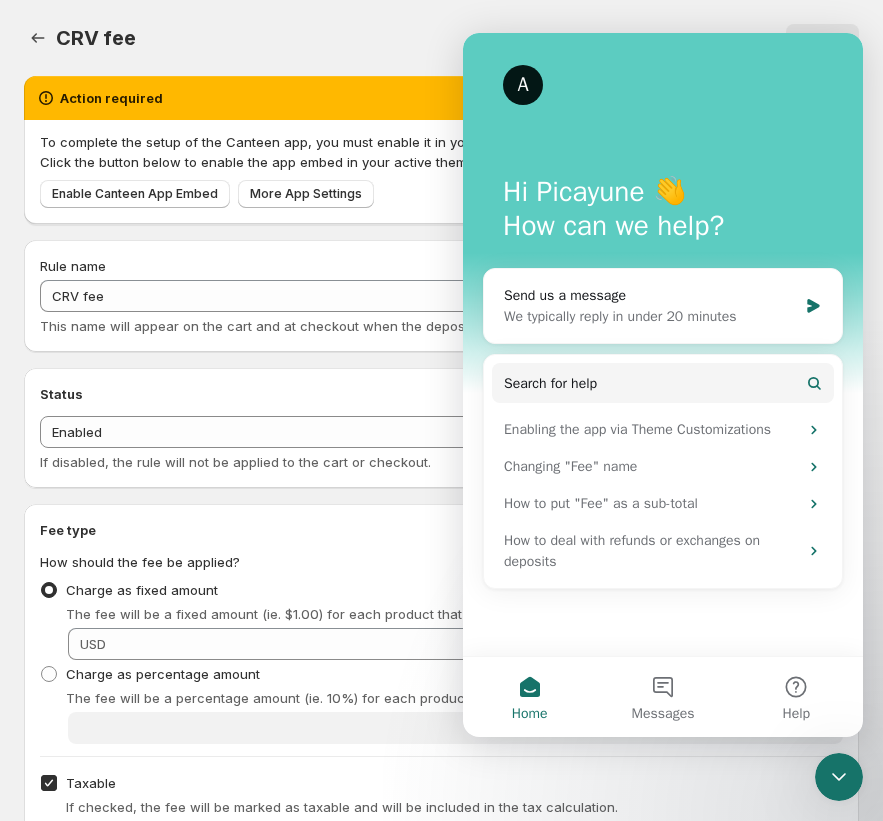 click on "CRV fee. This page is ready CRV fee Preview More actions Preview" at bounding box center [441, 38] 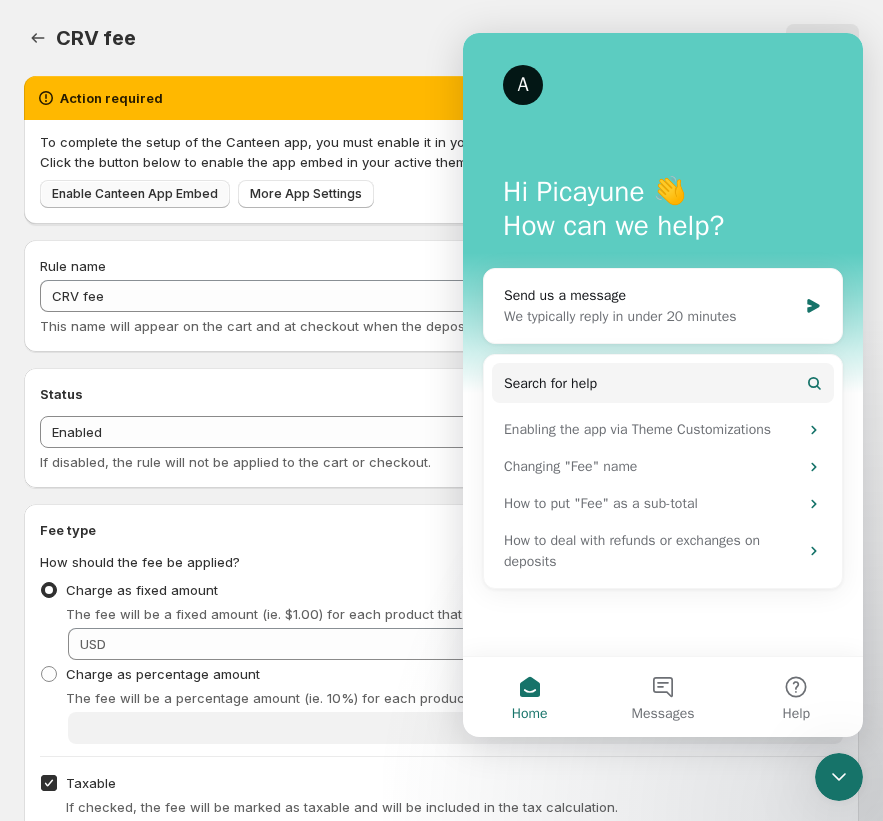 click on "Enable Canteen App Embed" at bounding box center [135, 194] 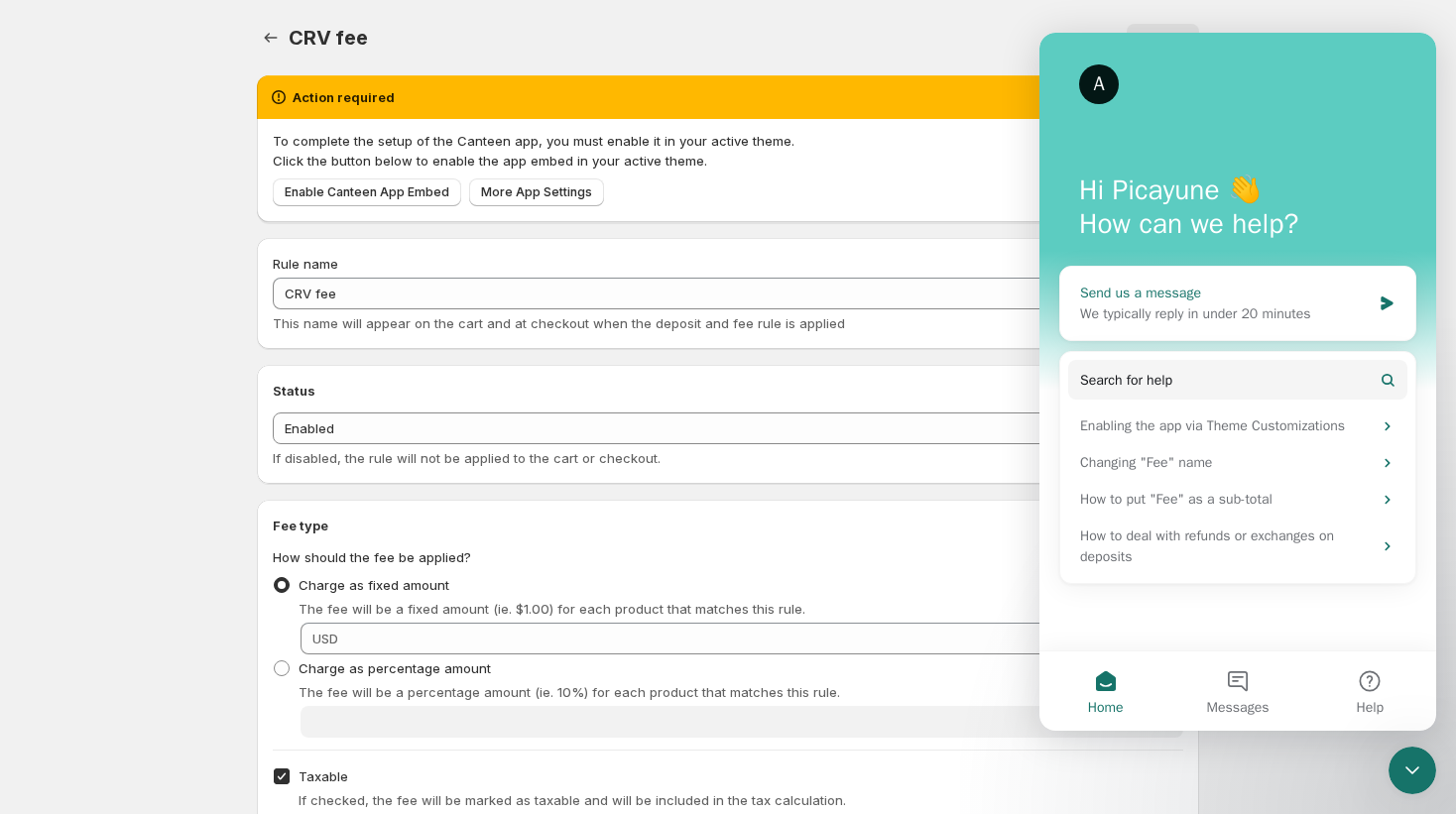 click on "Send us a message" at bounding box center [1225, 292] 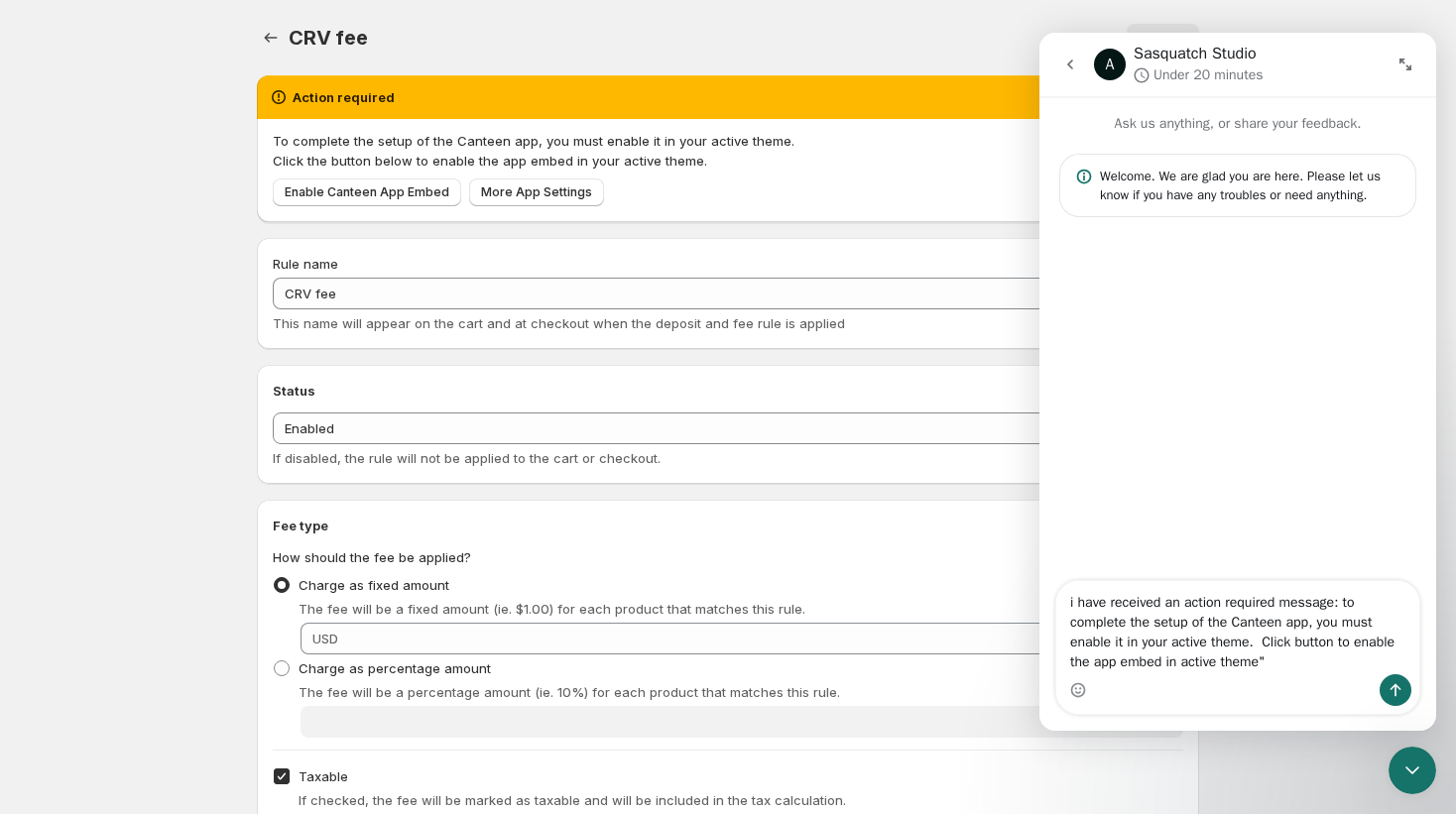 click on "i have received an action required message: to complete the setup of the Canteen app, you must enable it in your active theme.  Click button to enable the app embed in active theme"" at bounding box center [1238, 628] 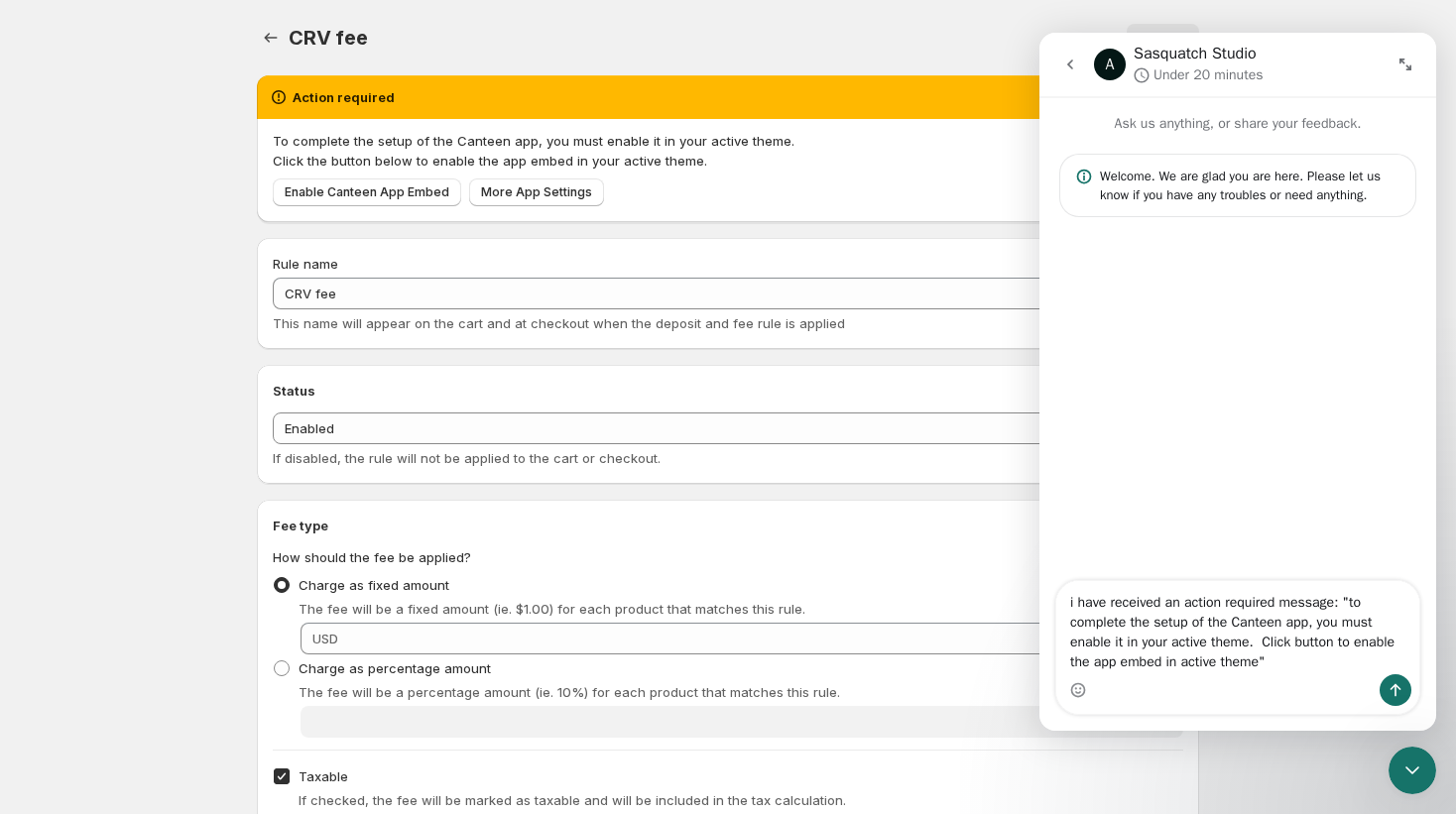click on "i have received an action required message: "to complete the setup of the Canteen app, you must enable it in your active theme.  Click button to enable the app embed in active theme"" at bounding box center (1238, 628) 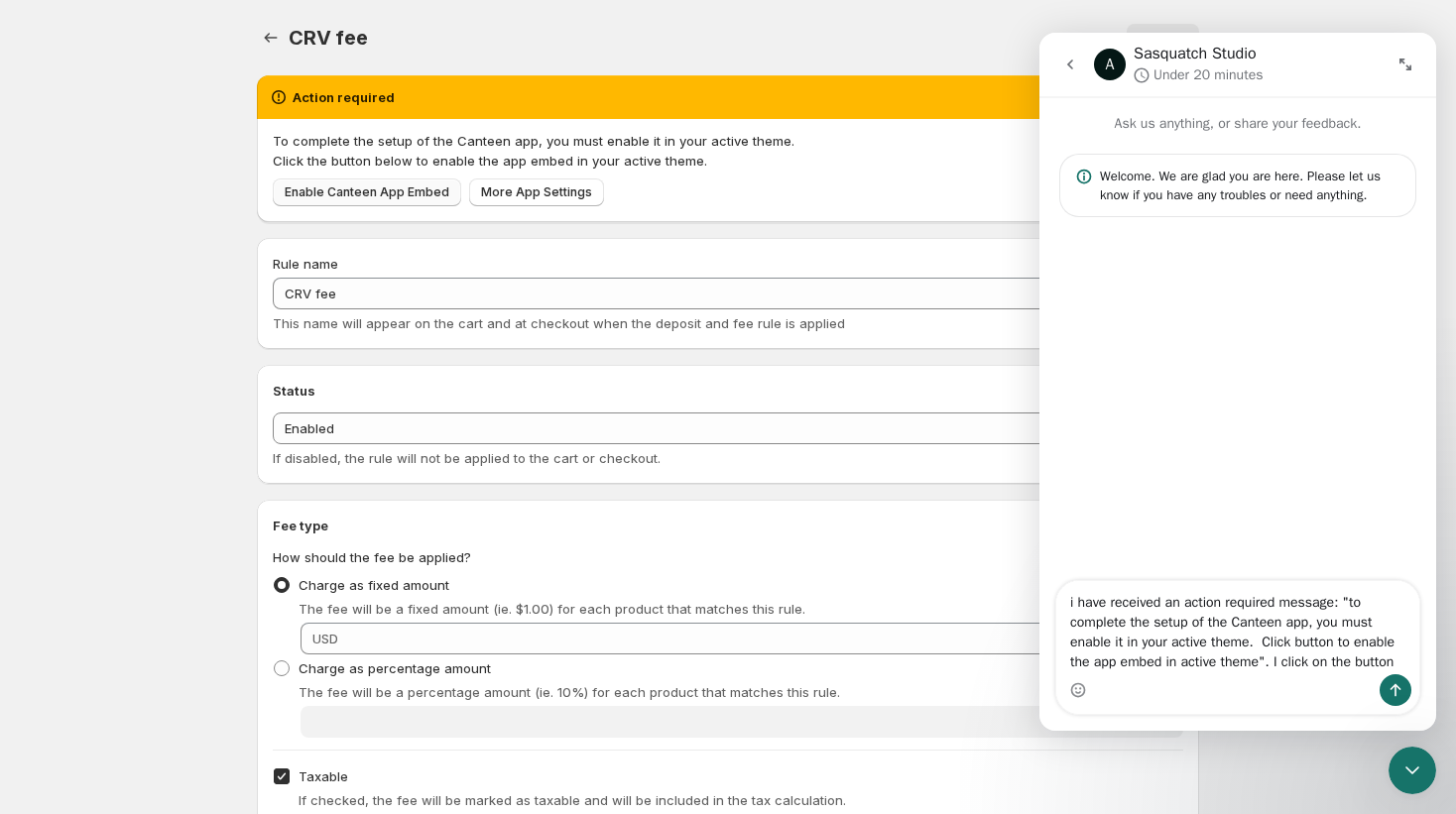 type on "i have received an action required message: "to complete the setup of the Canteen app, you must enable it in your active theme.  Click button to enable the app embed in active theme". I click on the button" 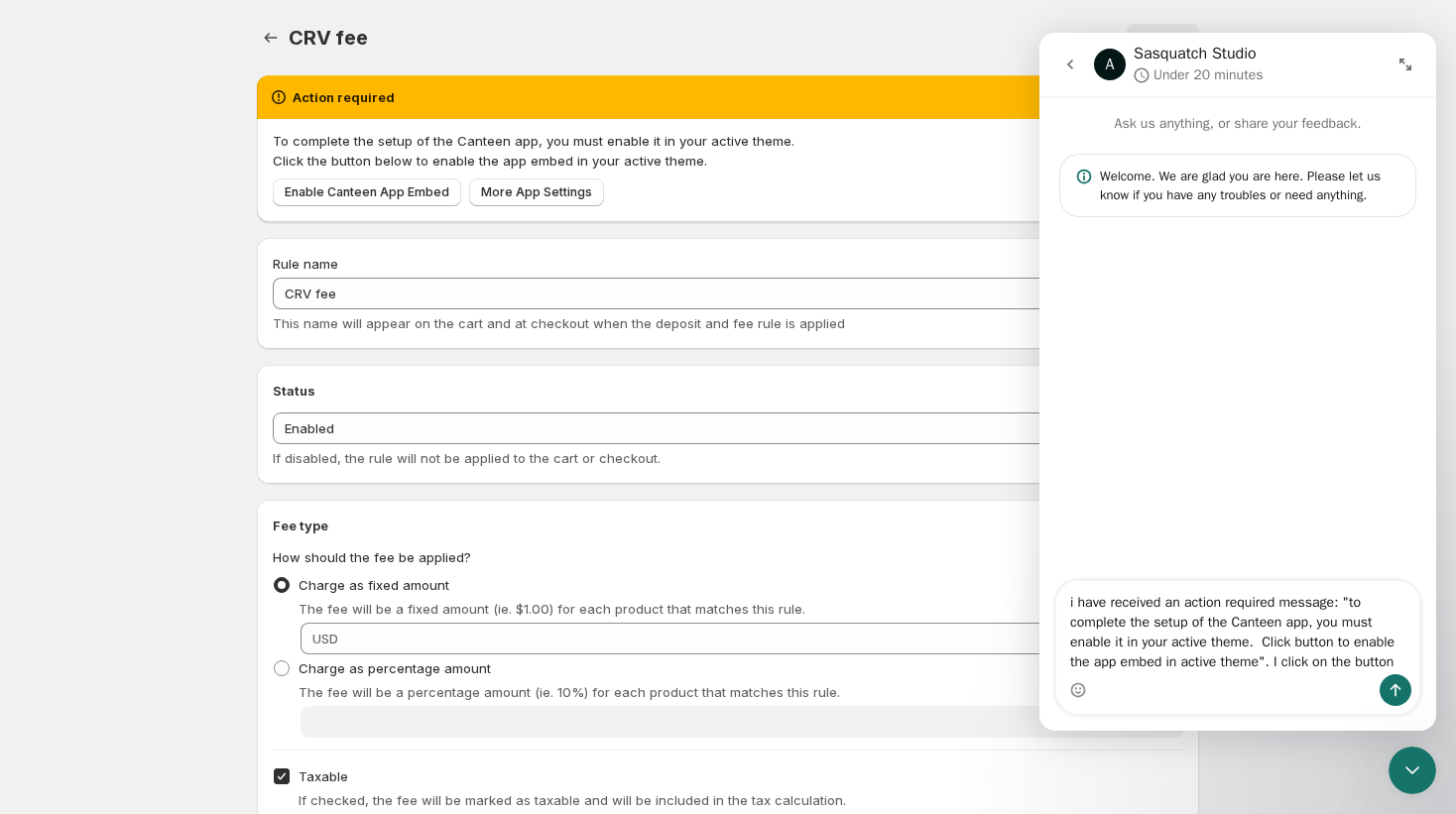 click at bounding box center [1238, 690] 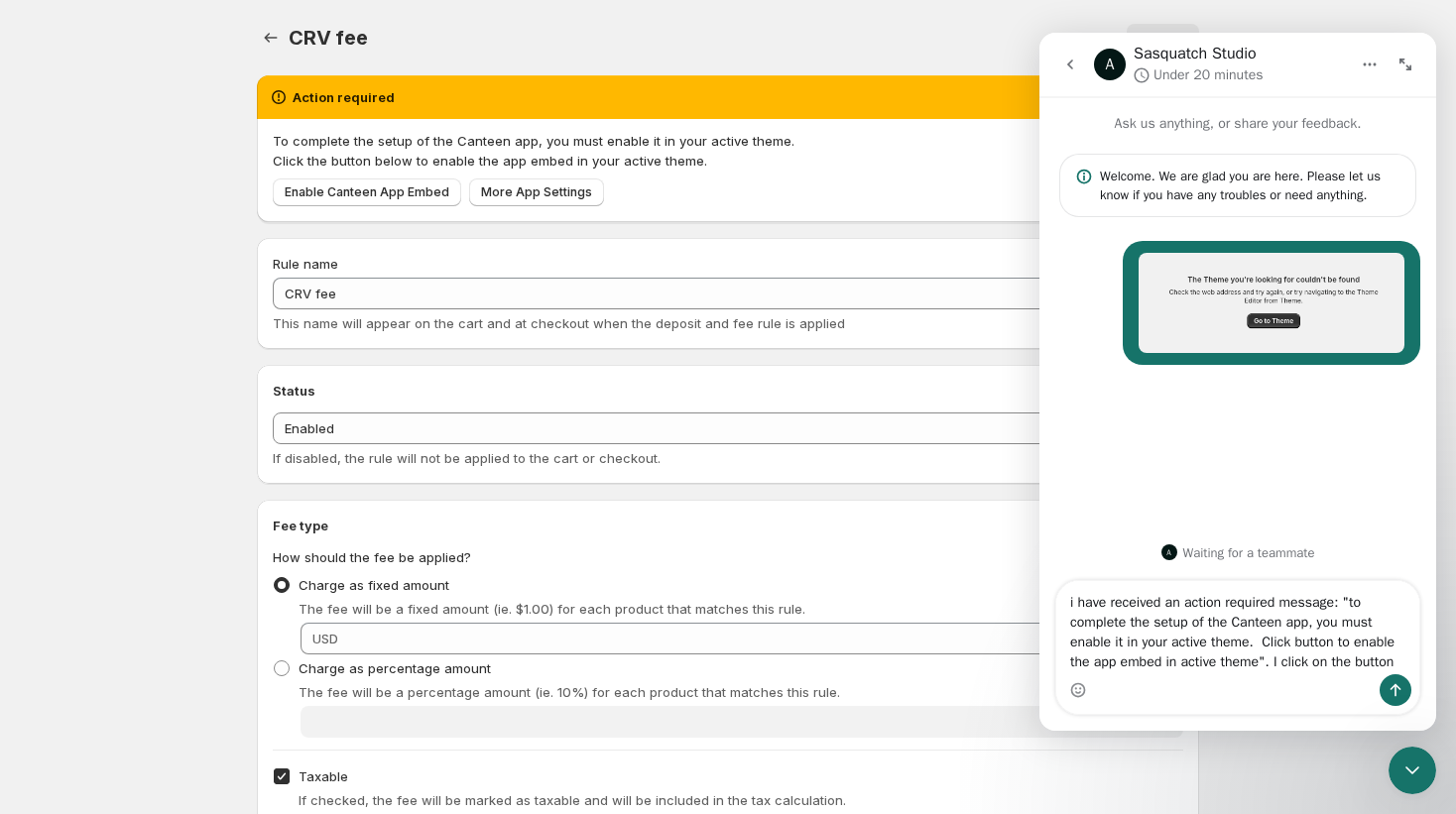 click at bounding box center (1238, 690) 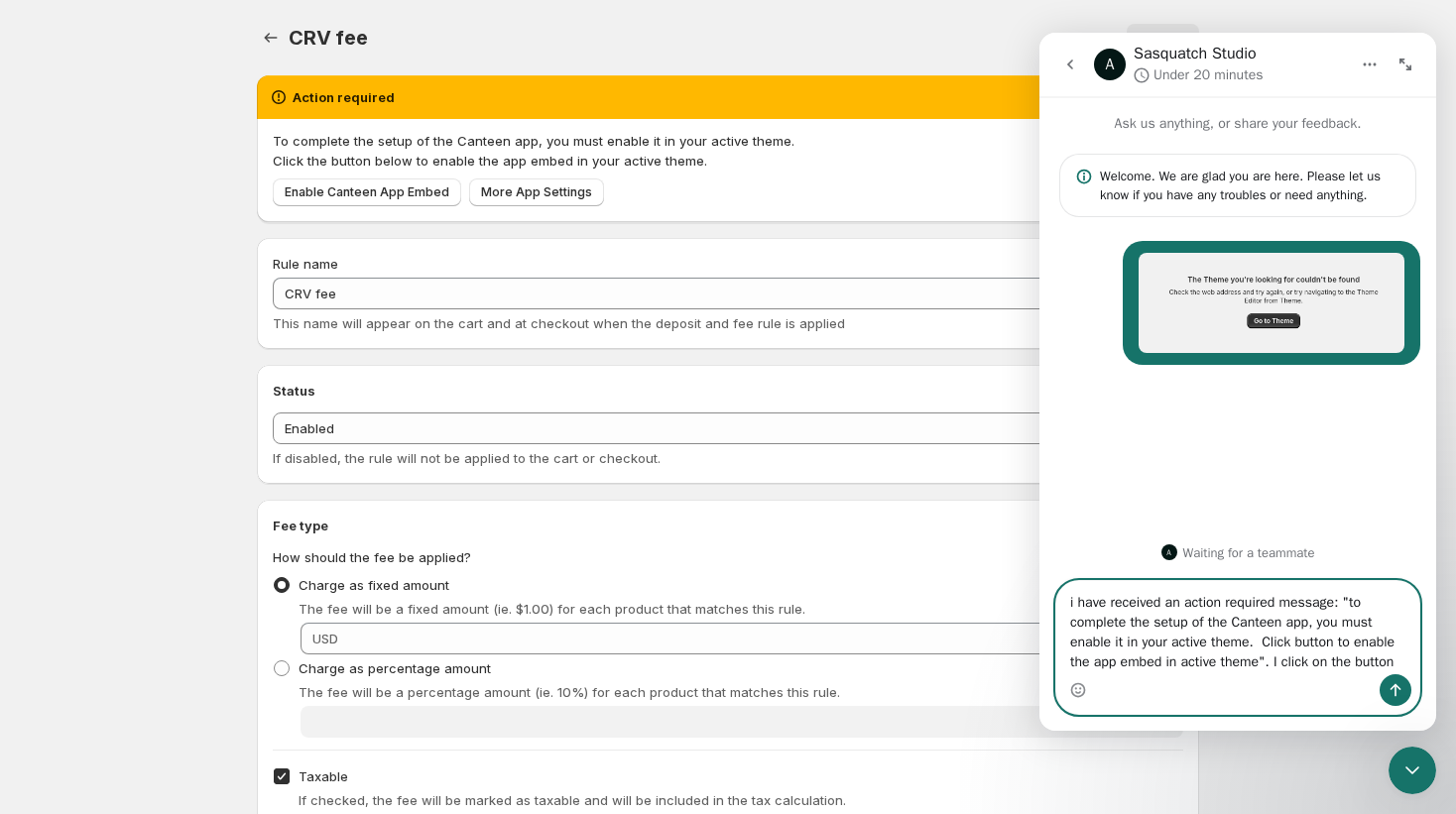 click on "i have received an action required message: "to complete the setup of the Canteen app, you must enable it in your active theme.  Click button to enable the app embed in active theme". I click on the button" at bounding box center (1238, 628) 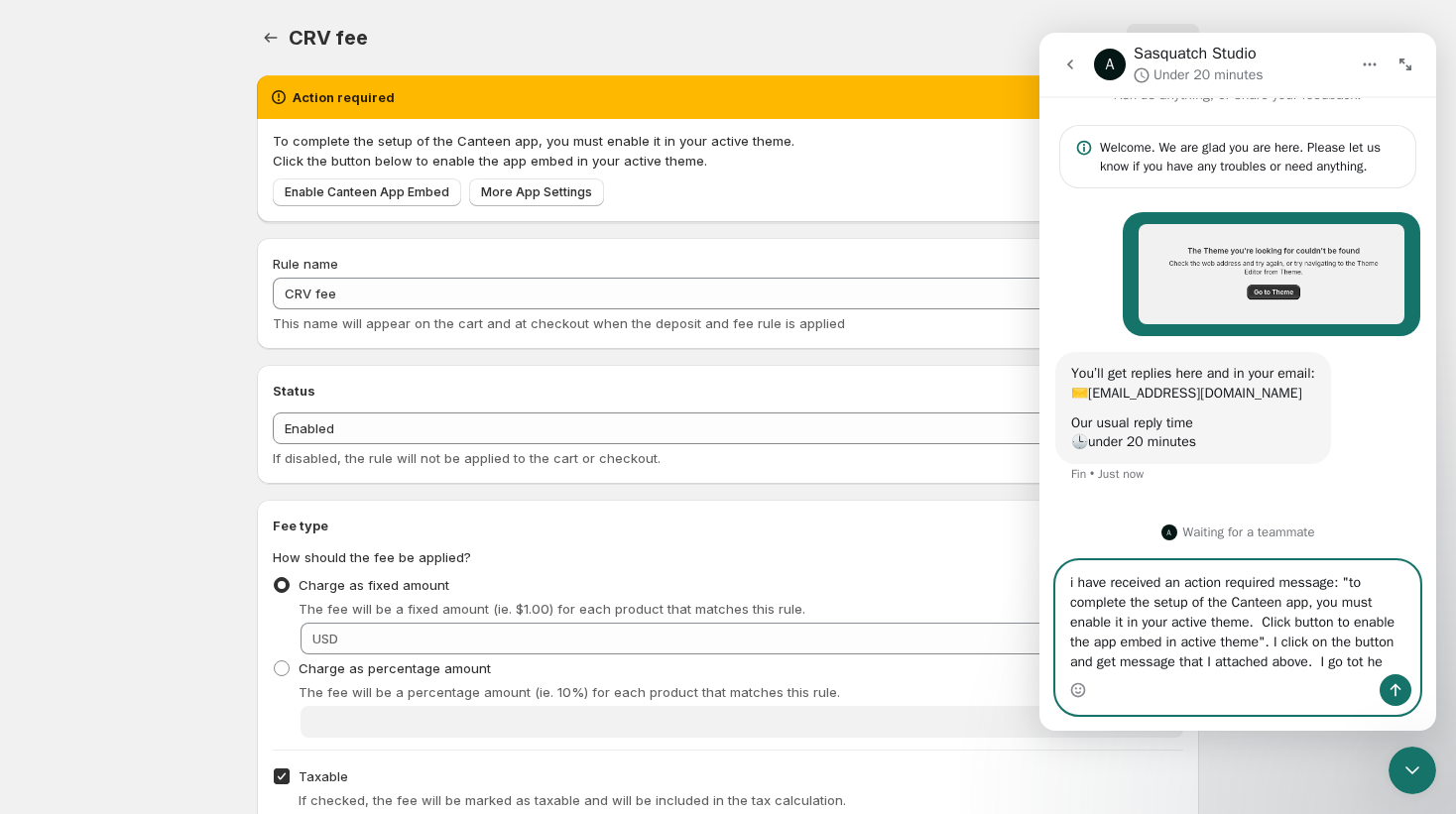 scroll, scrollTop: 67, scrollLeft: 0, axis: vertical 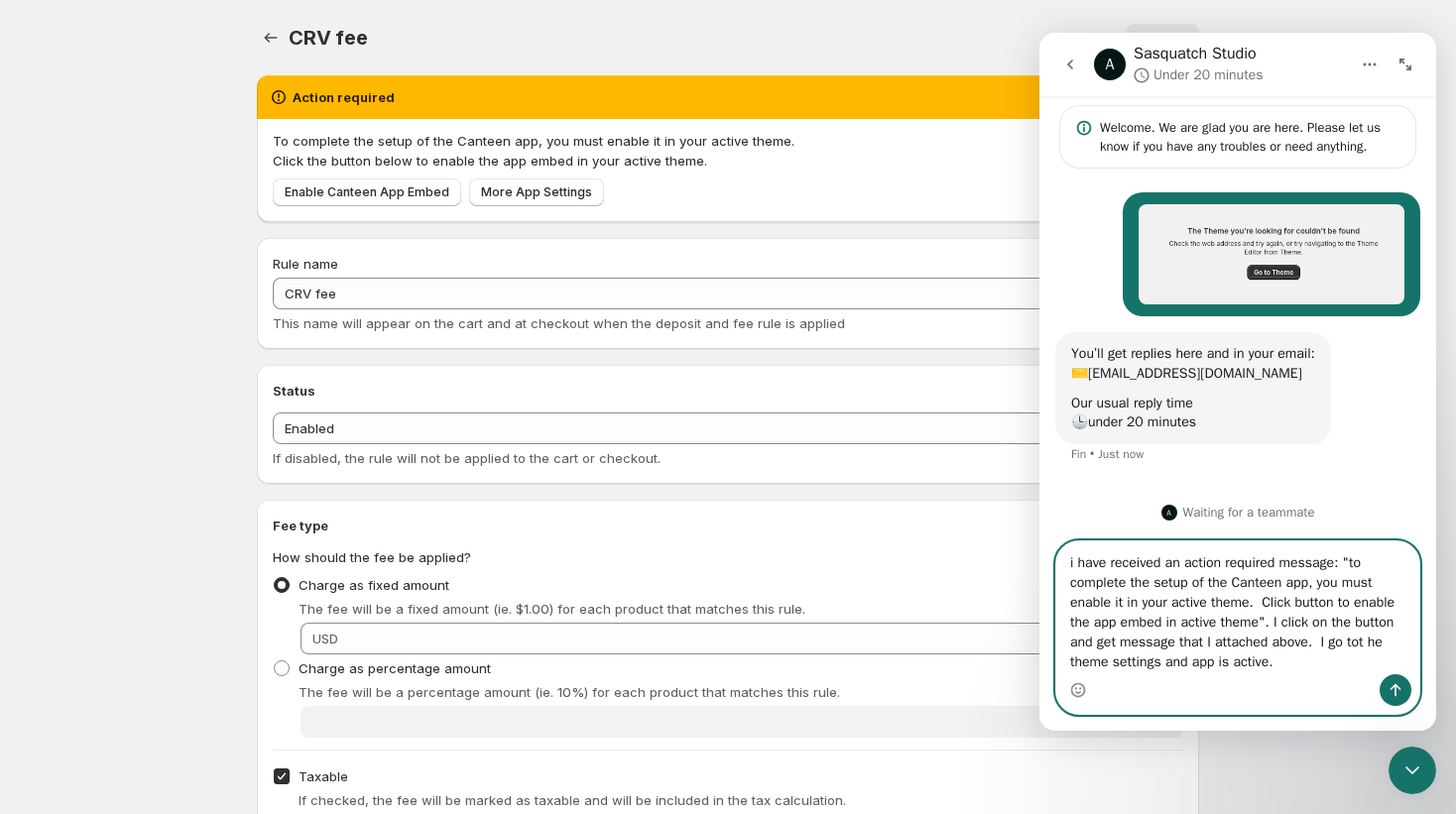 type on "i have received an action required message: "to complete the setup of the Canteen app, you must enable it in your active theme.  Click button to enable the app embed in active theme". I click on the button and get message that I attached above.  I go tot he theme settings and app is active." 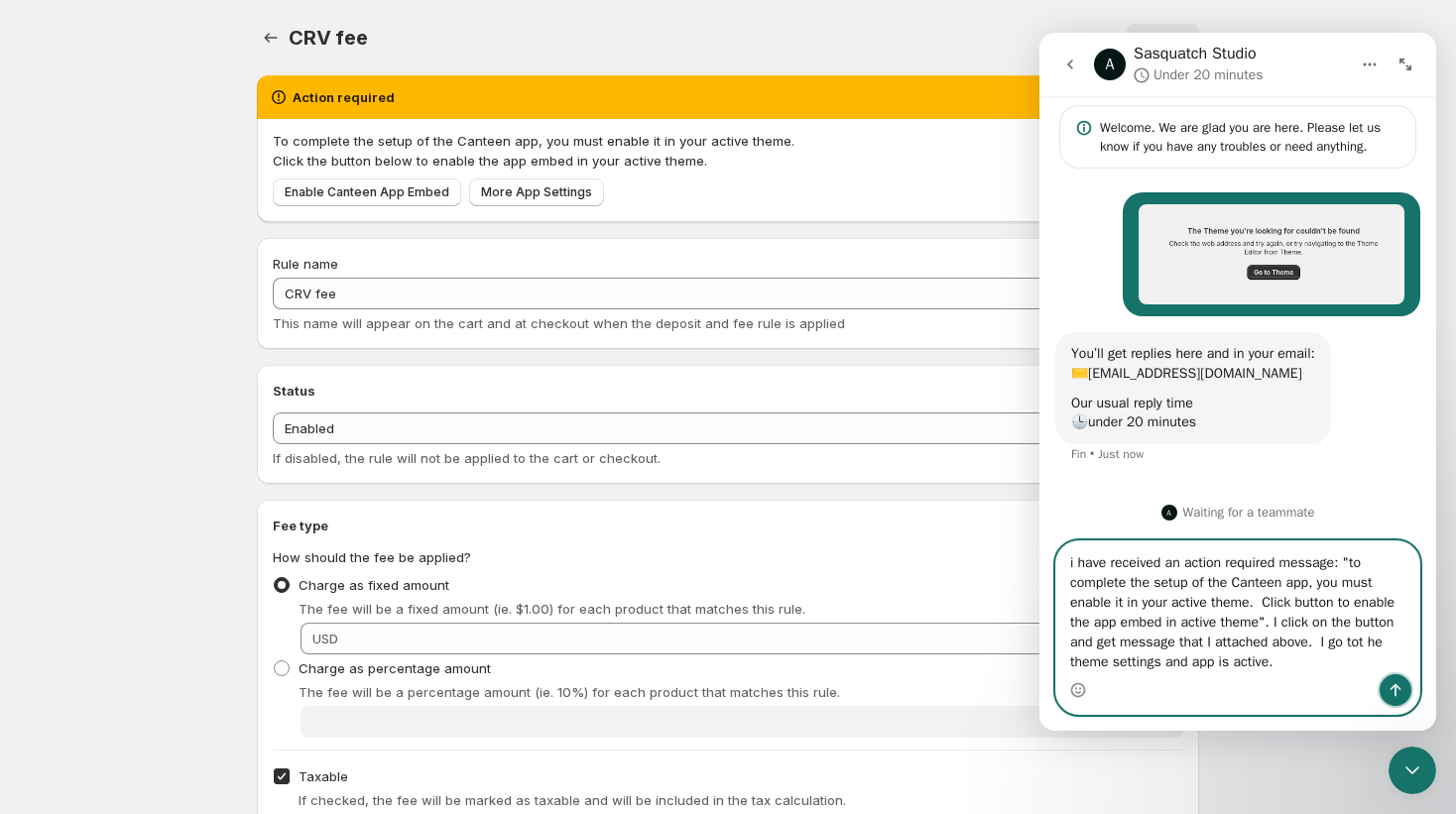 click 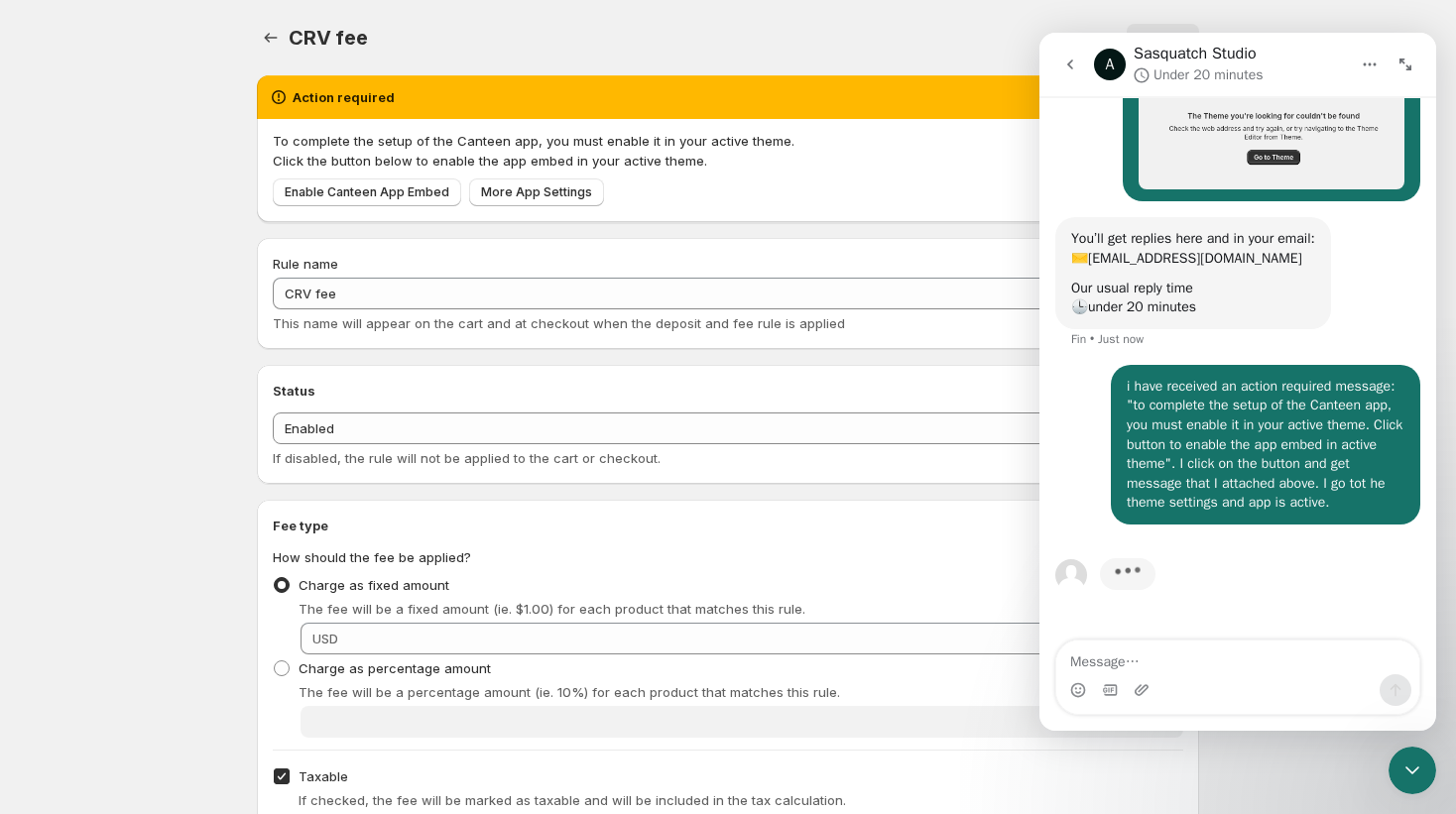 scroll, scrollTop: 240, scrollLeft: 0, axis: vertical 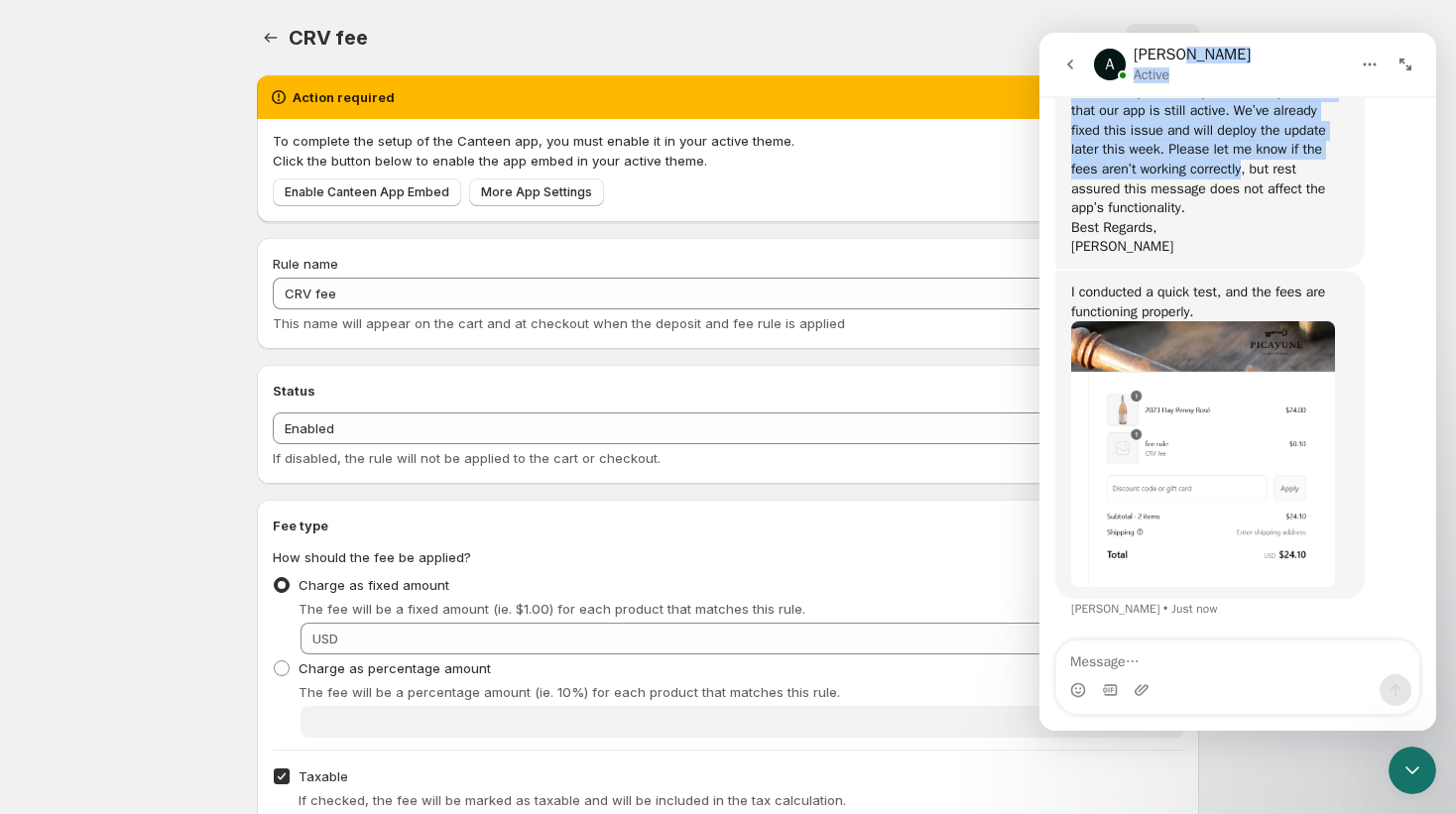 drag, startPoint x: 1289, startPoint y: 108, endPoint x: 1261, endPoint y: 138, distance: 41.036569 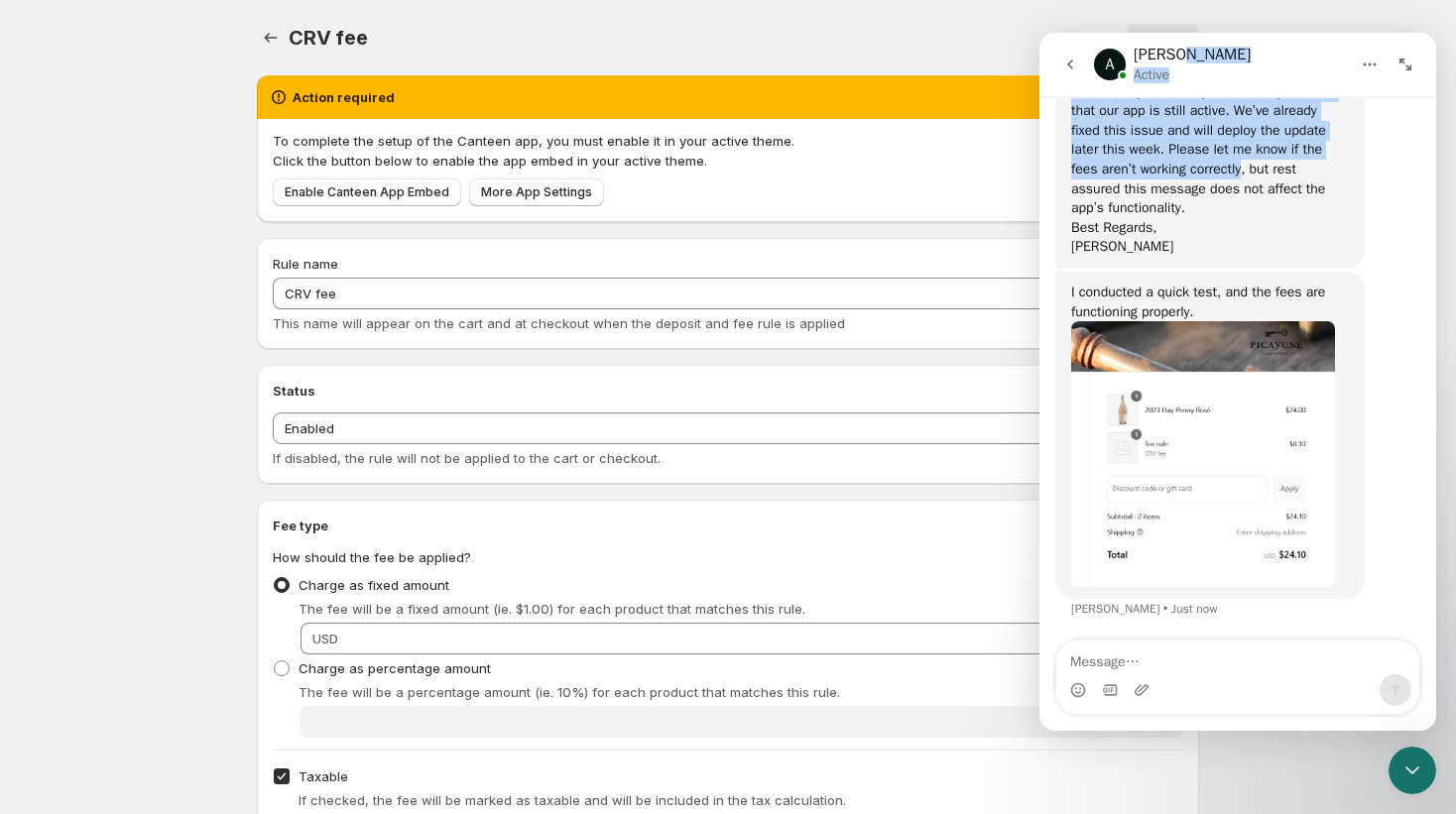 click on "A [PERSON_NAME] Active" at bounding box center [1222, 64] 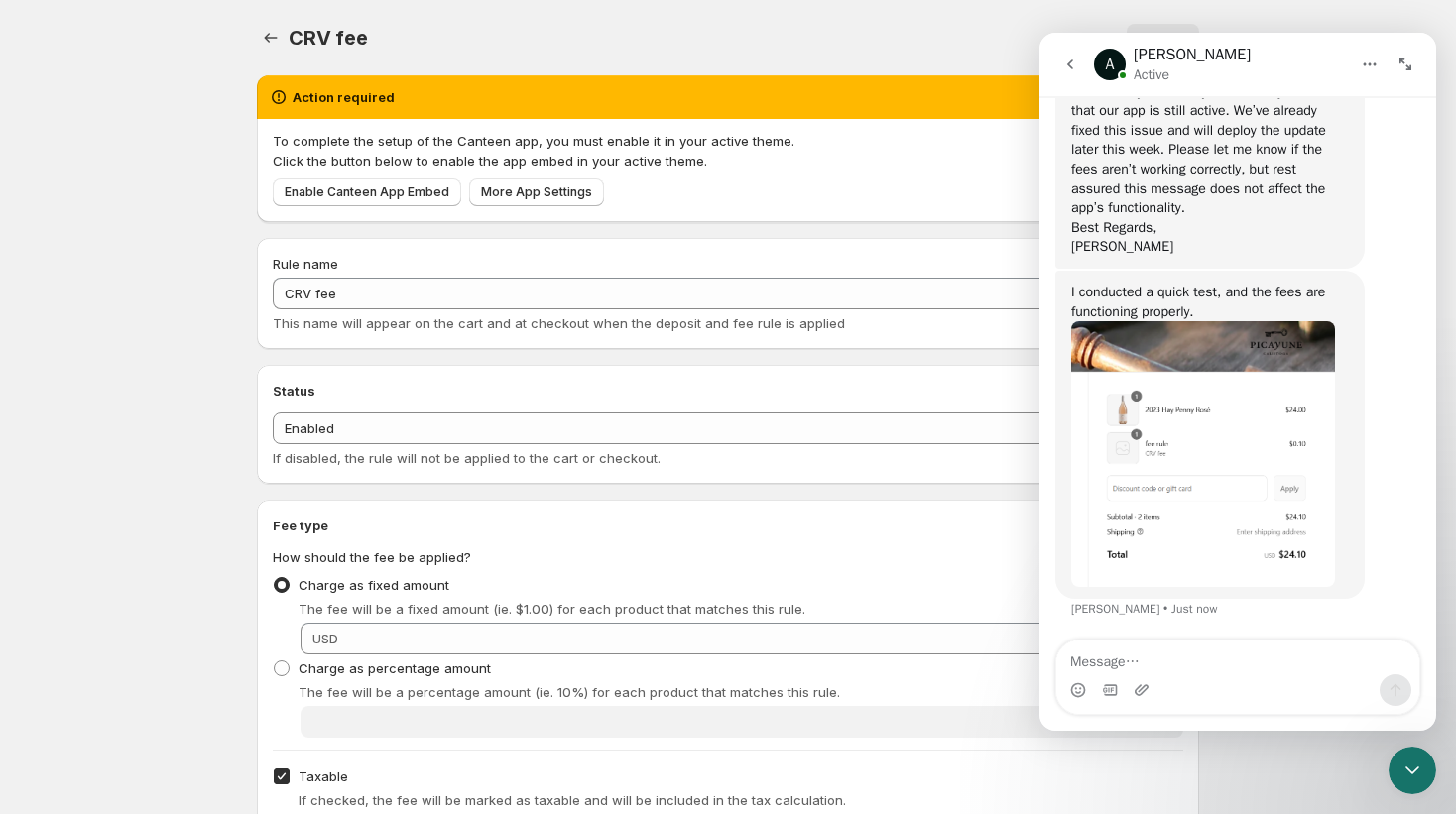 click on "Preview" at bounding box center [1162, 38] 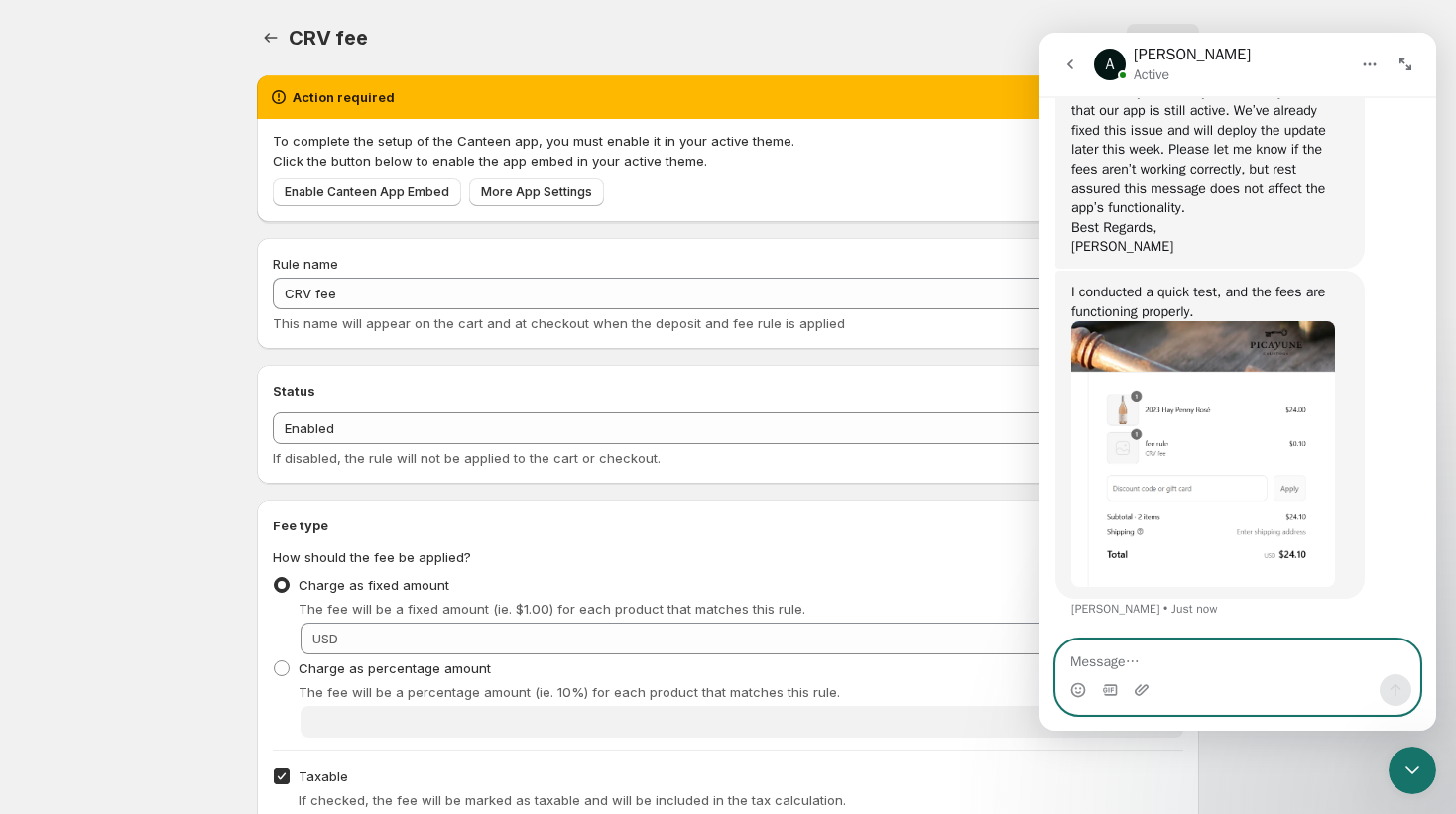 click at bounding box center [1238, 657] 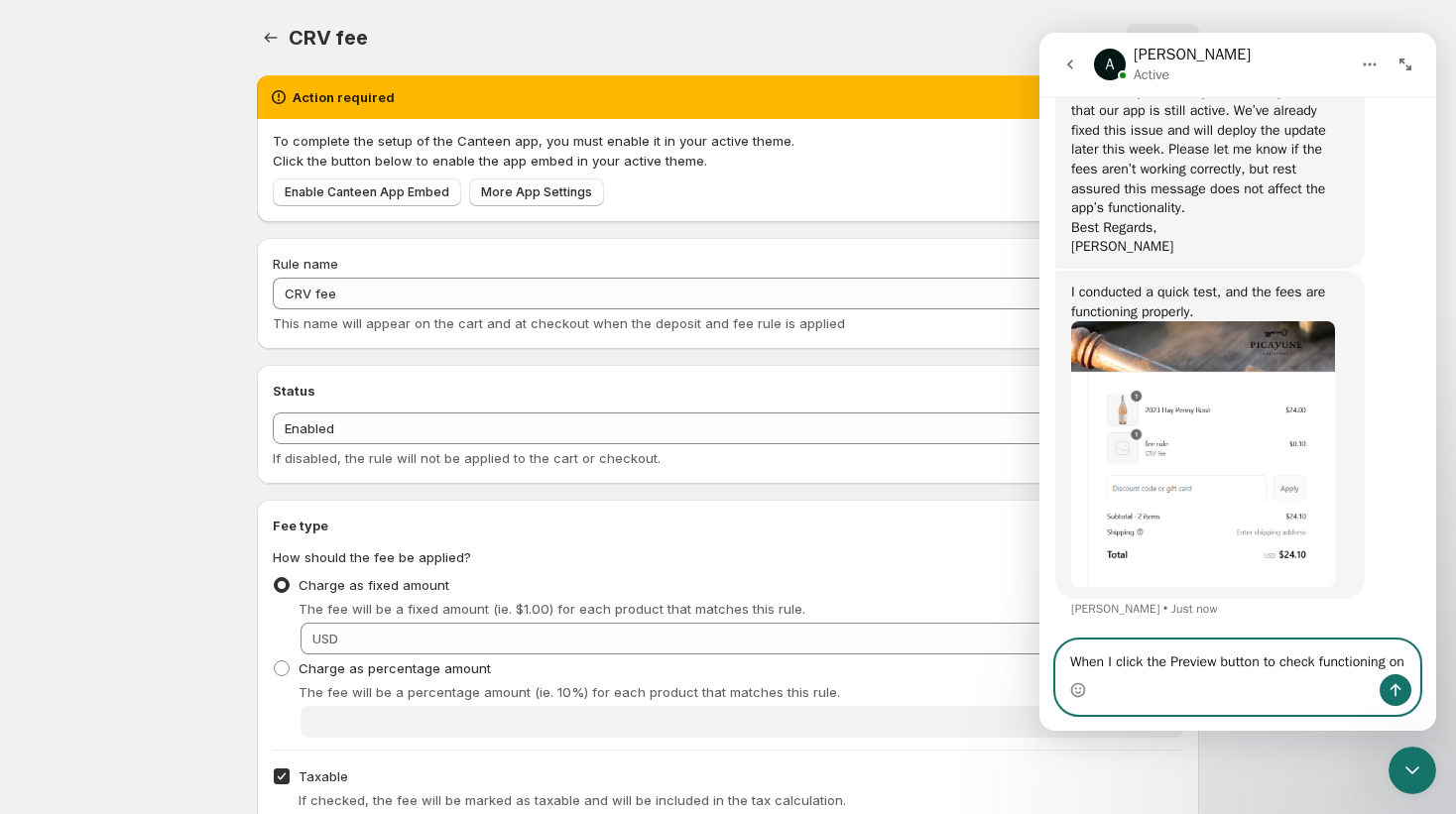 scroll, scrollTop: 731, scrollLeft: 0, axis: vertical 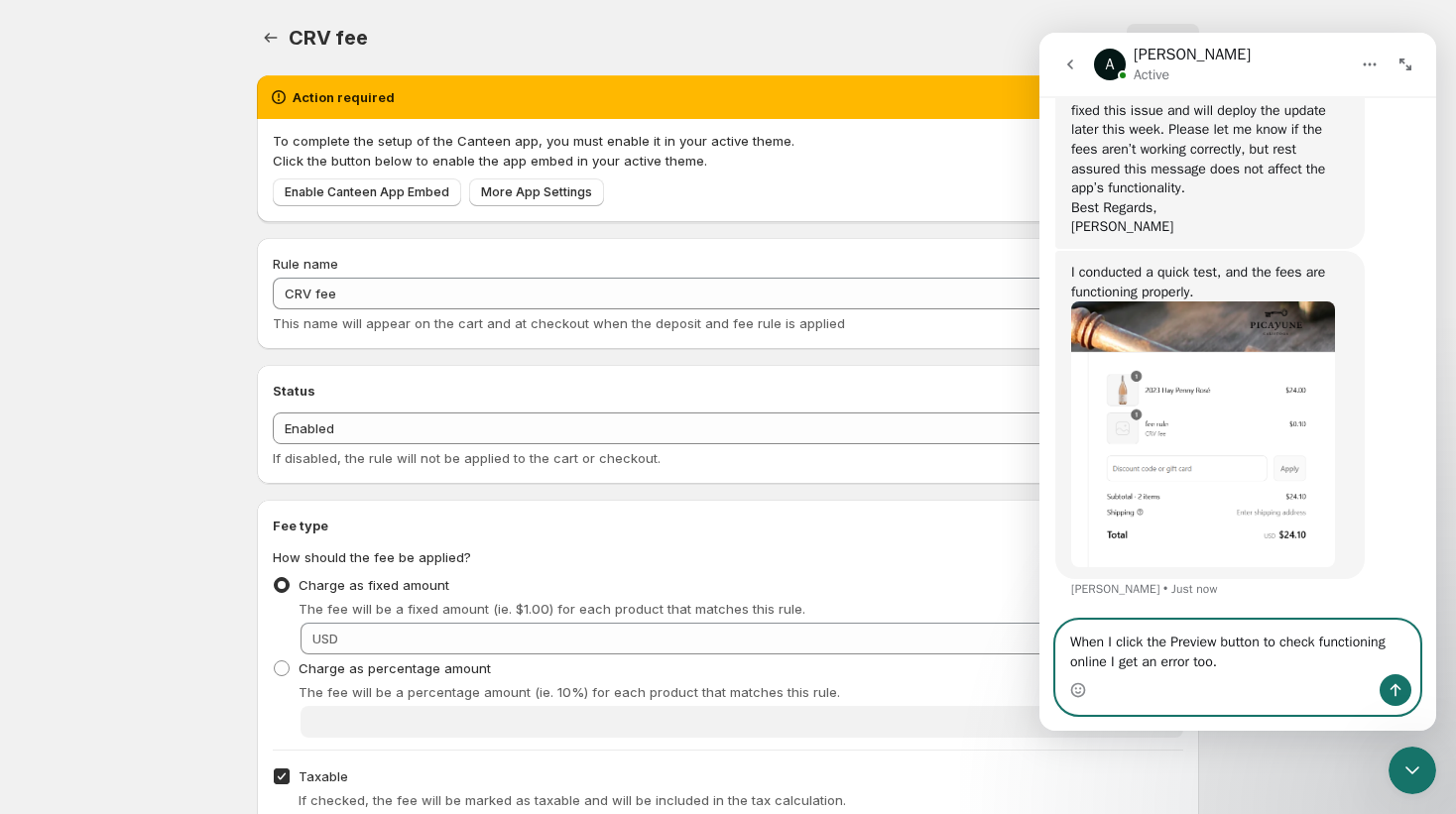 type on "When I click the Preview button to check functioning online I get an error too." 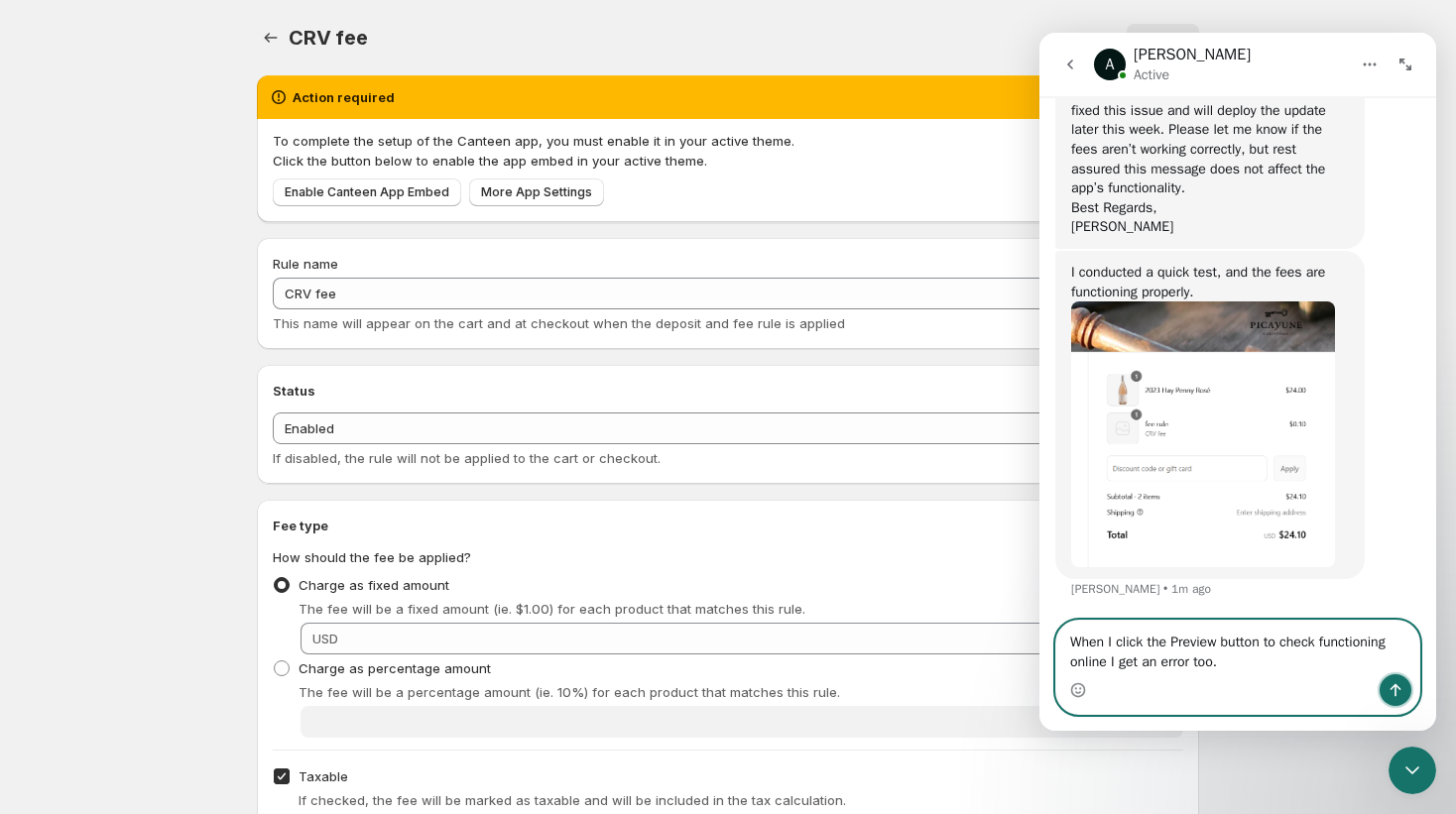 click 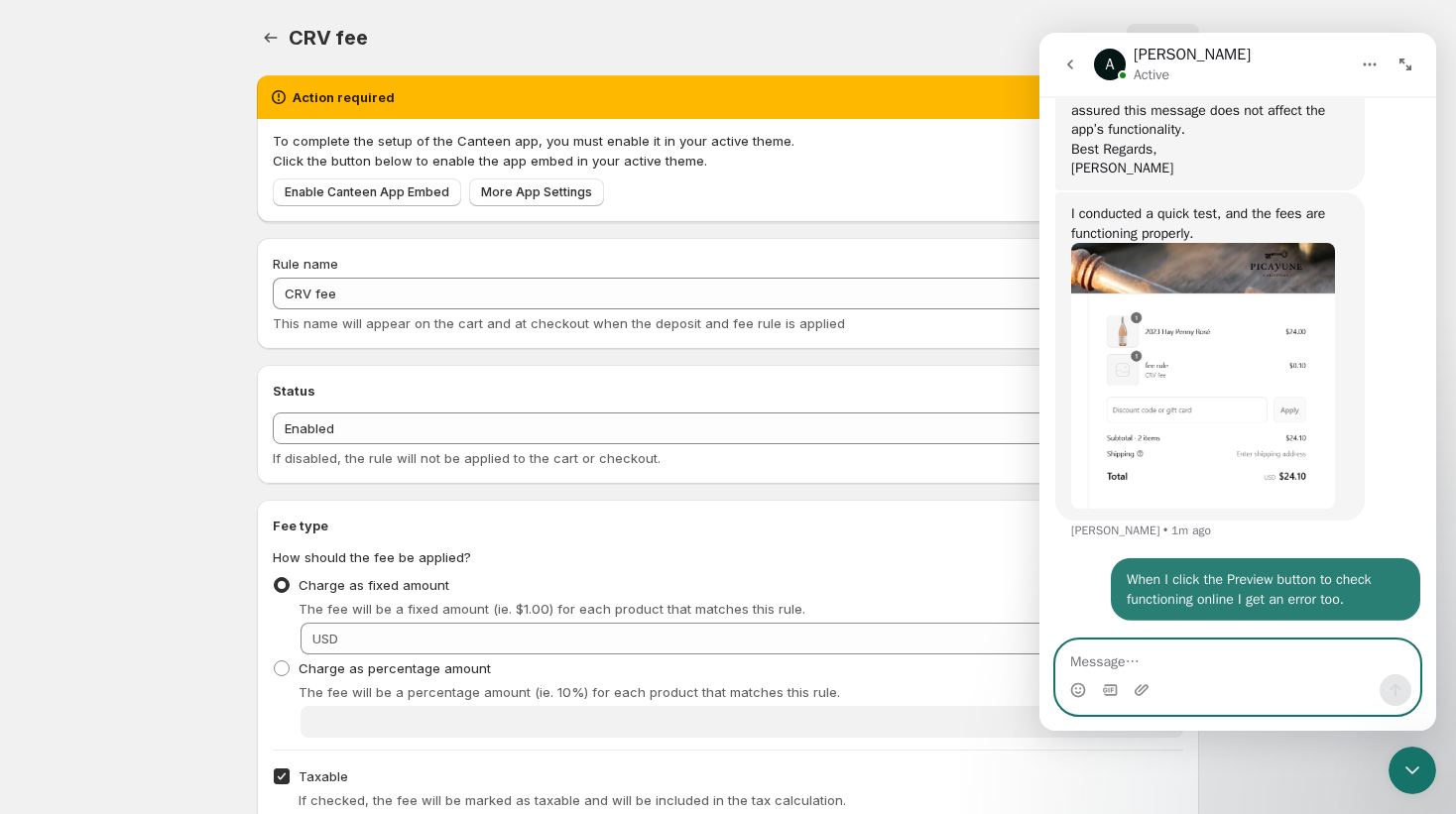scroll, scrollTop: 789, scrollLeft: 0, axis: vertical 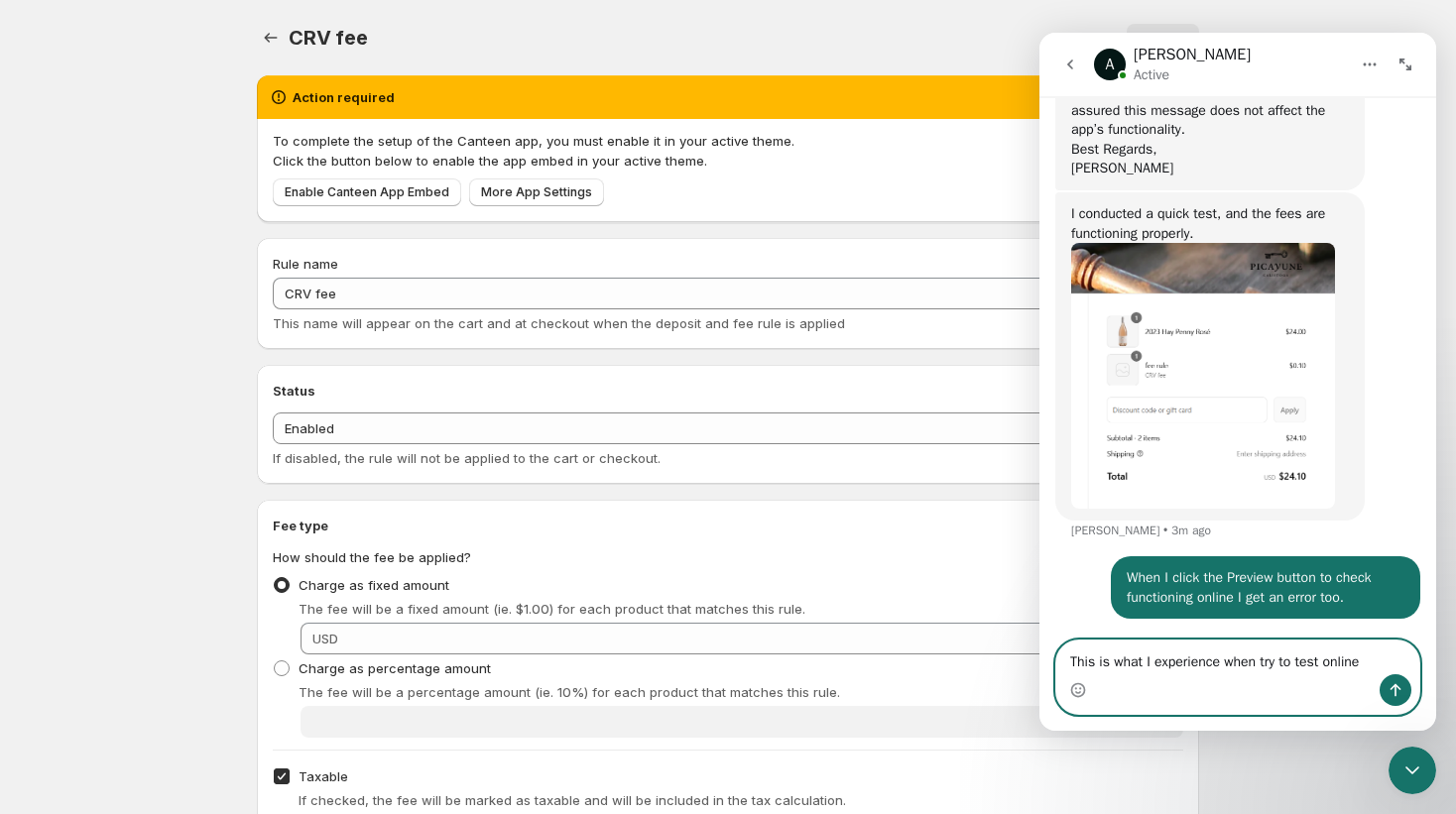 type on "This is what I experience when try to test online" 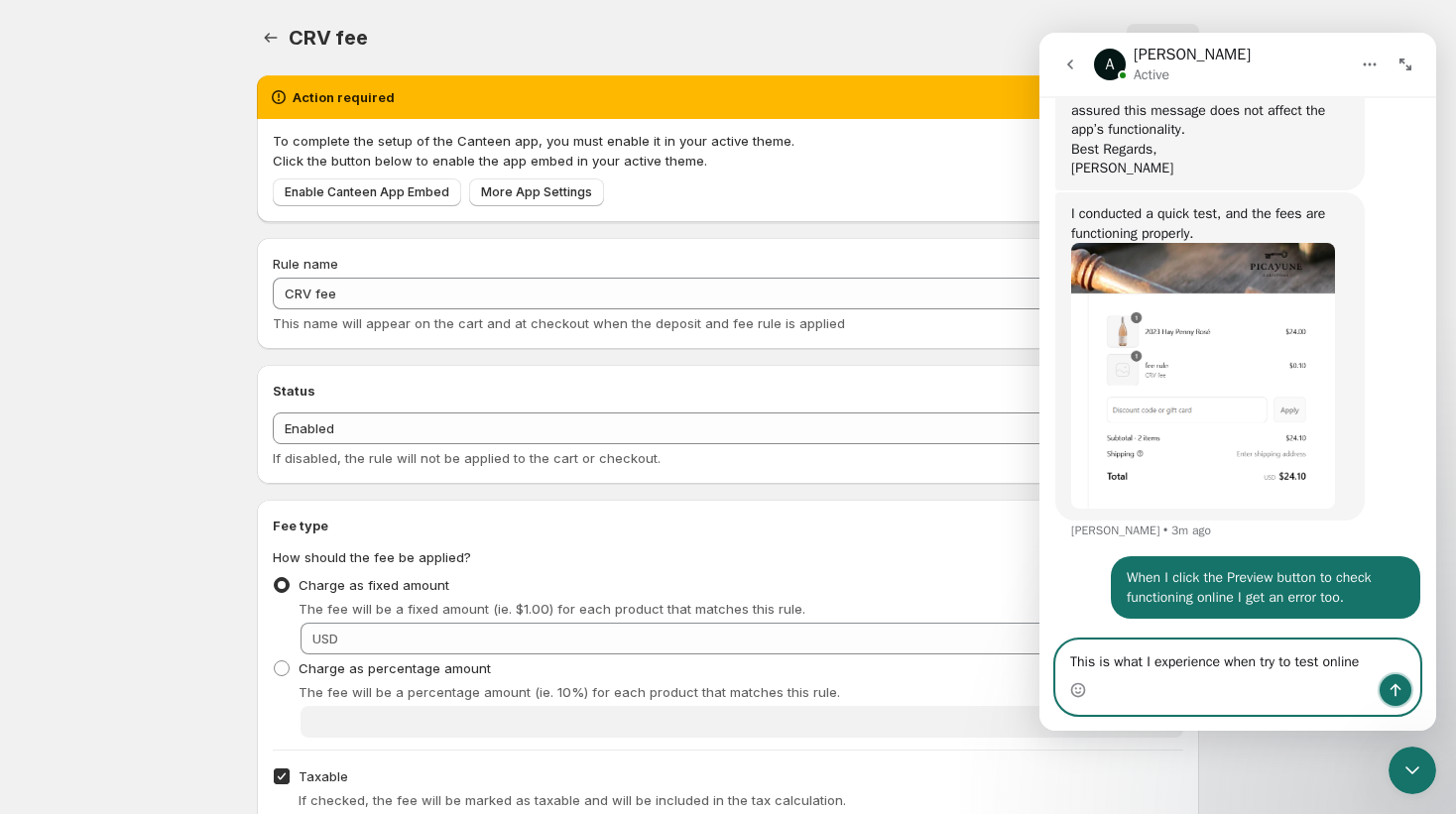 click 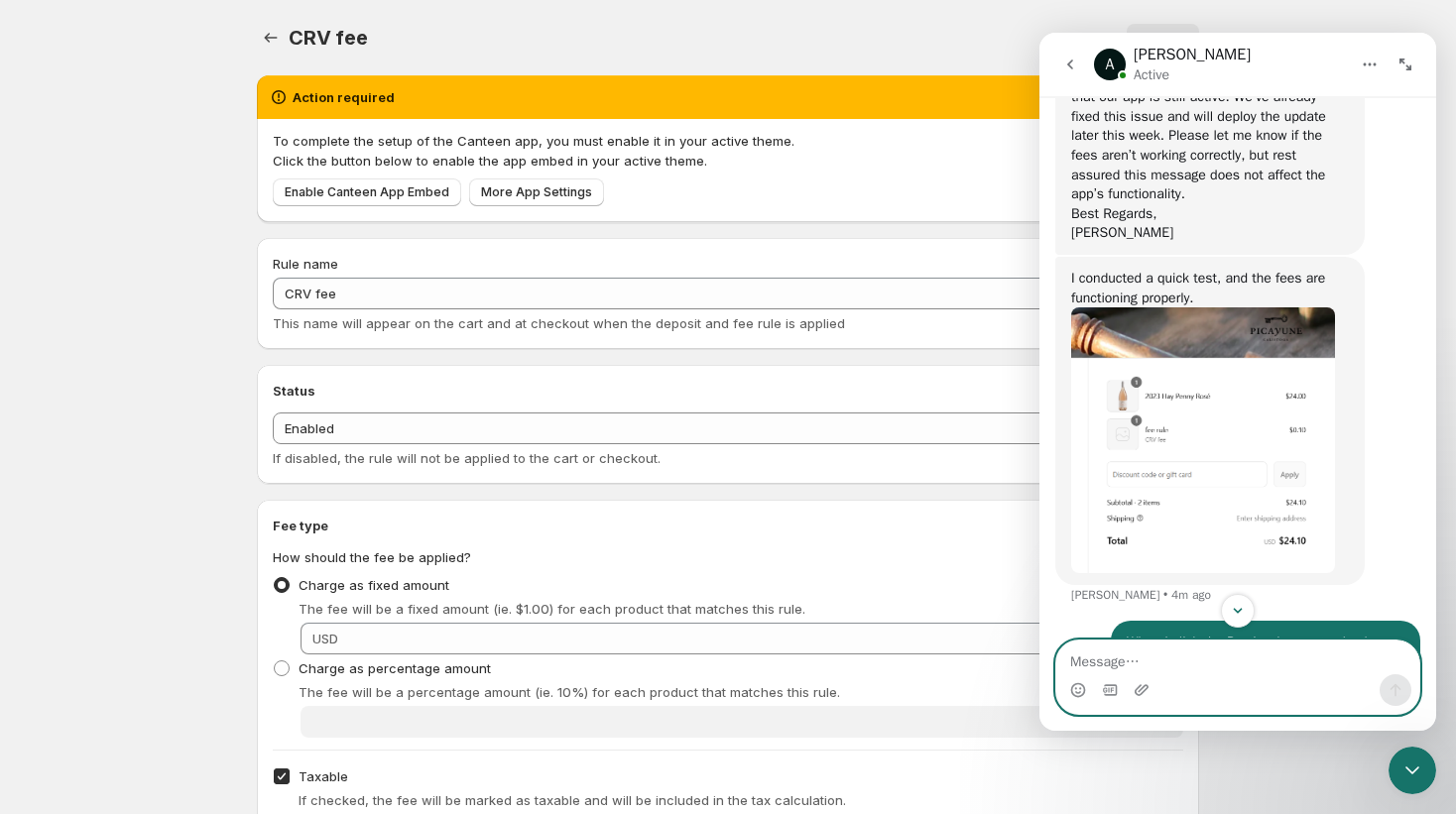 scroll, scrollTop: 1221, scrollLeft: 0, axis: vertical 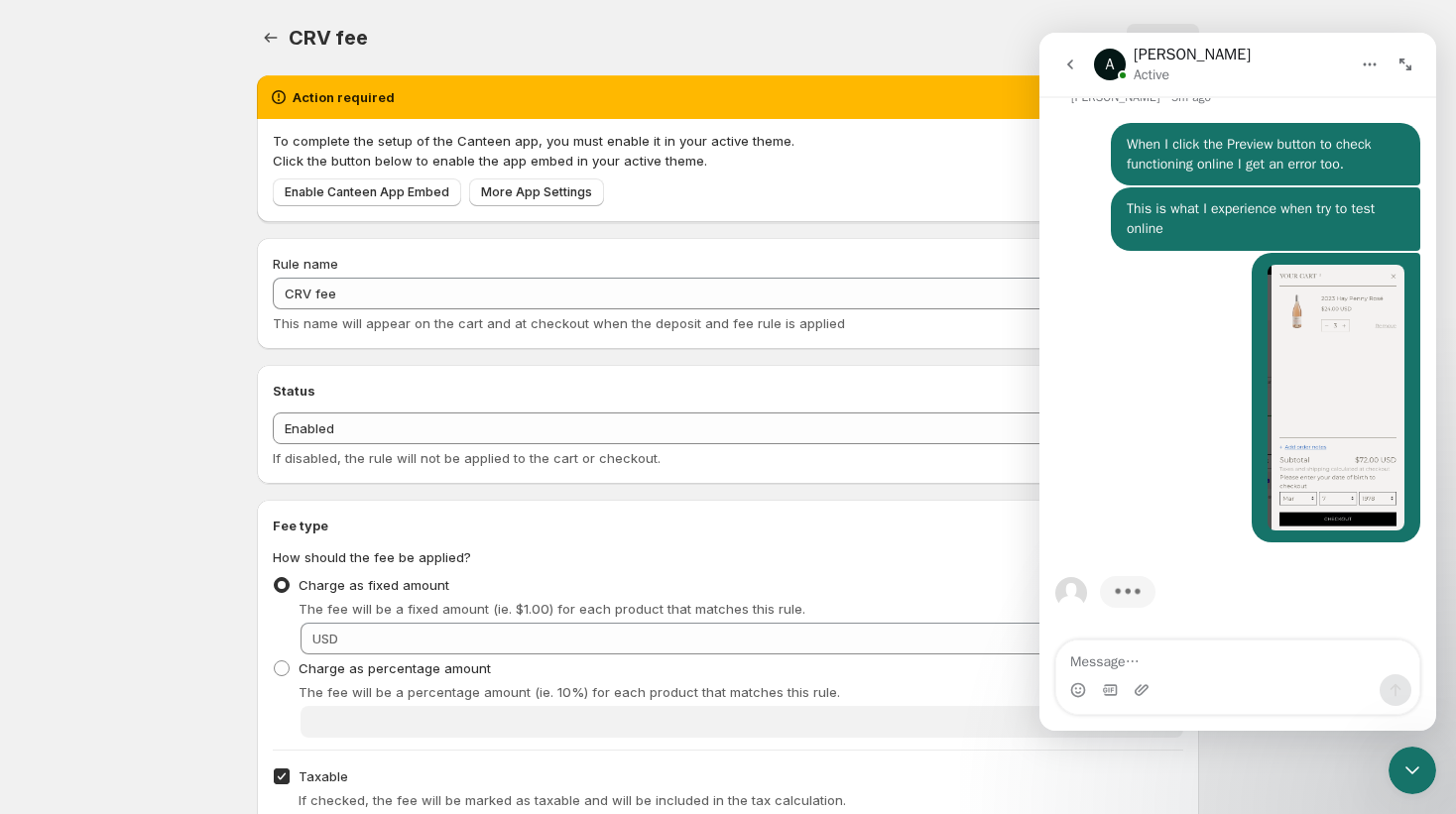 click on "How should the fee be applied? Charge as fixed amount The fee will be a fixed amount (ie. $1.00) for each product that matches this rule. Fixed amount USD 0.1 Charge as percentage amount The fee will be a percentage amount (ie. 10%) for each product that matches this rule. Percentage amount %" at bounding box center [728, 642] 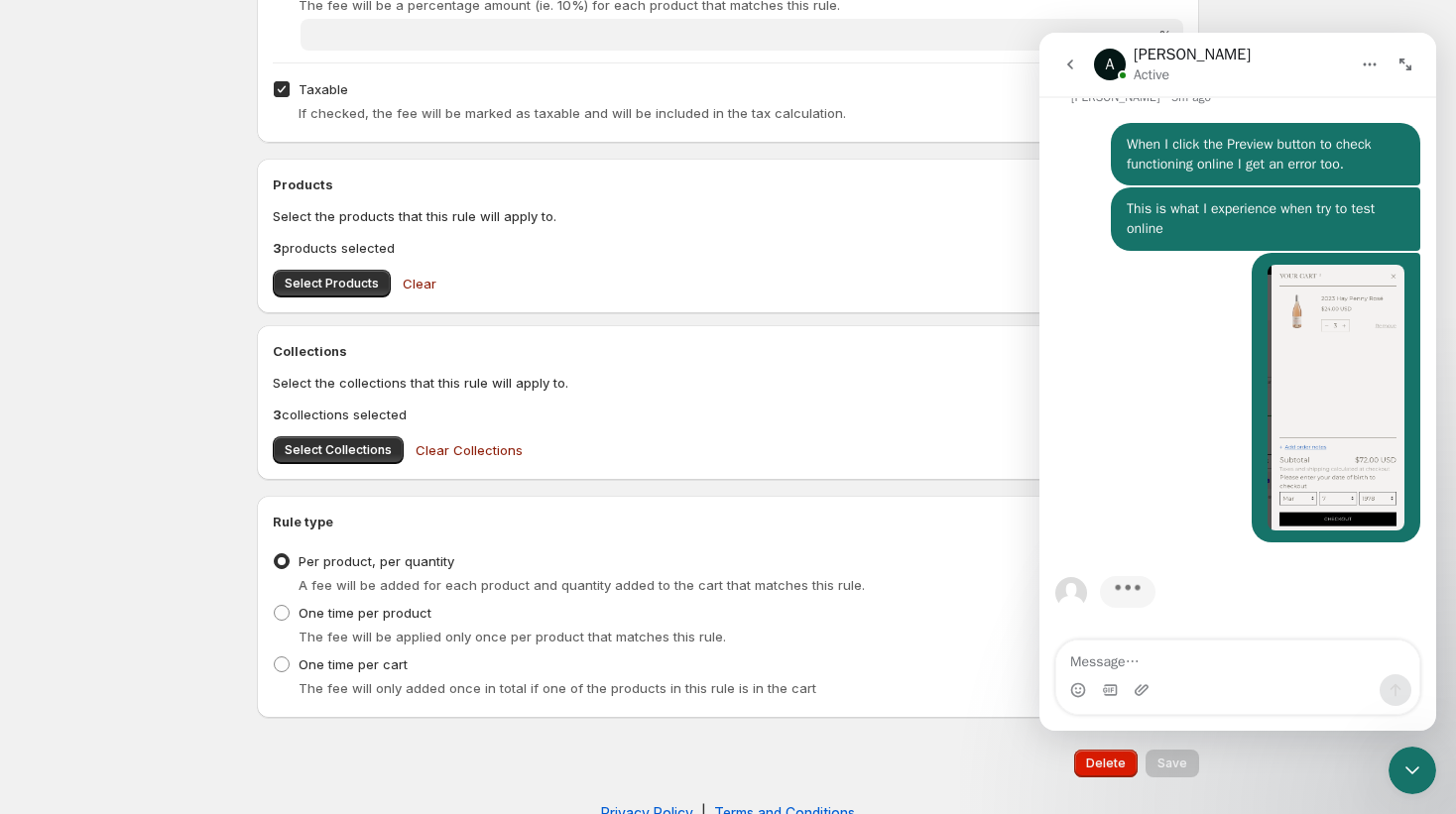 scroll, scrollTop: 691, scrollLeft: 0, axis: vertical 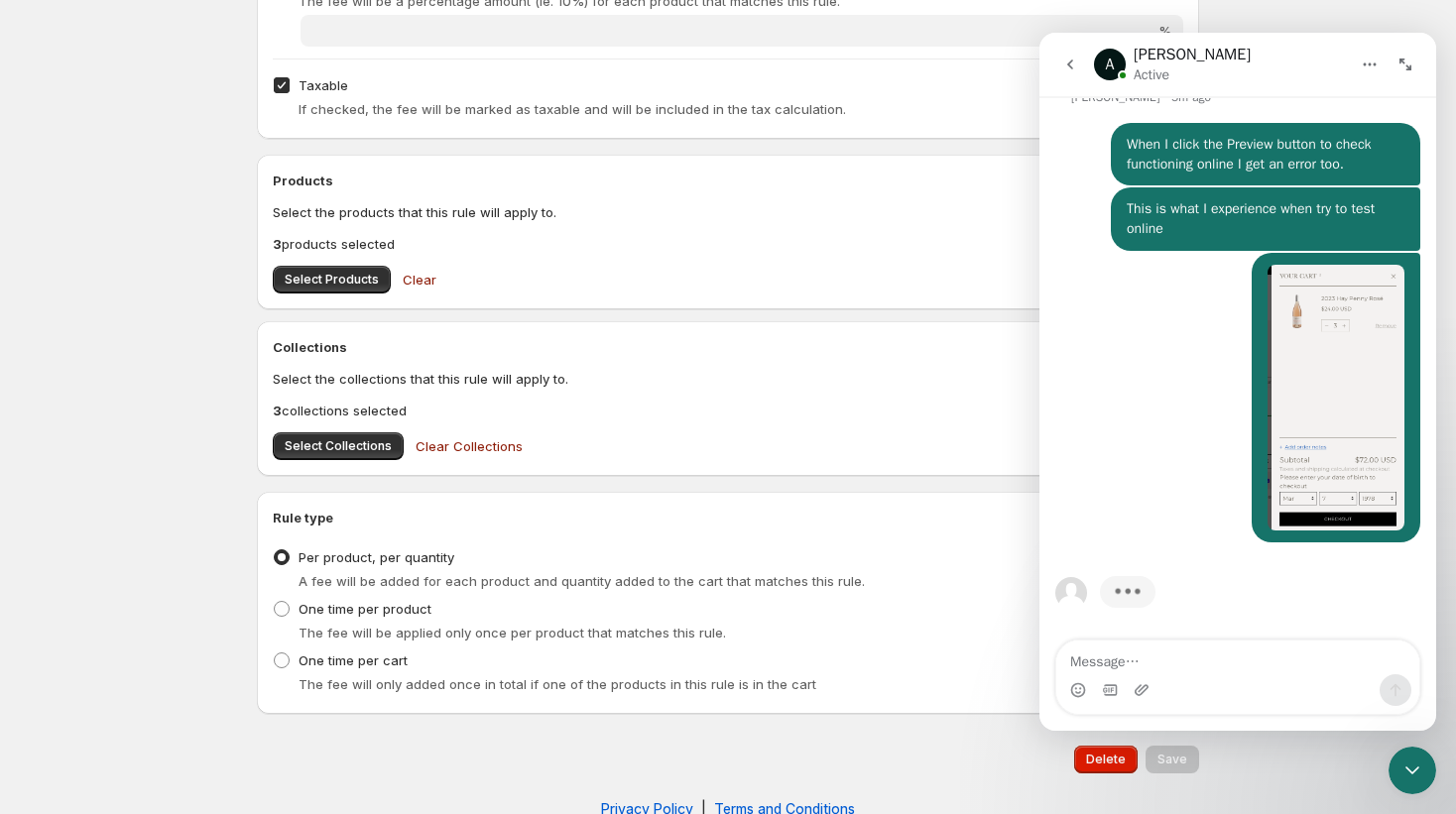 click on "Collections Select the collections that this rule will apply to. 3  collections selected Select Collections Clear Collections" at bounding box center (728, 399) 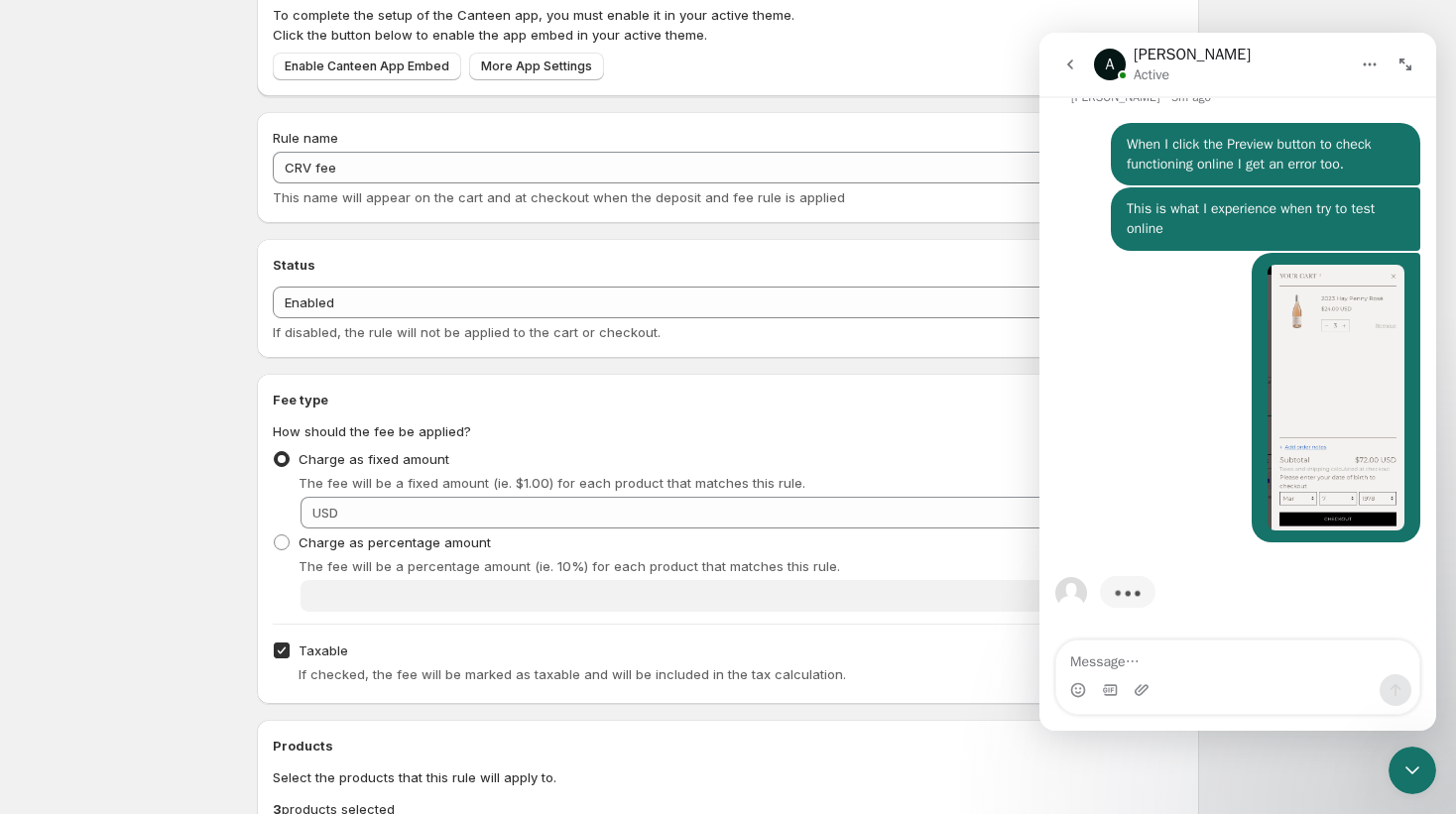 scroll, scrollTop: 0, scrollLeft: 0, axis: both 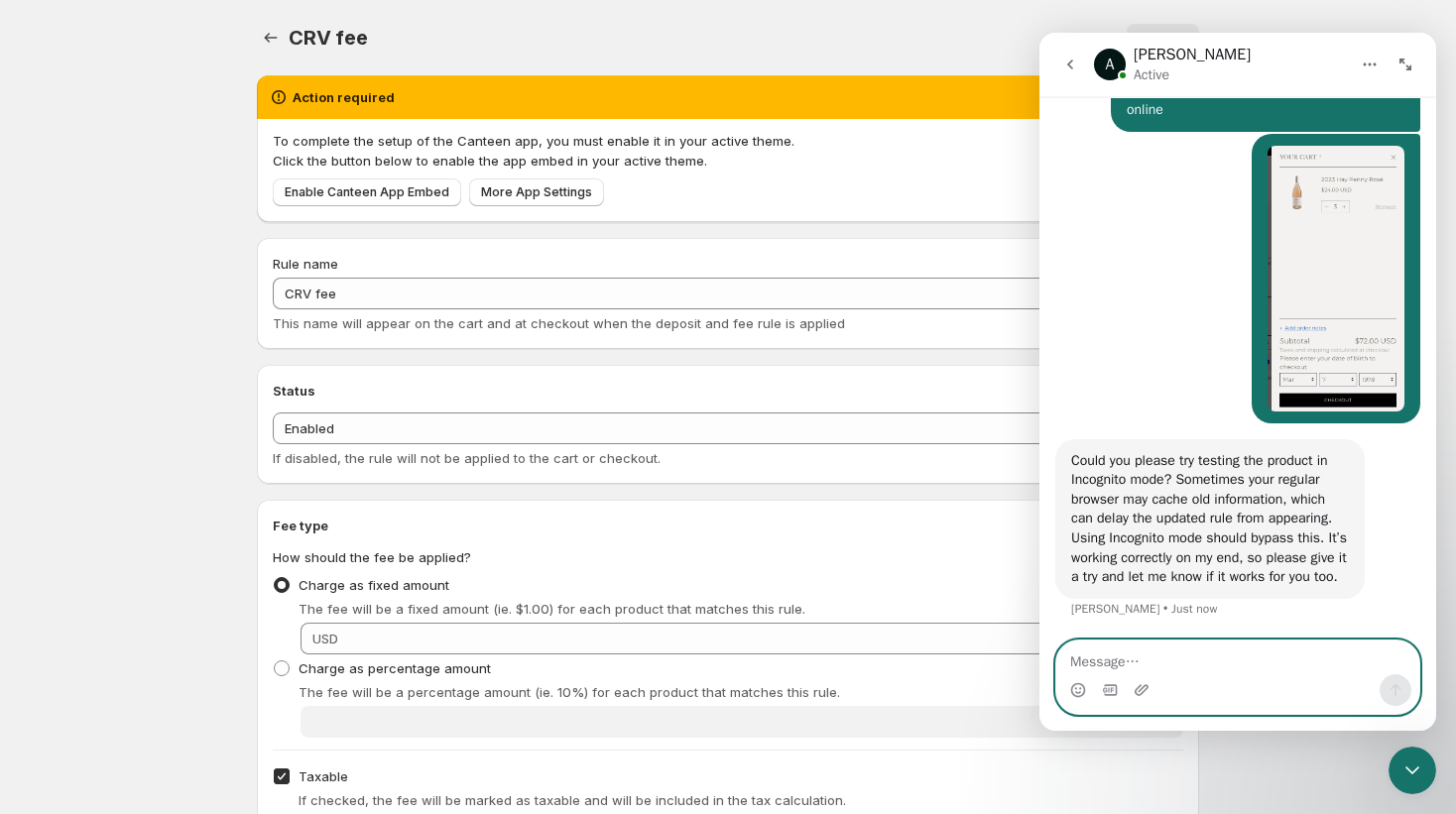 click at bounding box center (1238, 657) 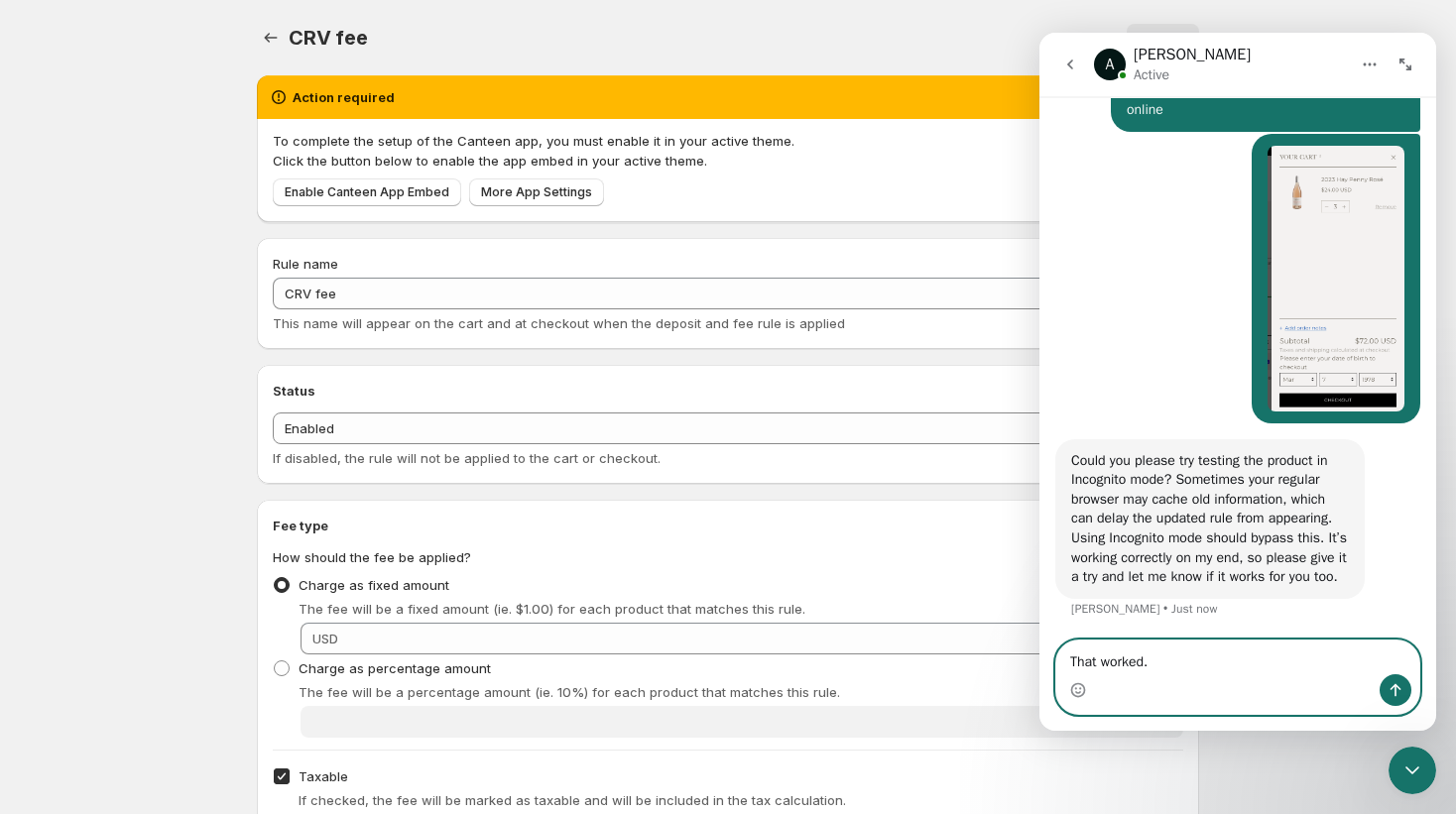 type on "That worked." 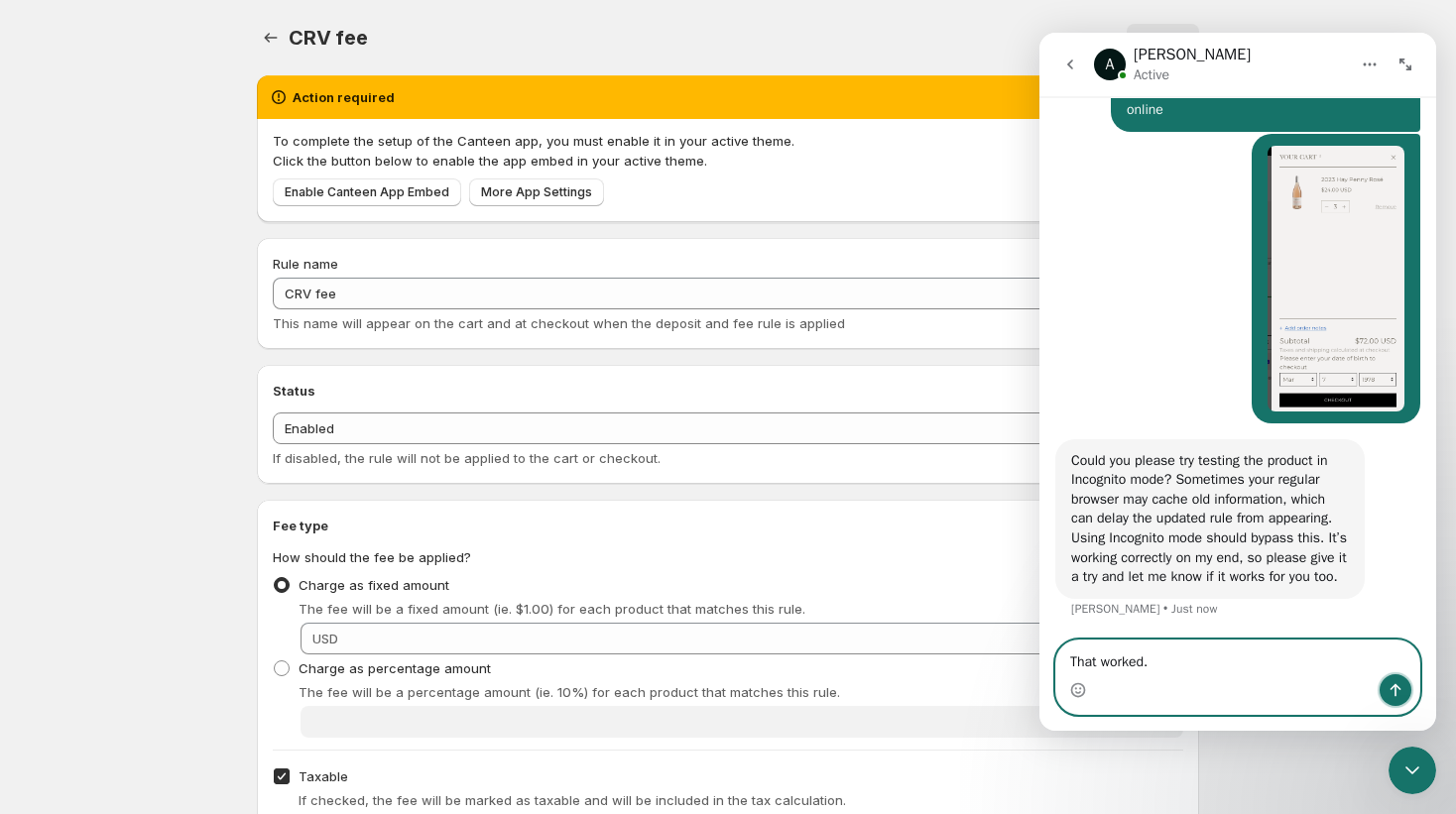 click 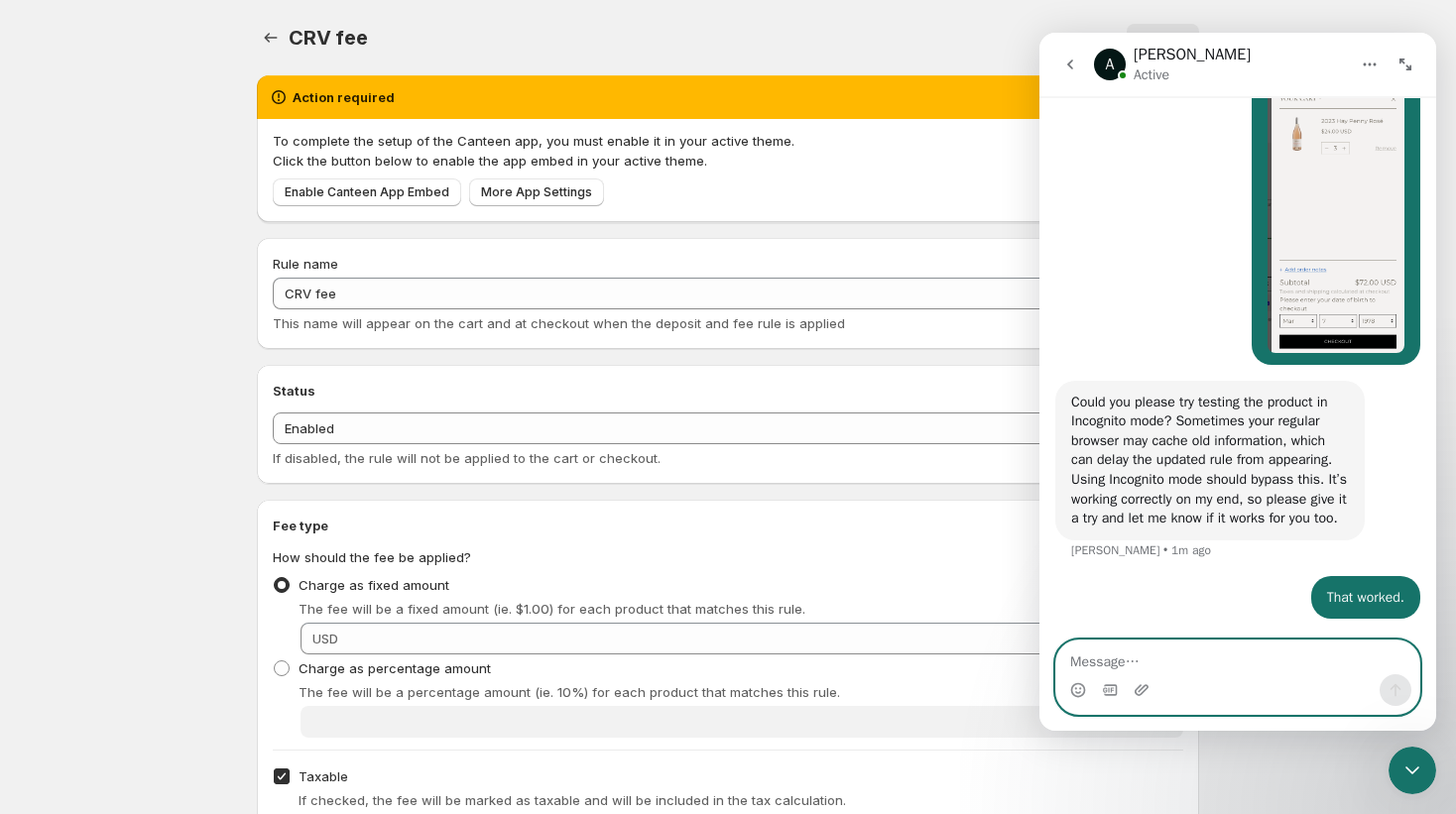 scroll, scrollTop: 1476, scrollLeft: 0, axis: vertical 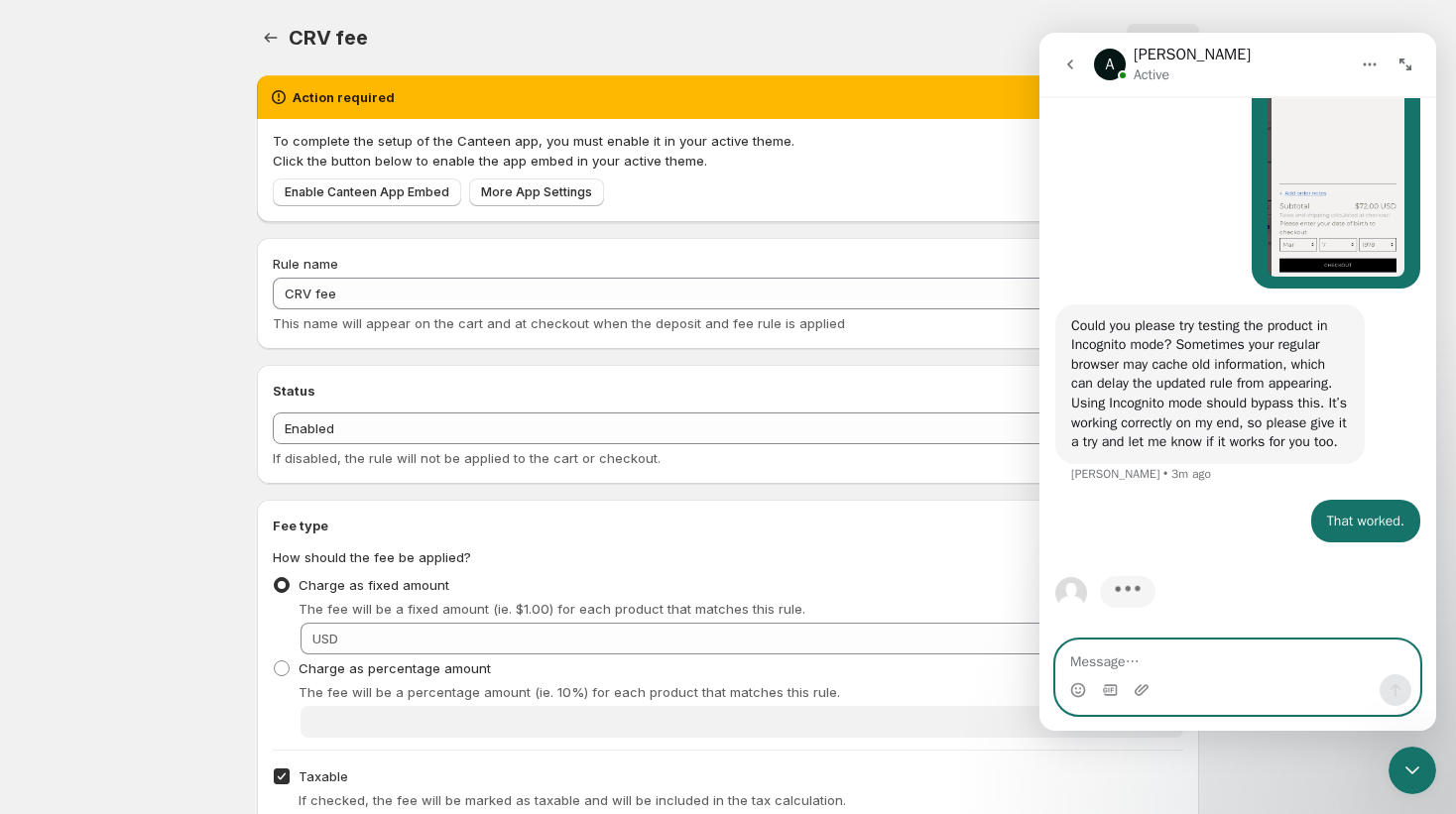 click at bounding box center (1238, 657) 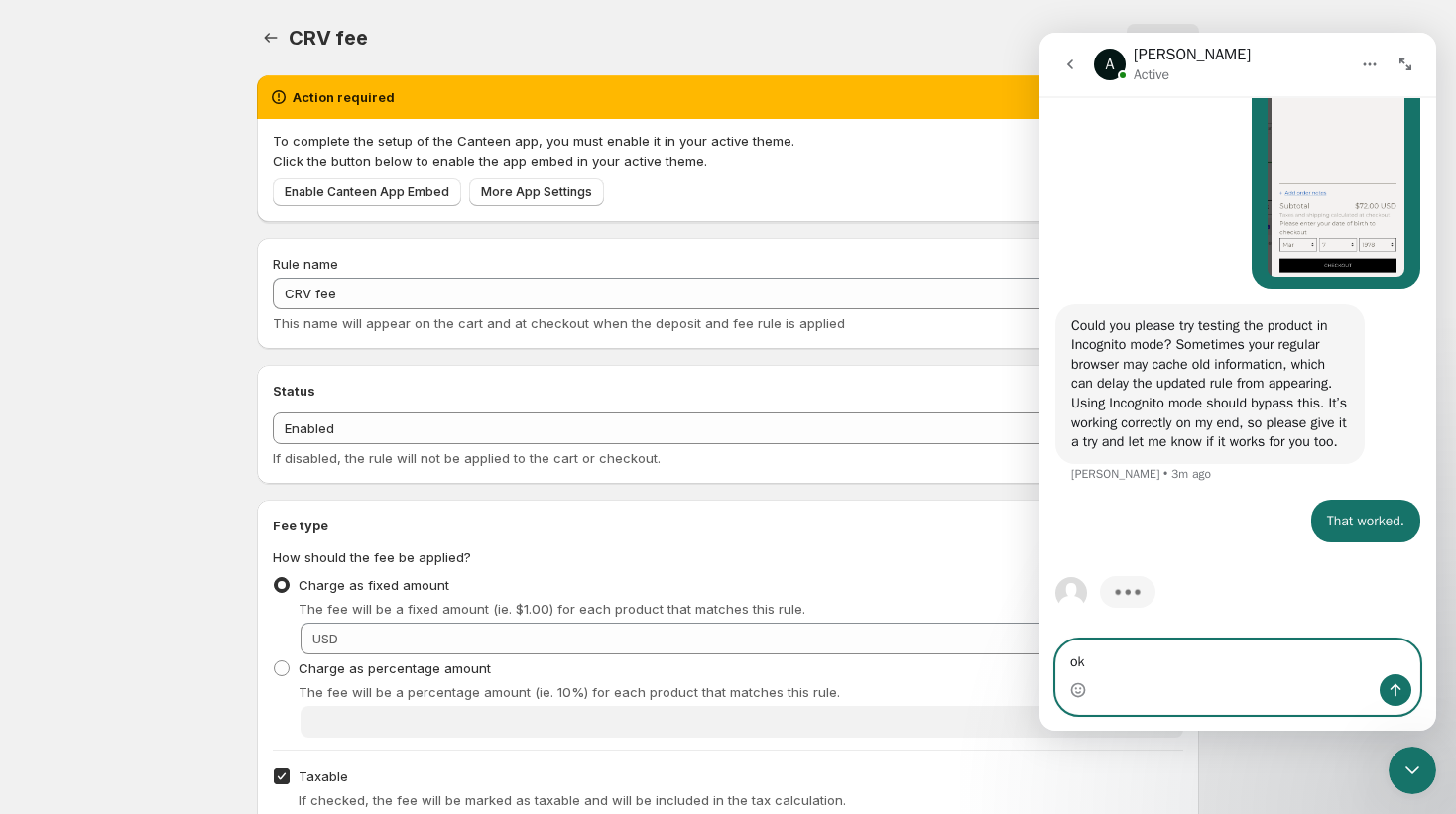 type on "o" 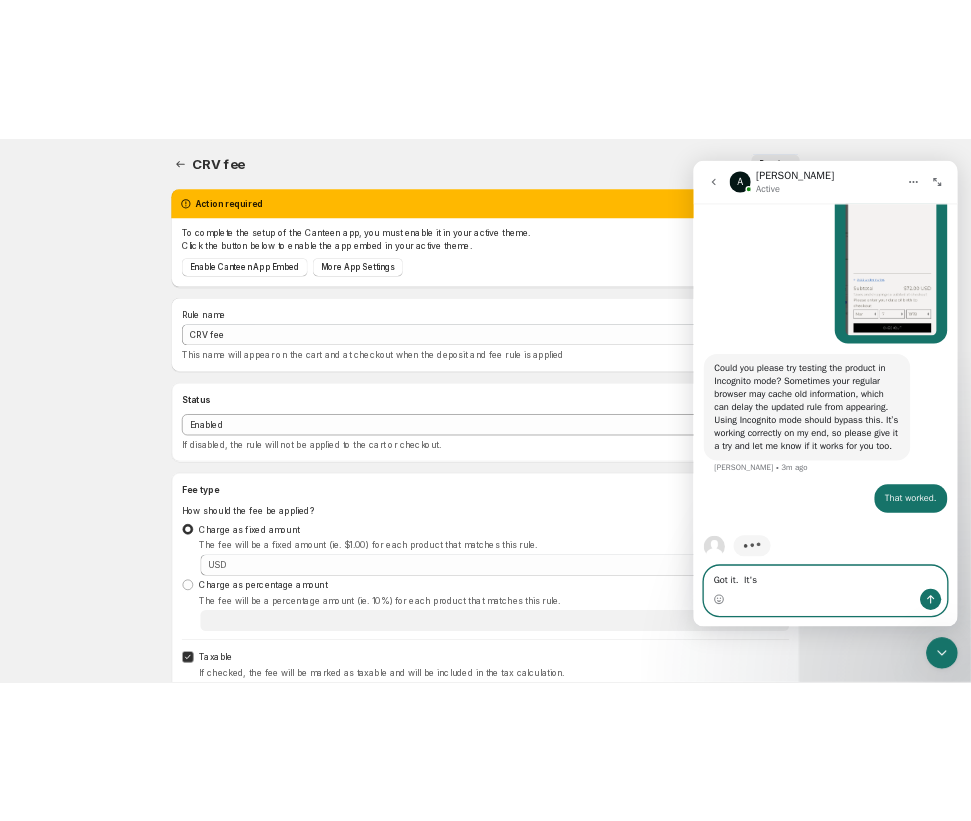 scroll, scrollTop: 1489, scrollLeft: 0, axis: vertical 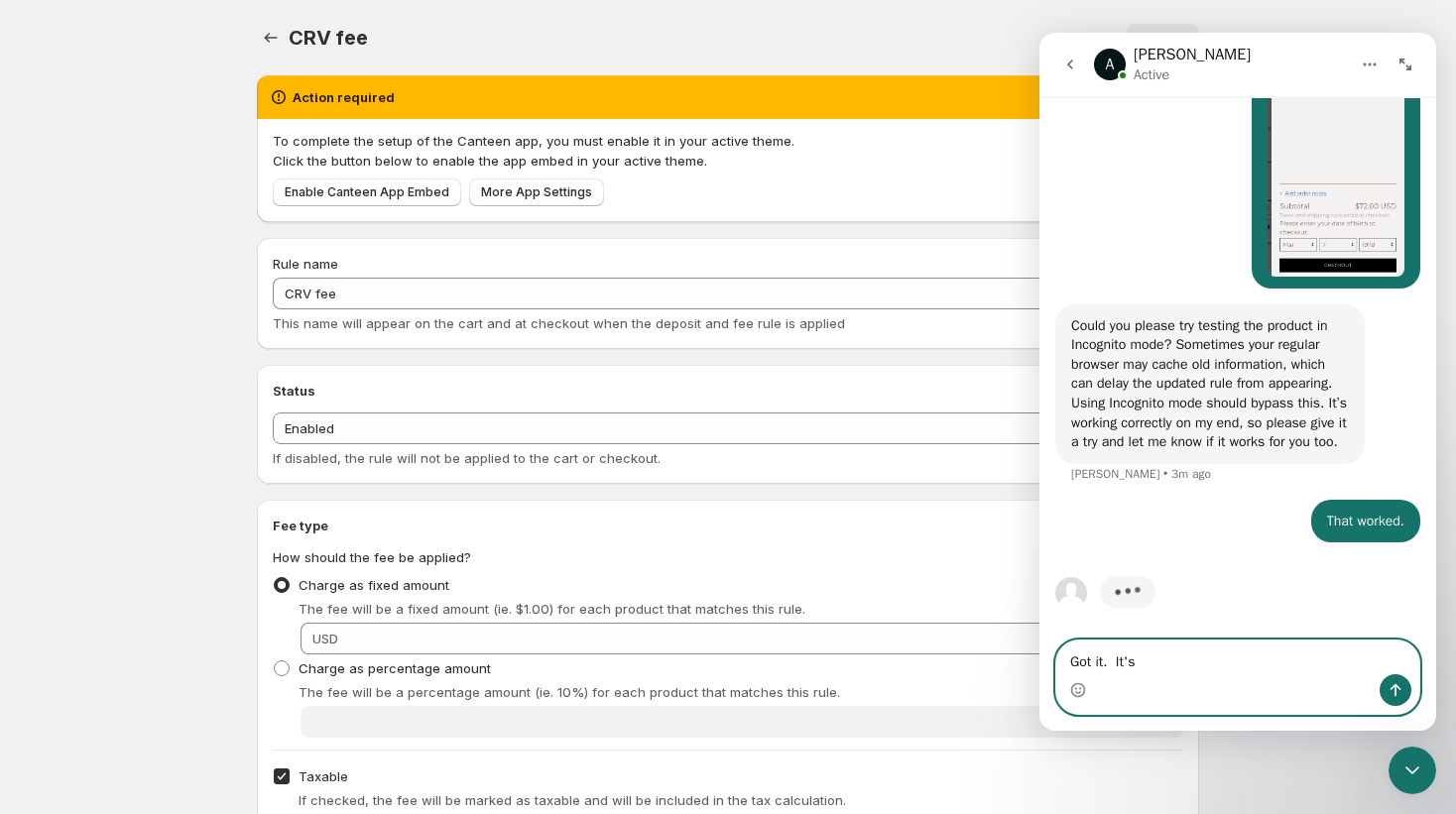 type on "Got it.  It's" 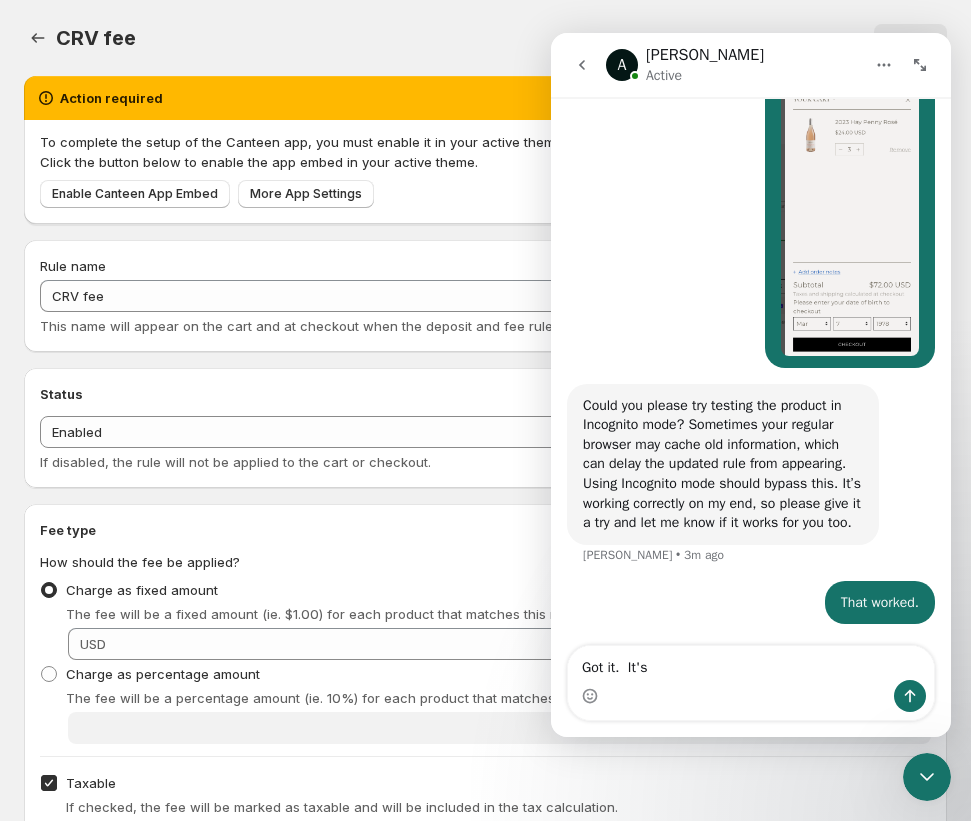 scroll, scrollTop: 1412, scrollLeft: 0, axis: vertical 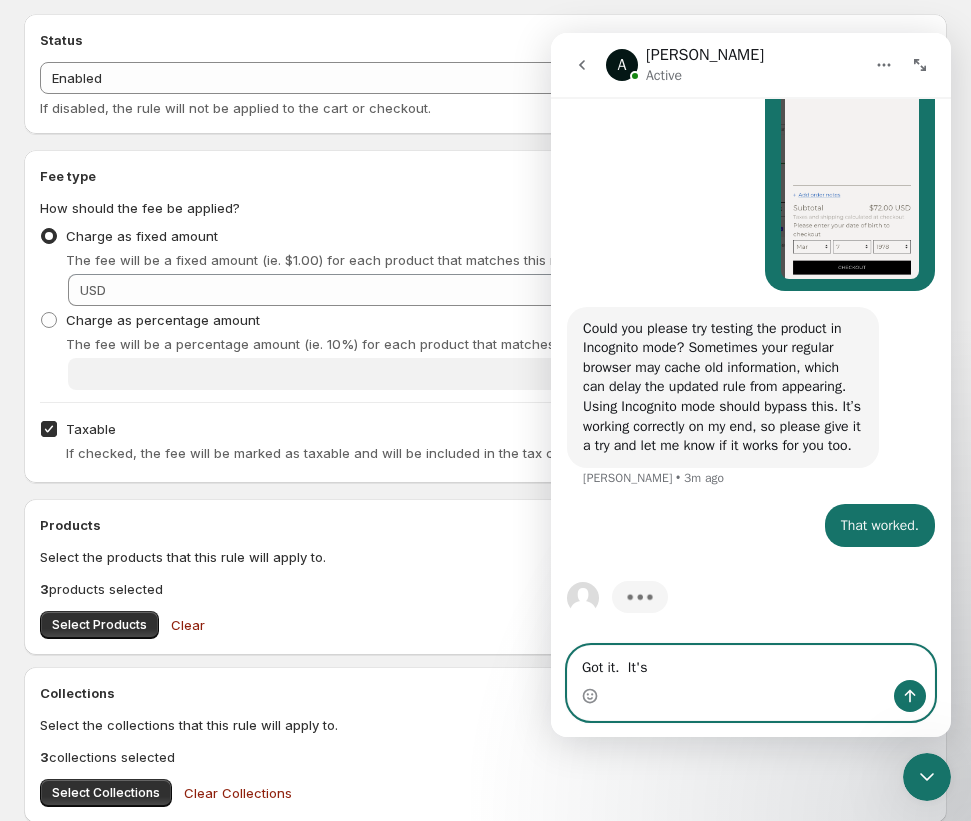 drag, startPoint x: 672, startPoint y: 670, endPoint x: 557, endPoint y: 668, distance: 115.01739 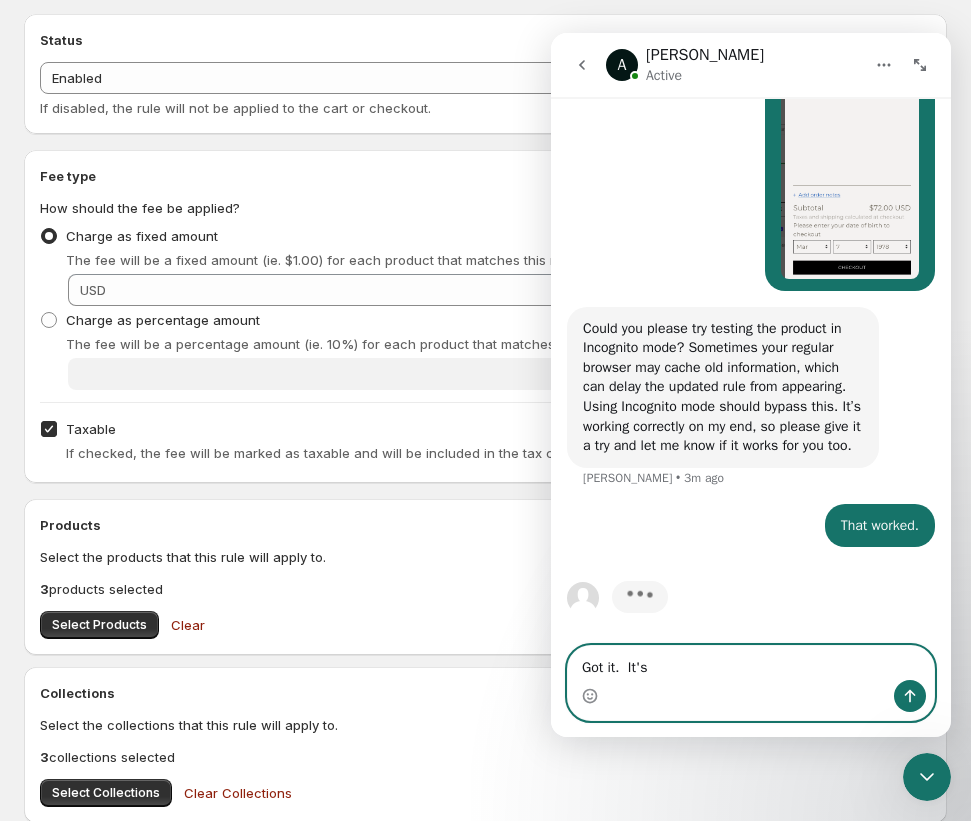 click on "Got it.  It's  Got it.  It's" at bounding box center [751, 683] 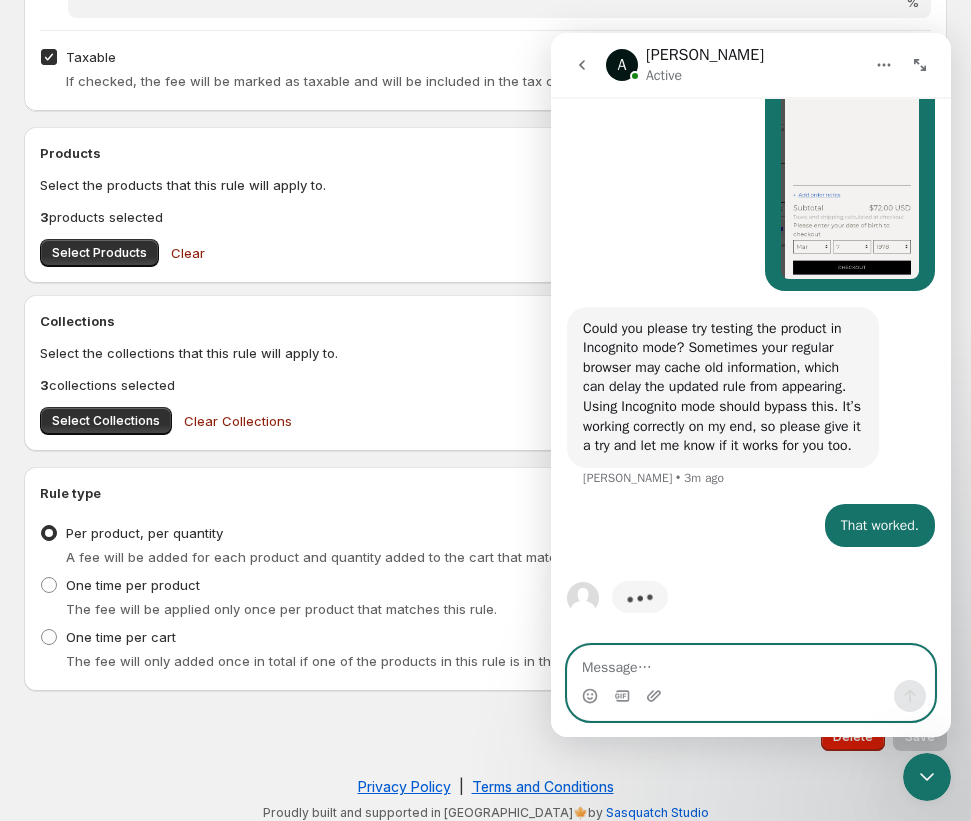 scroll, scrollTop: 736, scrollLeft: 0, axis: vertical 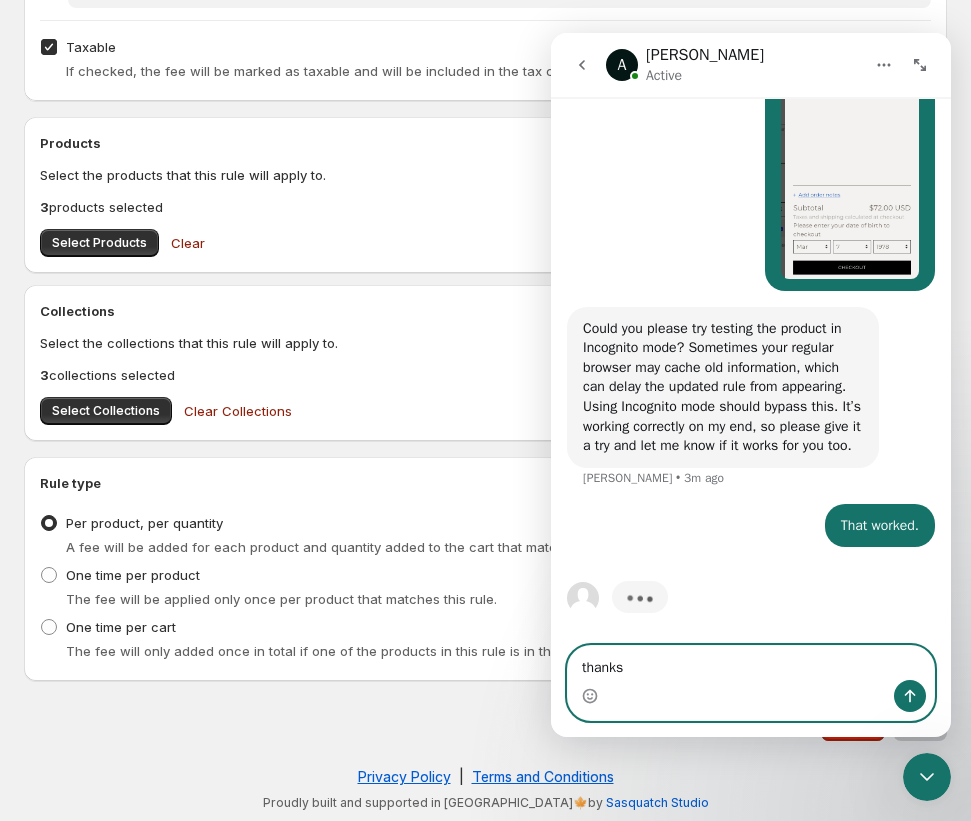 type on "thanks" 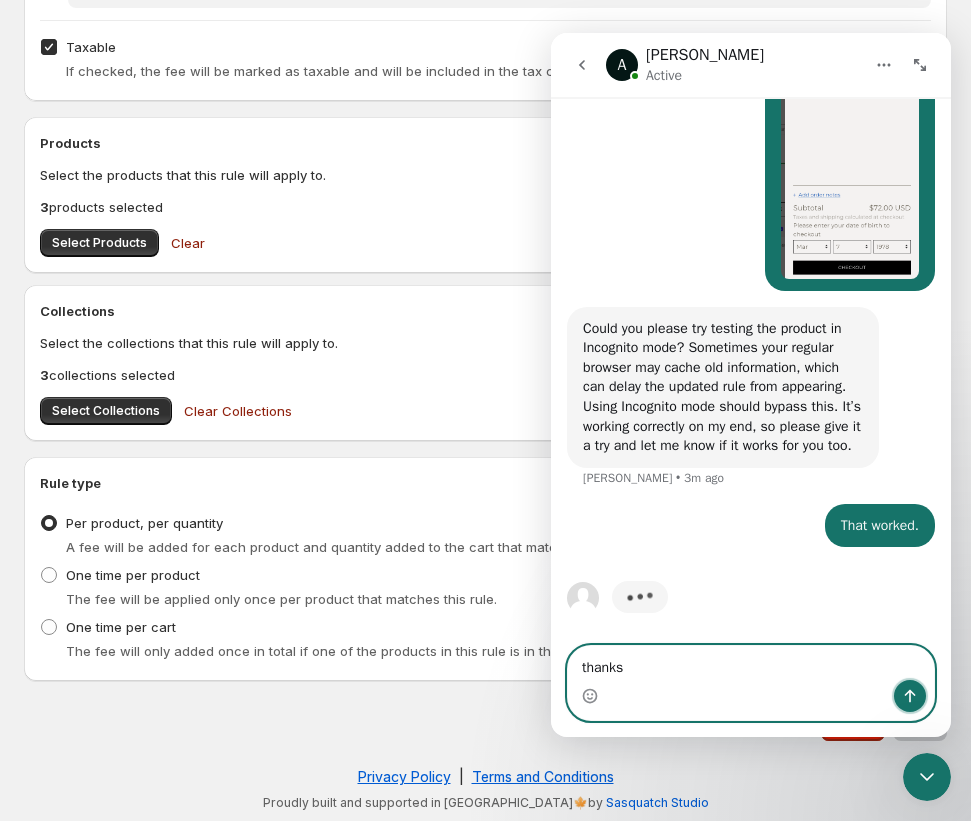 click at bounding box center (910, 696) 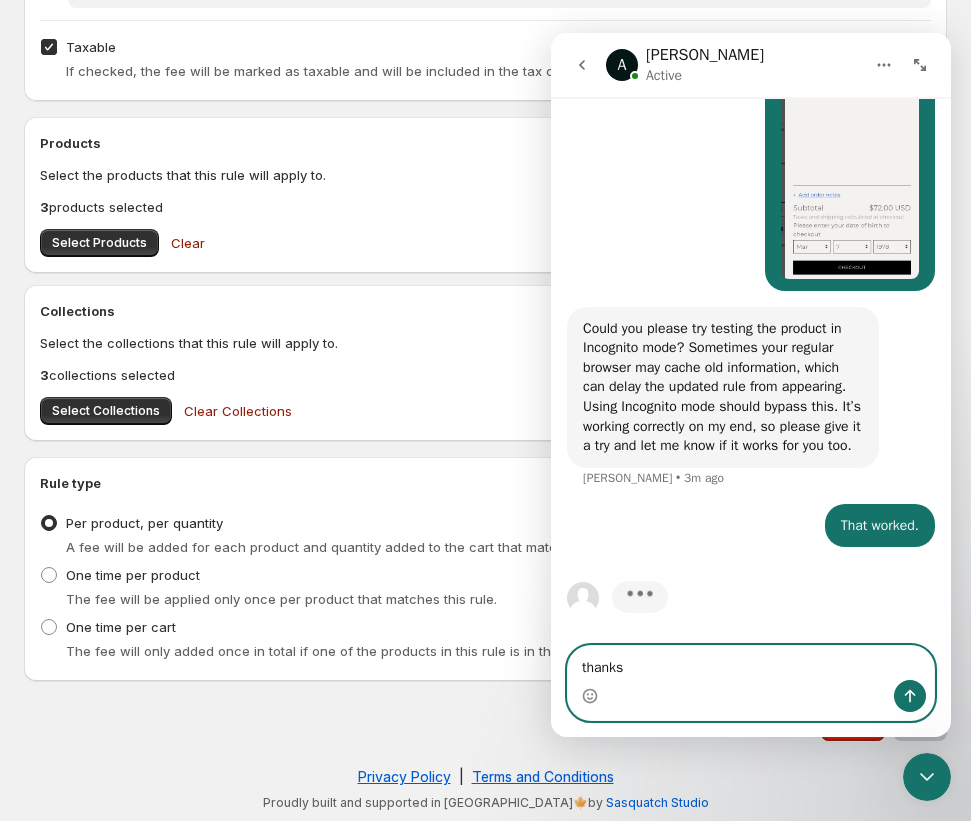 type 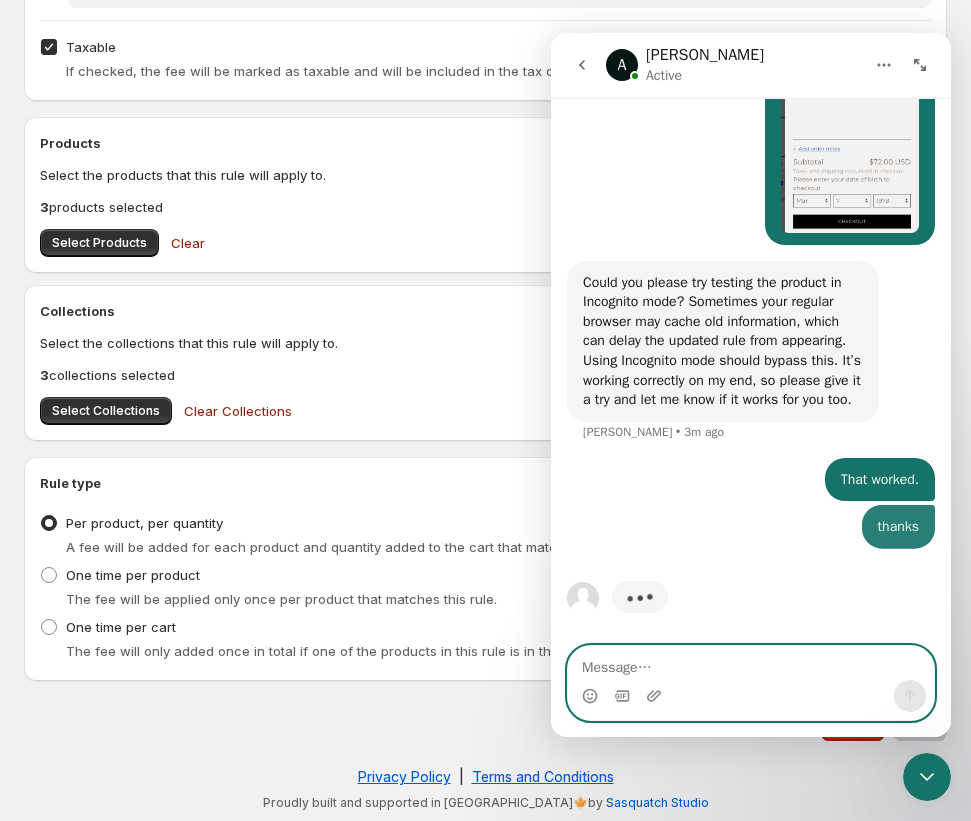 scroll, scrollTop: 1534, scrollLeft: 0, axis: vertical 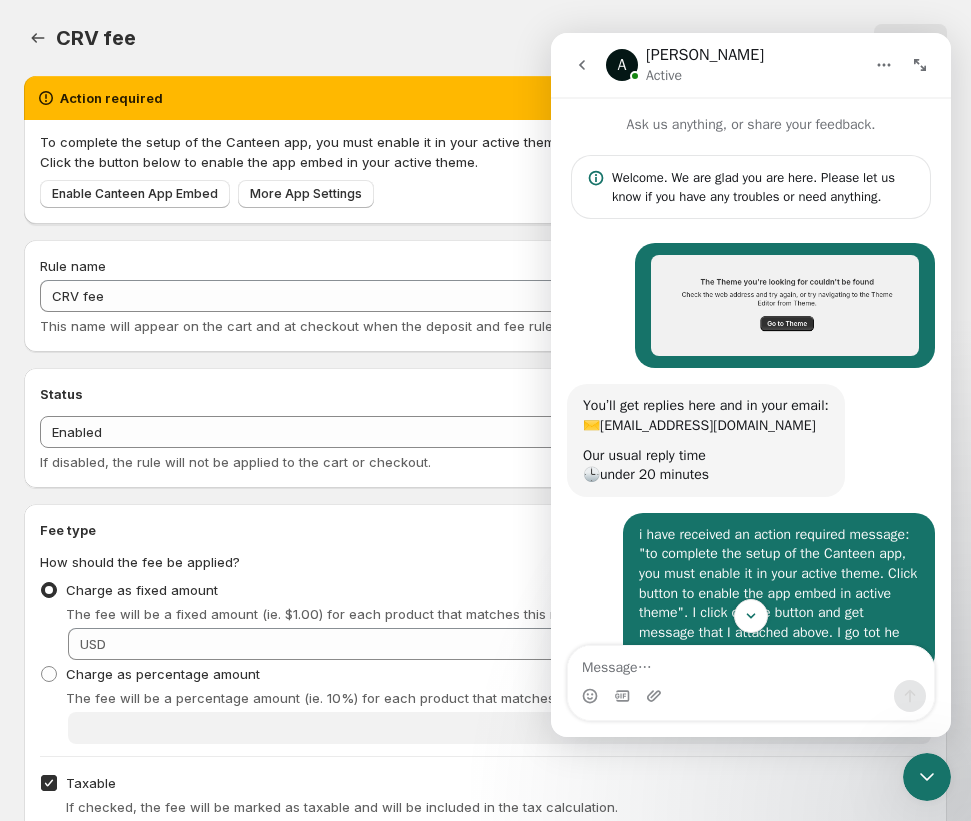 click 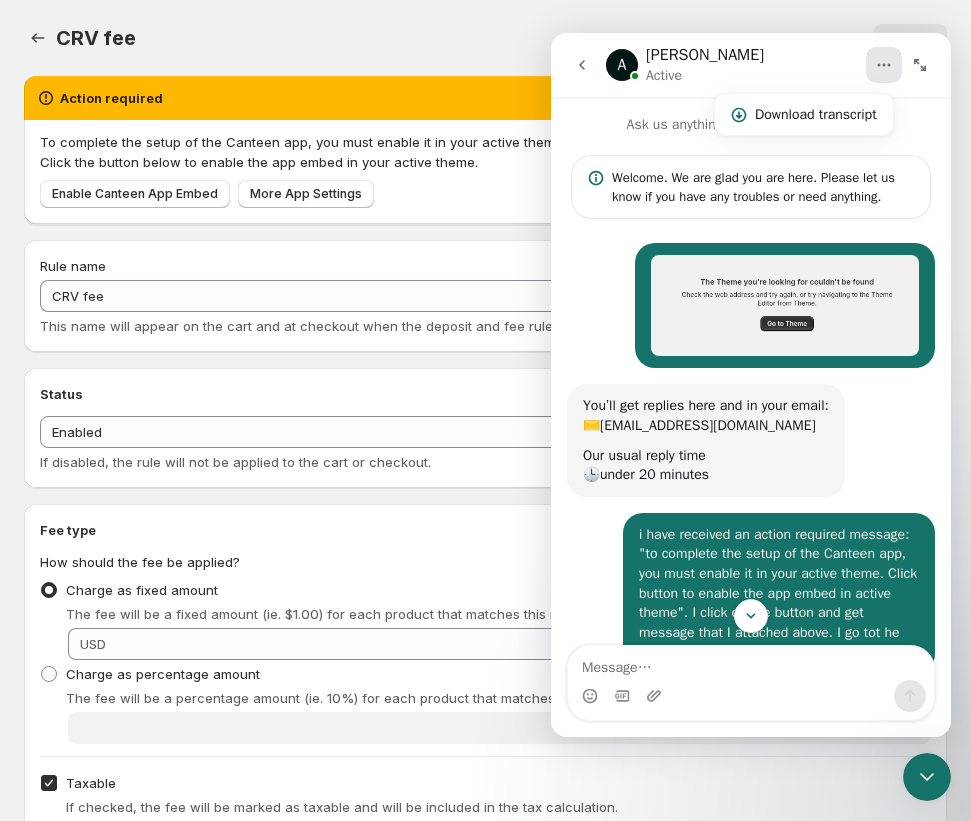 click at bounding box center (920, 65) 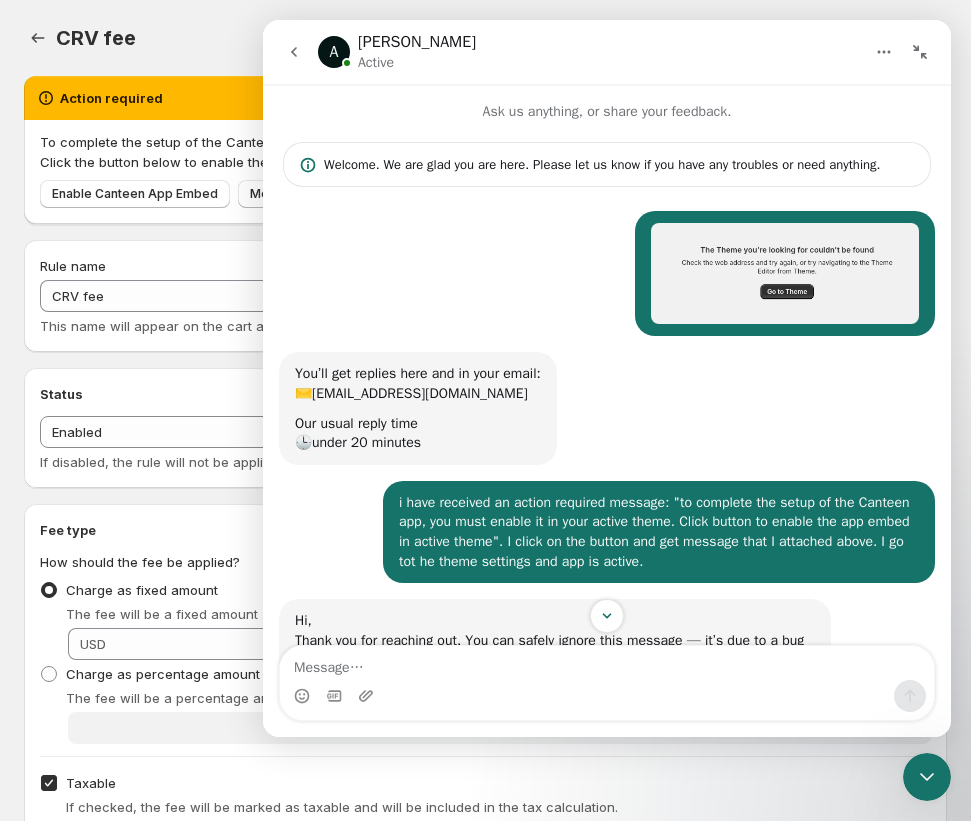 click 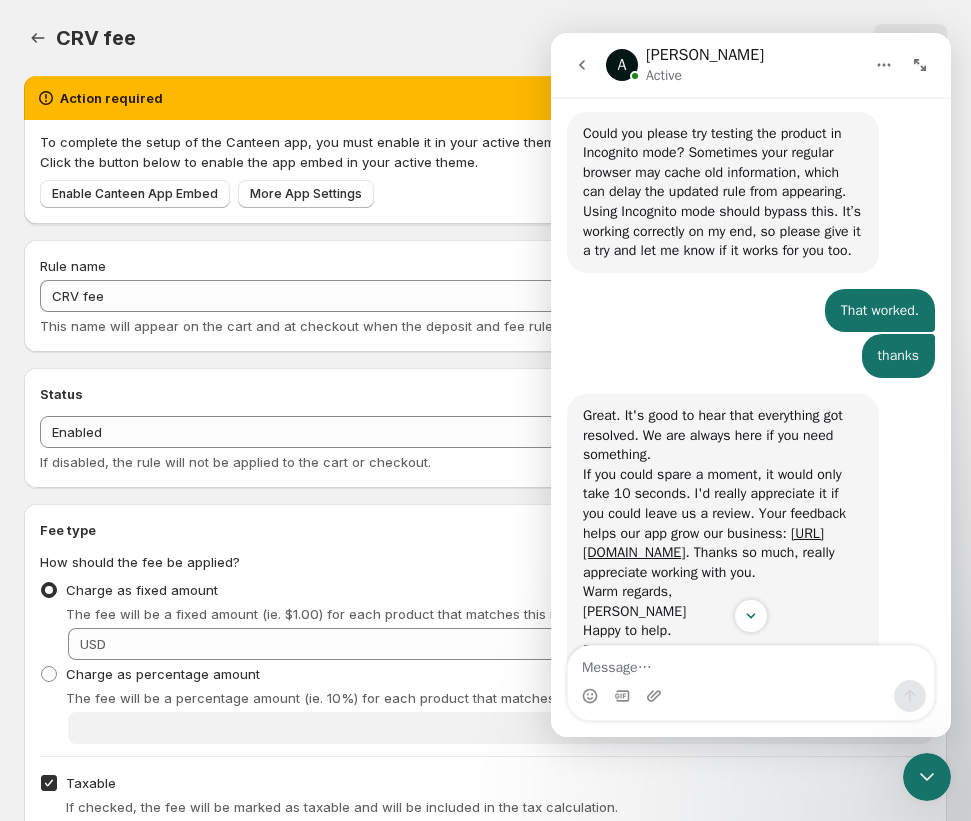 scroll, scrollTop: 1791, scrollLeft: 0, axis: vertical 